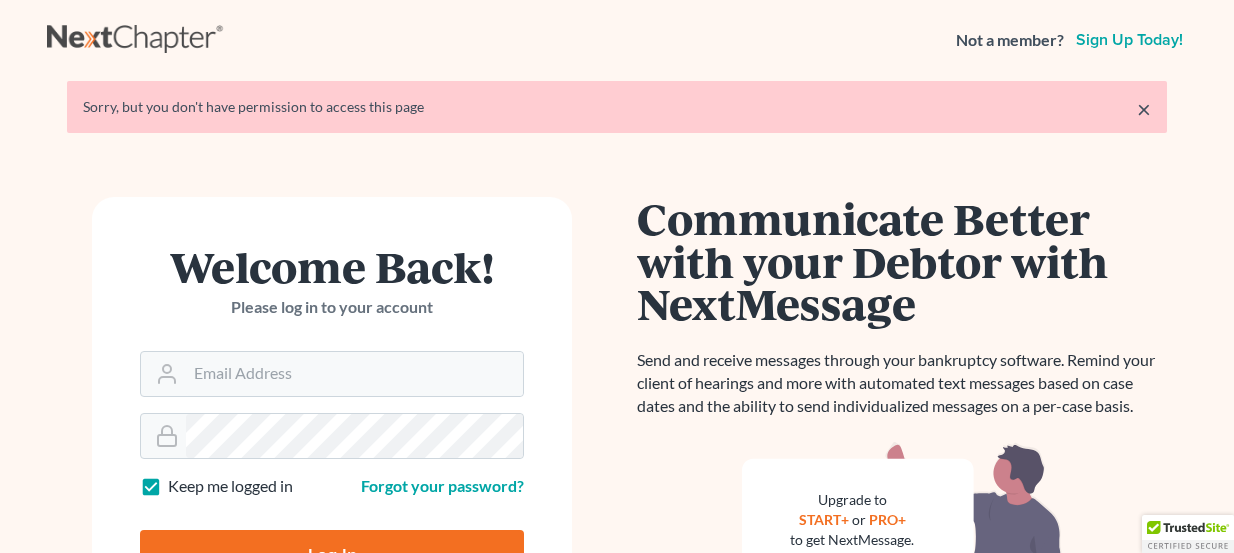 scroll, scrollTop: 272, scrollLeft: 0, axis: vertical 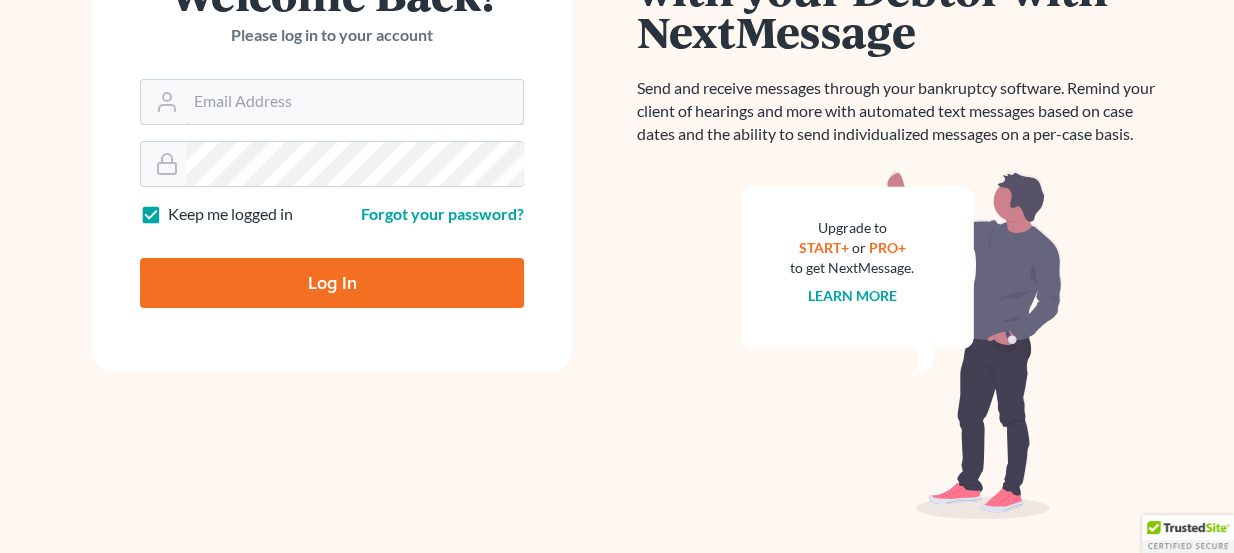 type on "[EMAIL]" 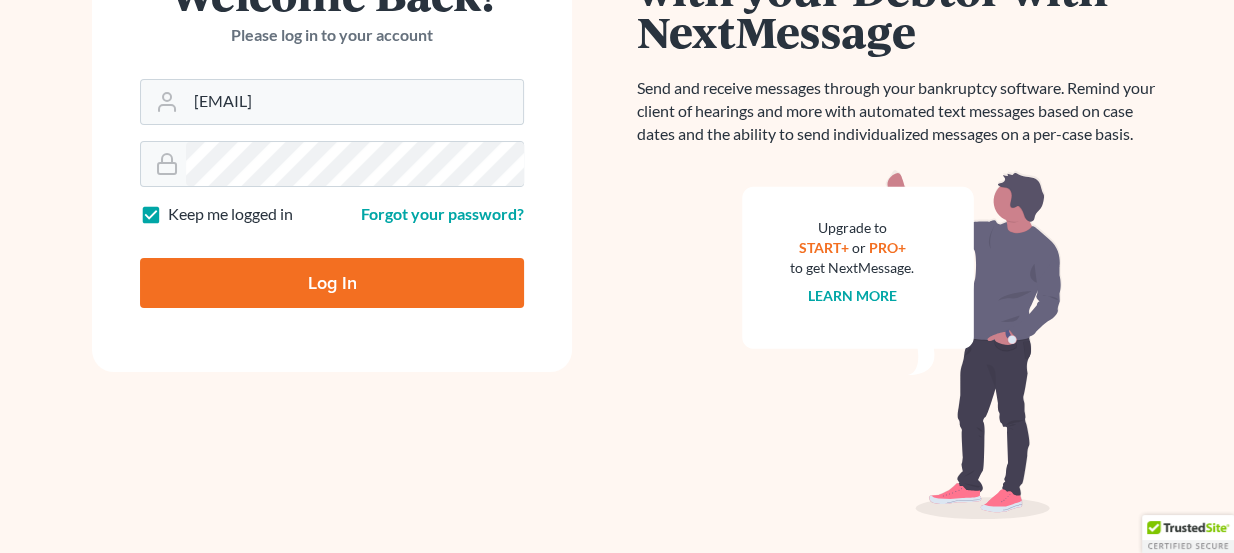 click on "Log In" at bounding box center (332, 283) 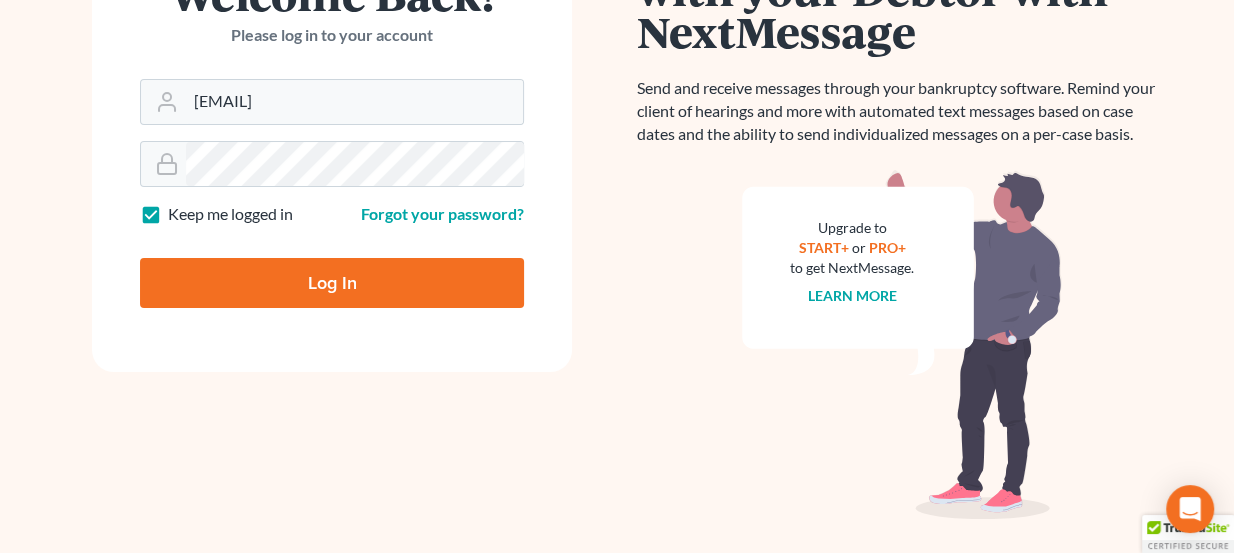 type on "Thinking..." 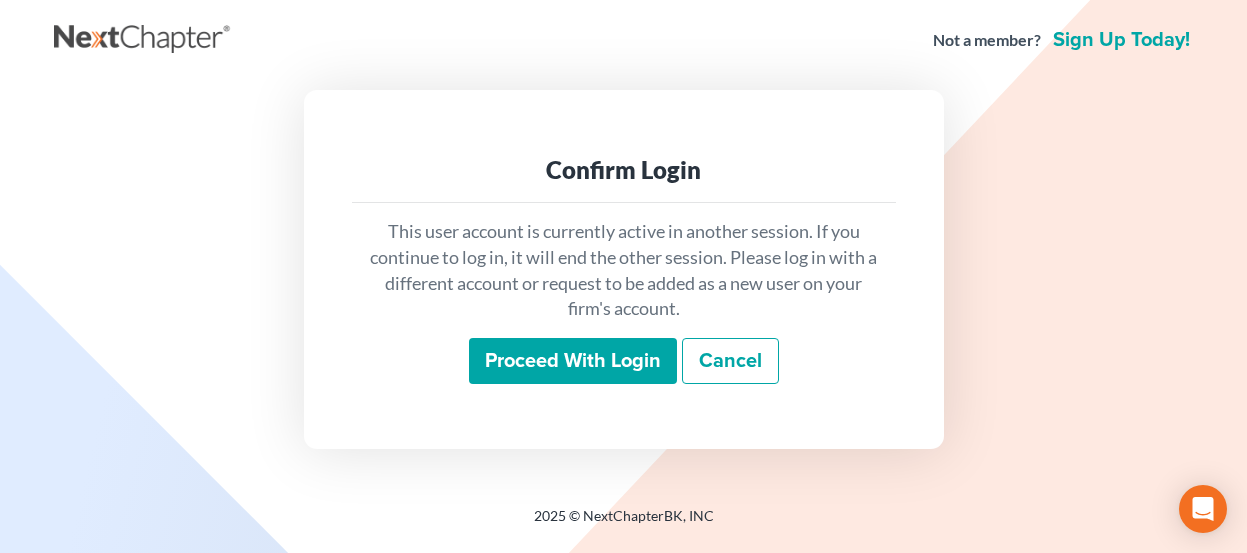 scroll, scrollTop: 0, scrollLeft: 0, axis: both 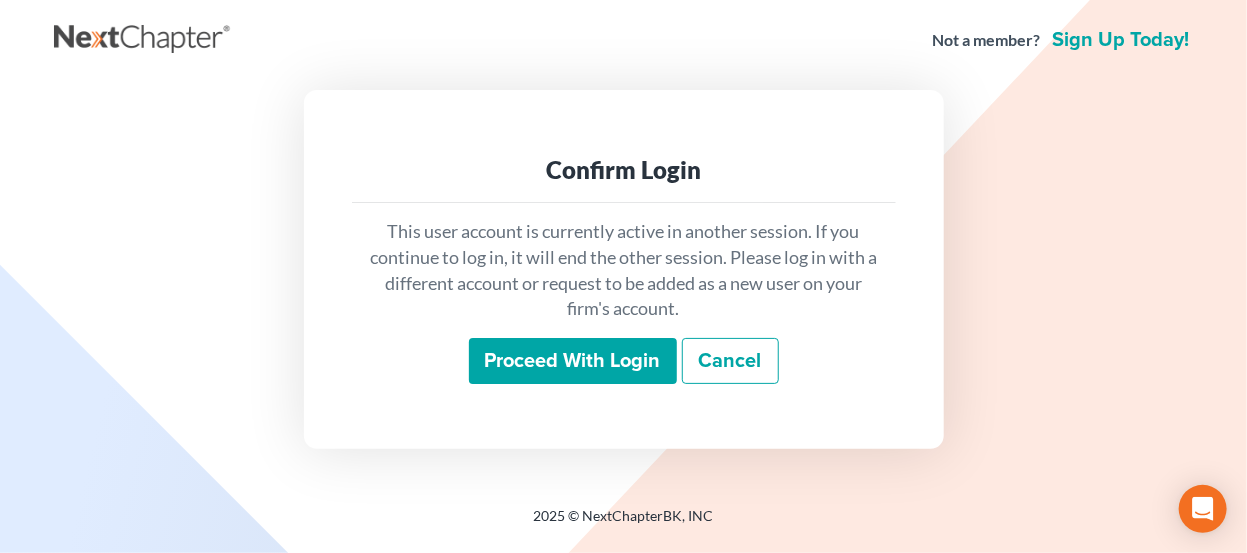 click on "Proceed with login" at bounding box center [573, 361] 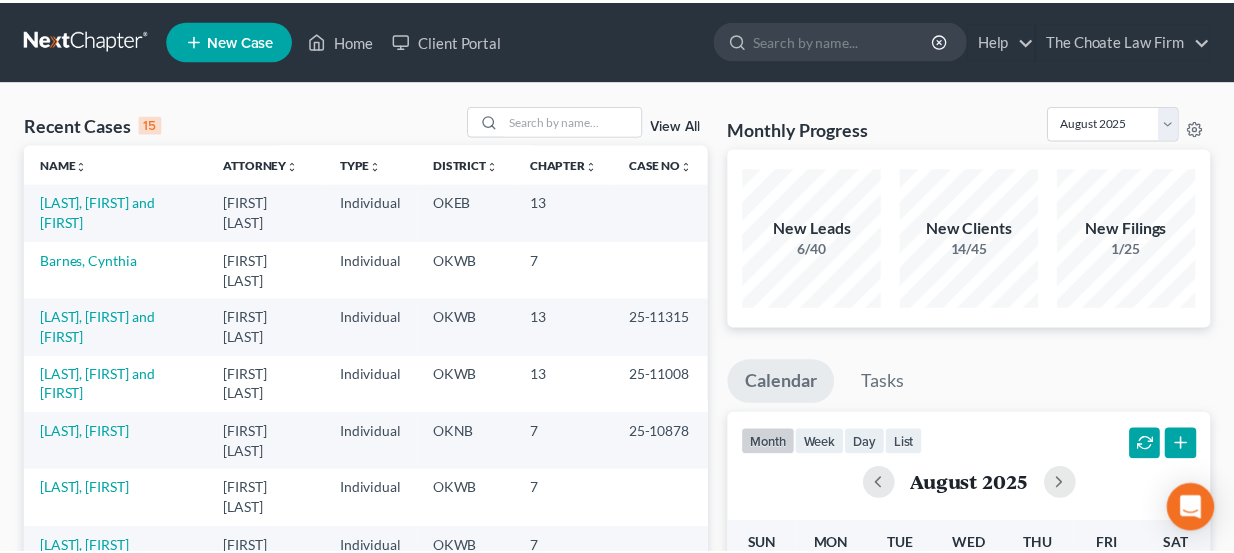 scroll, scrollTop: 0, scrollLeft: 0, axis: both 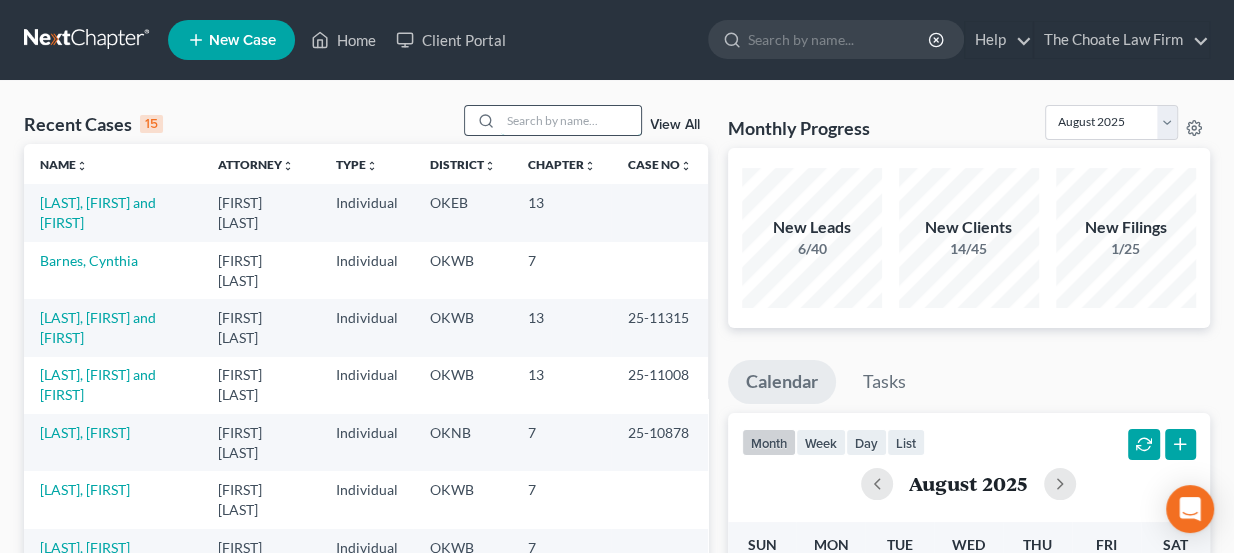 click at bounding box center (571, 120) 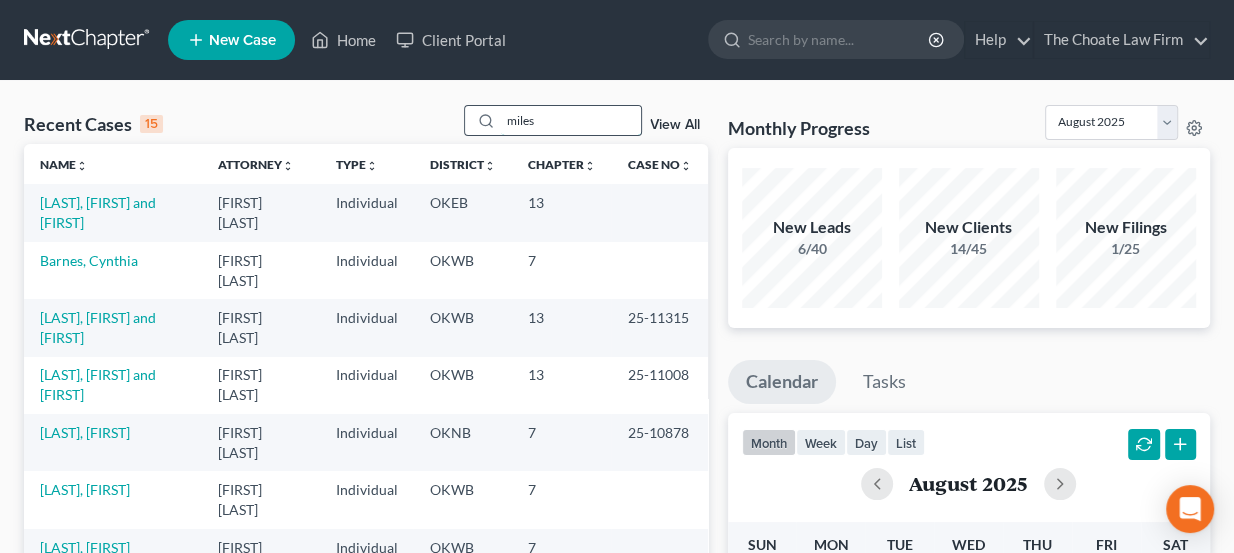 type on "miles" 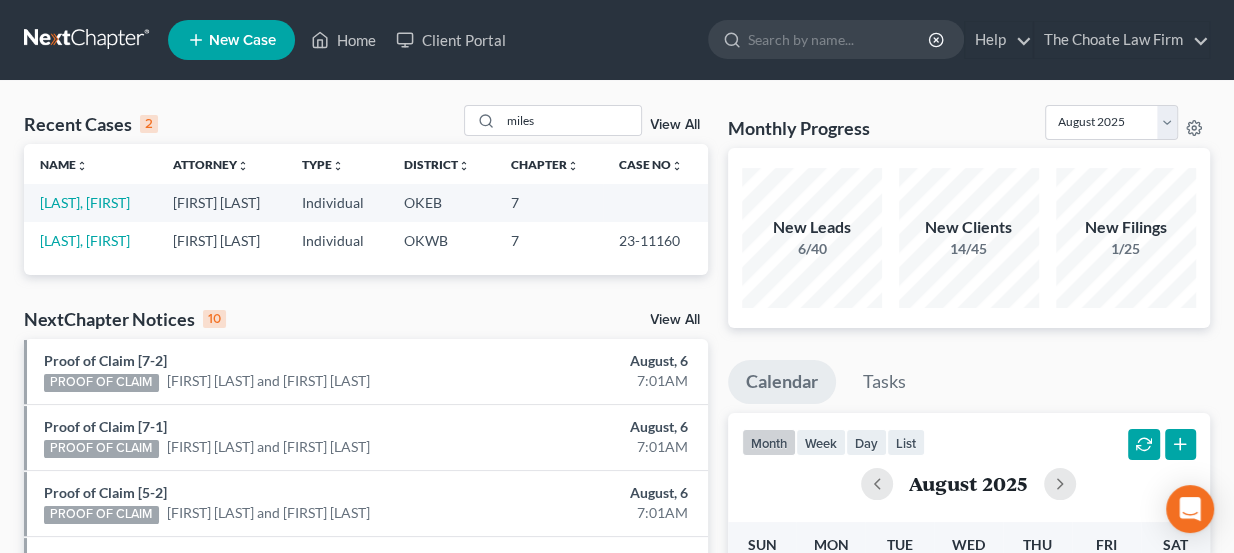 click on "[LAST], [FIRST]" at bounding box center (90, 202) 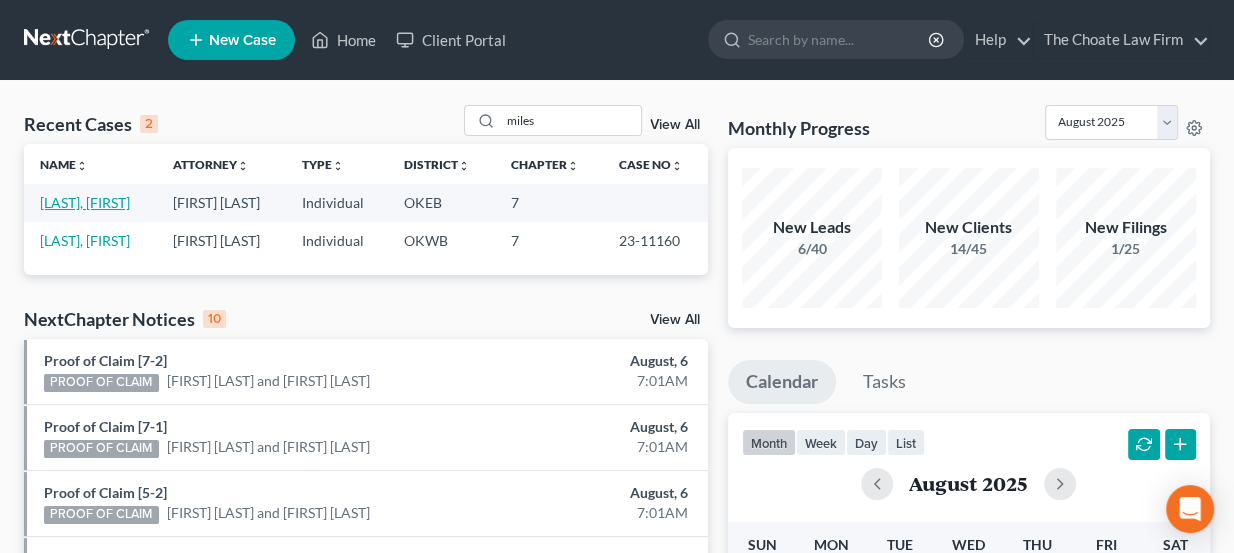 click on "[LAST], [FIRST]" at bounding box center [85, 202] 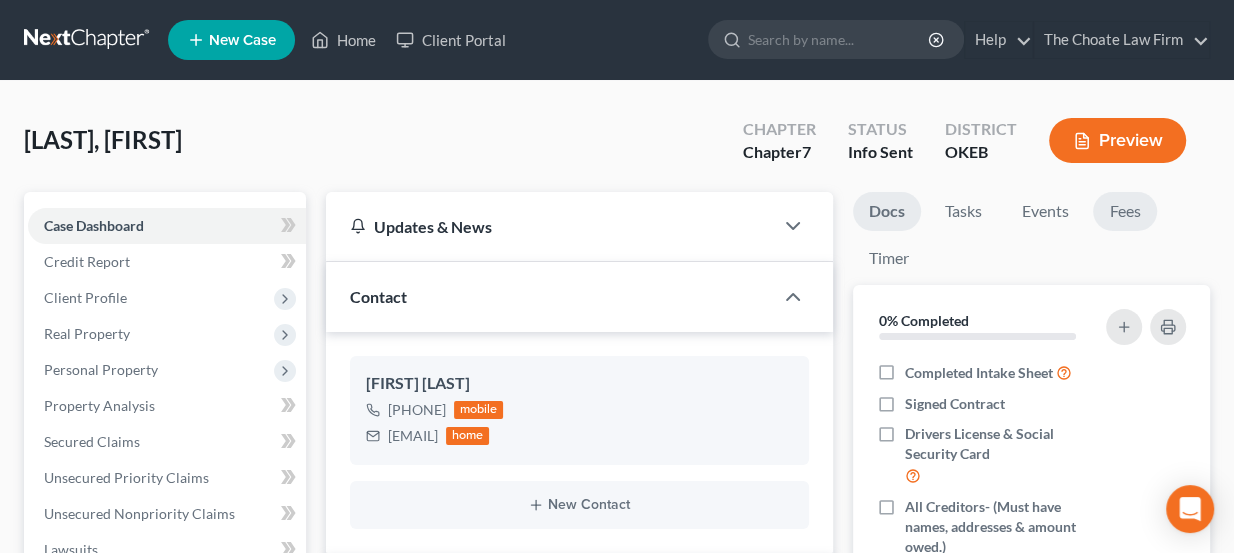 click on "Fees" at bounding box center [1125, 211] 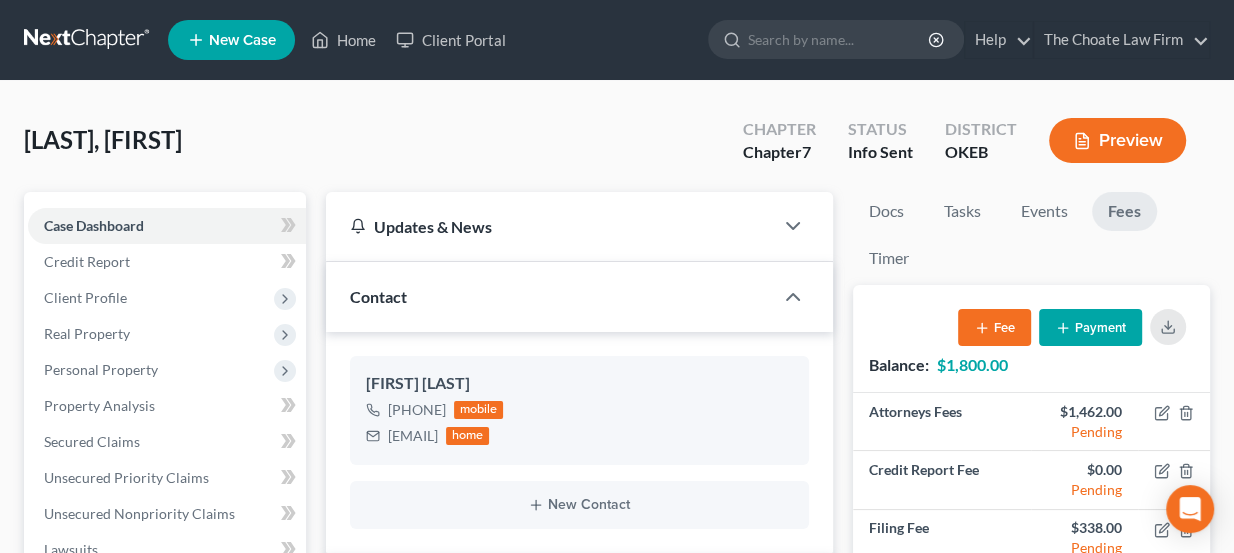 scroll, scrollTop: 90, scrollLeft: 0, axis: vertical 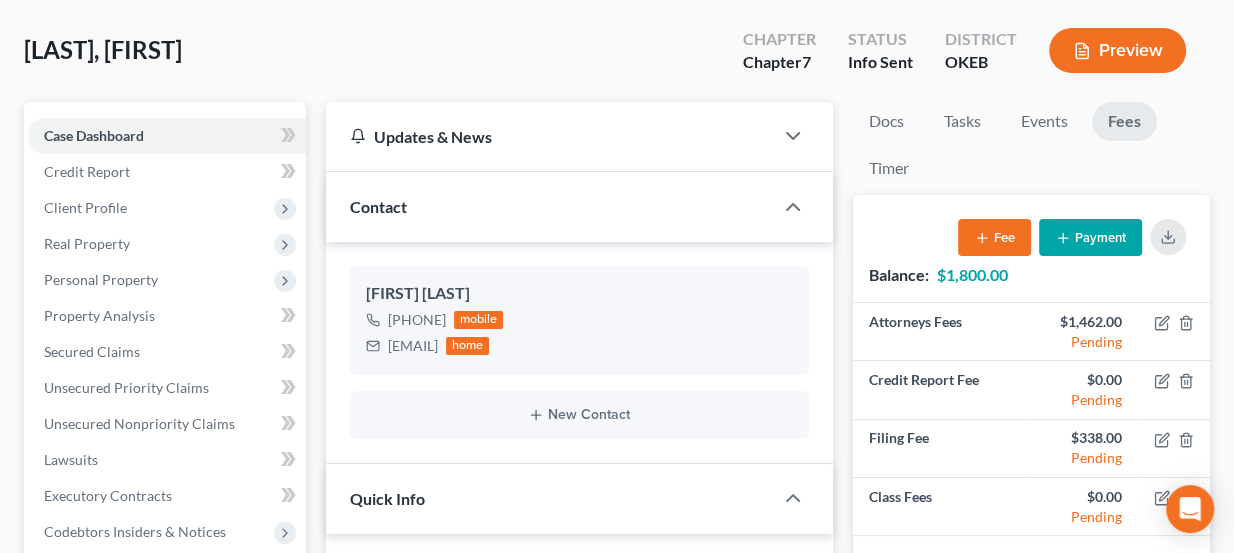 click on "Payment" at bounding box center [1090, 237] 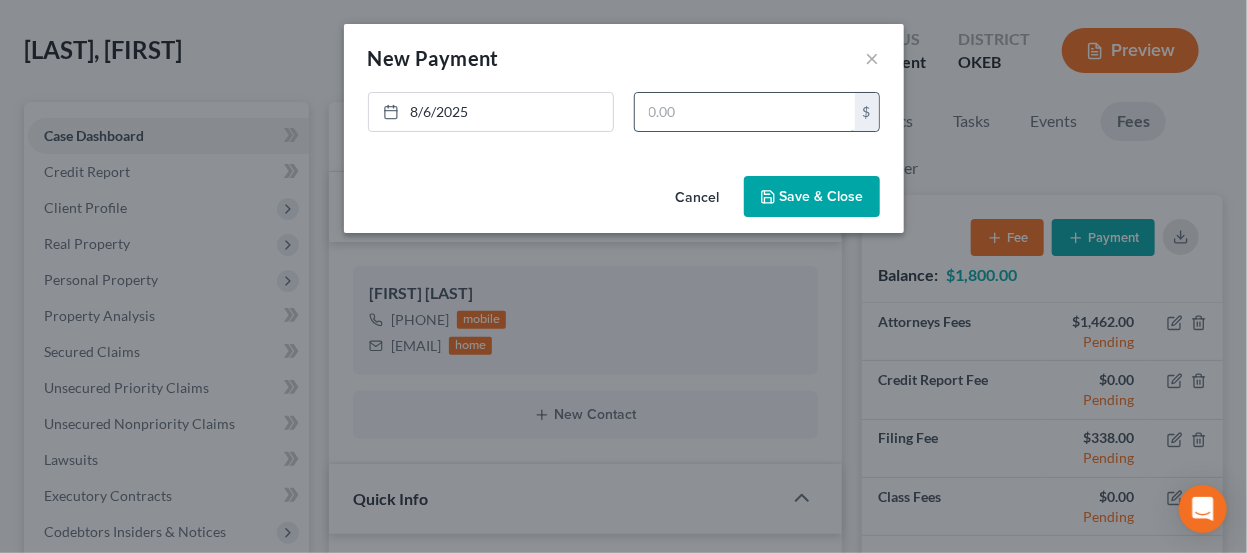 click at bounding box center [745, 112] 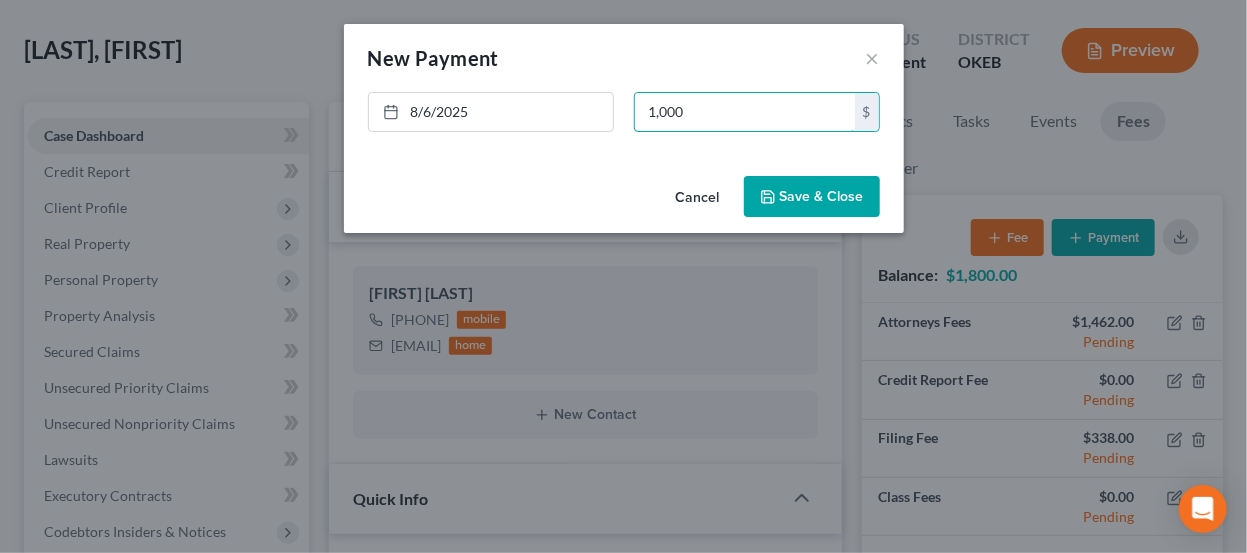 type on "1,000" 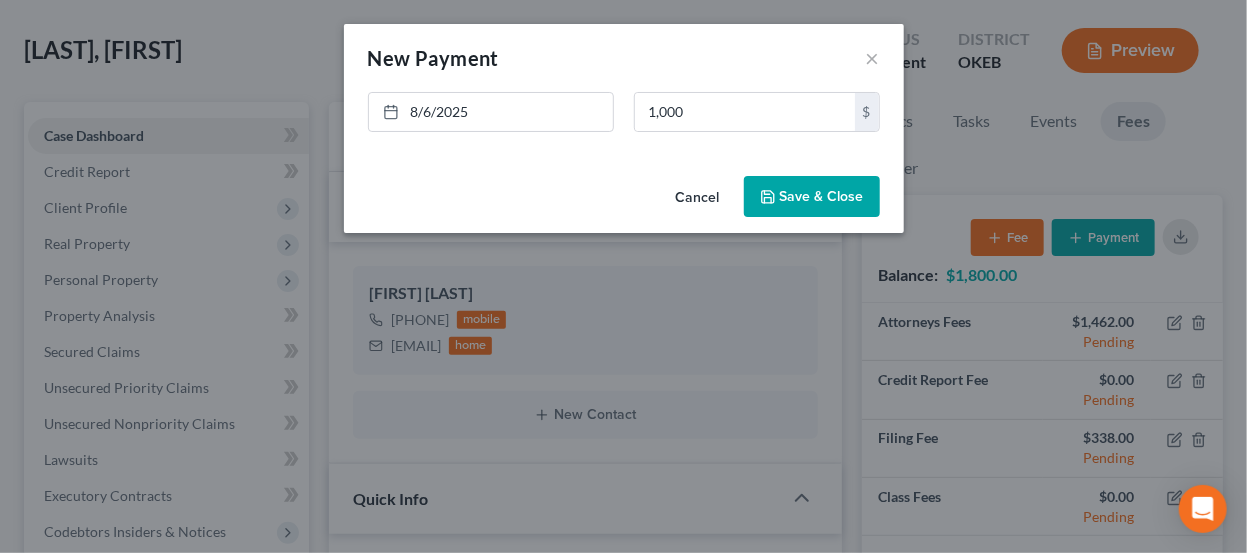 click on "Save & Close" at bounding box center (812, 197) 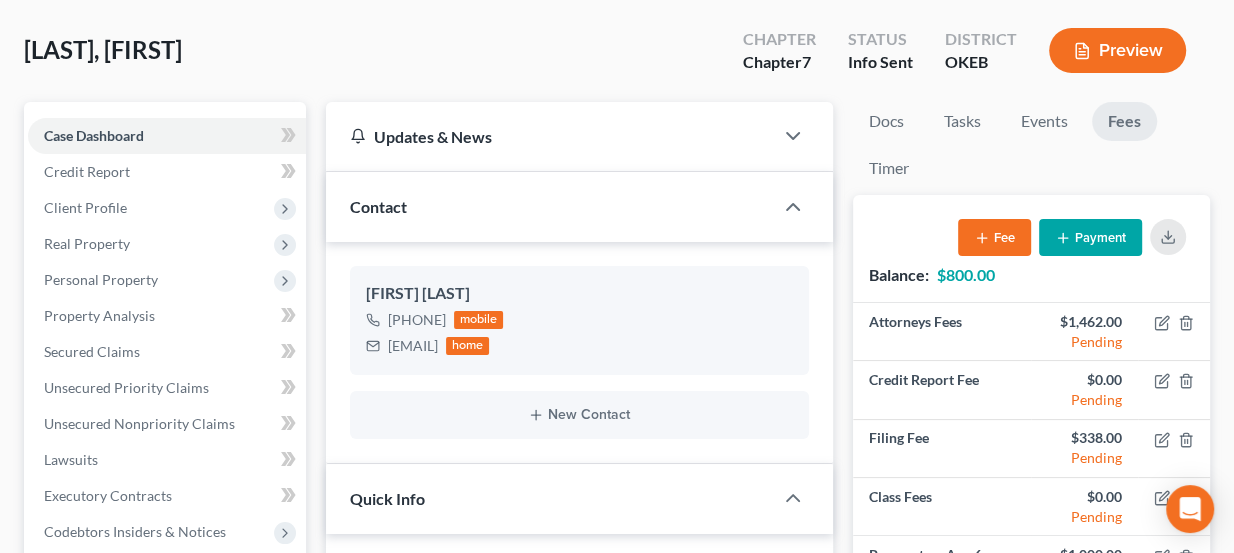 click on "Payment" at bounding box center [1090, 237] 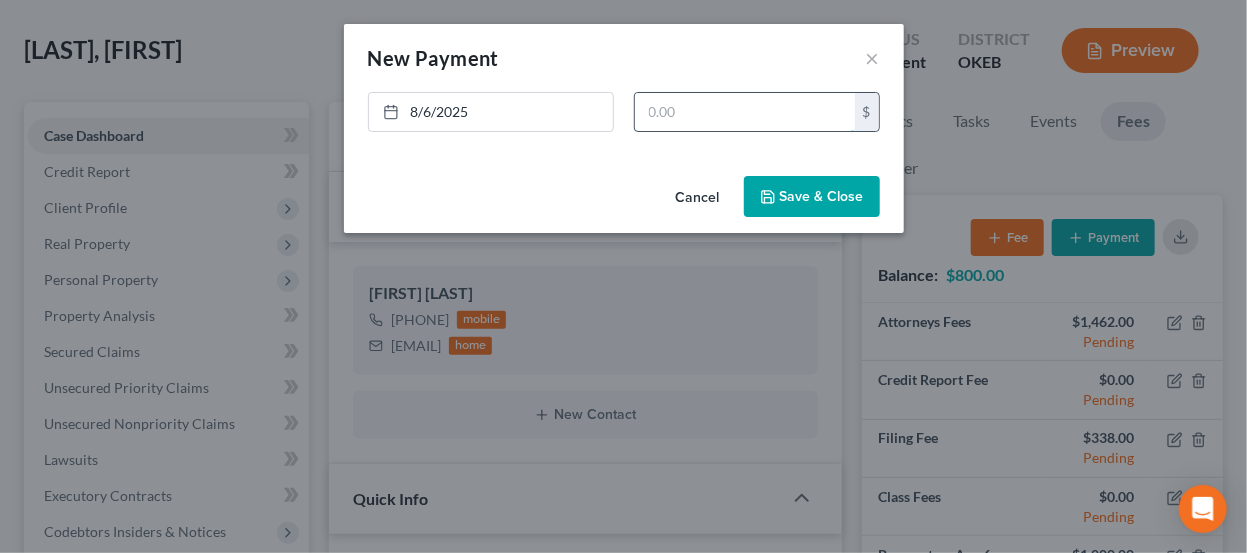 click at bounding box center (745, 112) 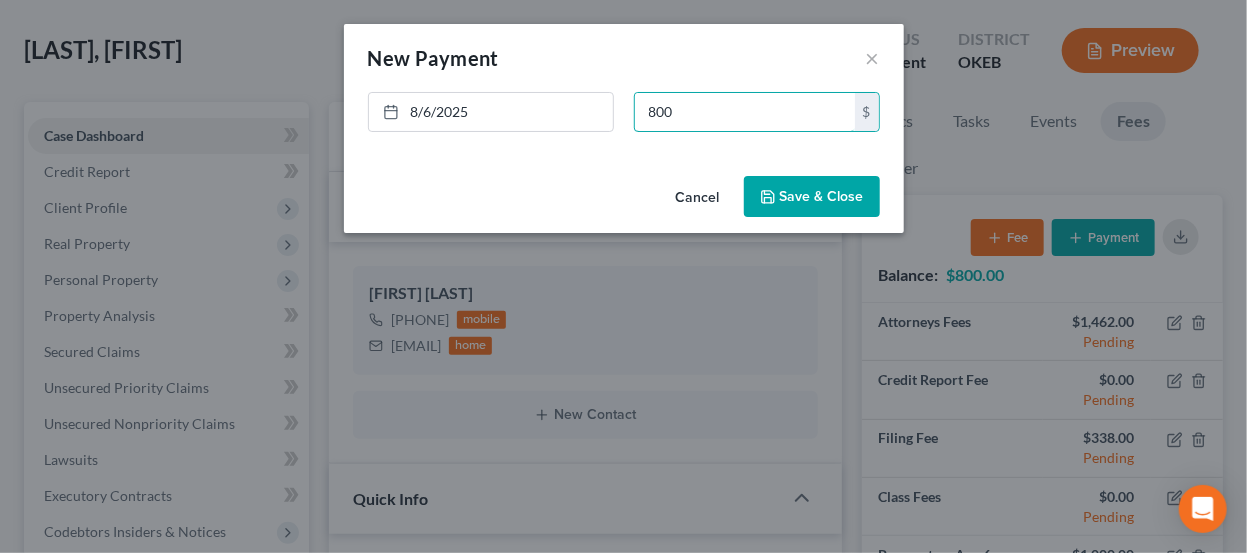 type on "800" 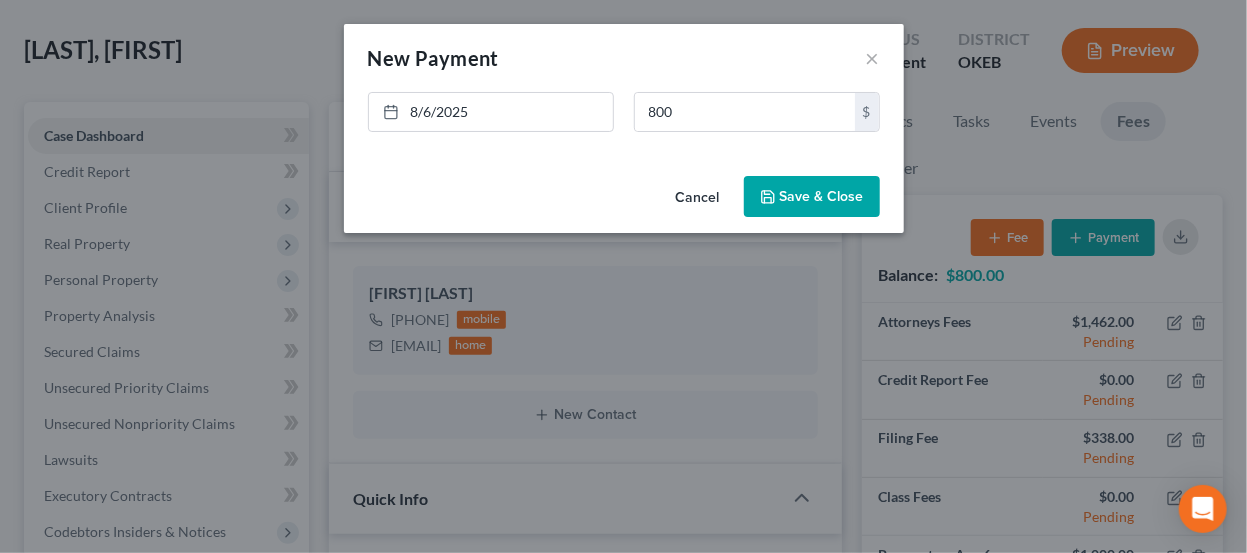 click on "Save & Close" at bounding box center [812, 197] 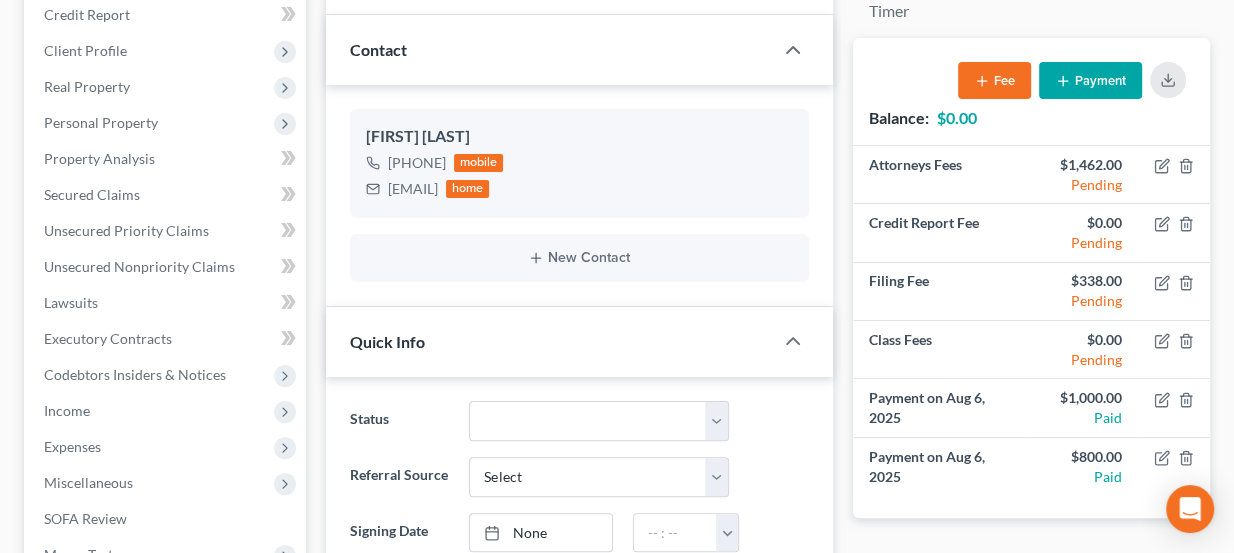 scroll, scrollTop: 363, scrollLeft: 0, axis: vertical 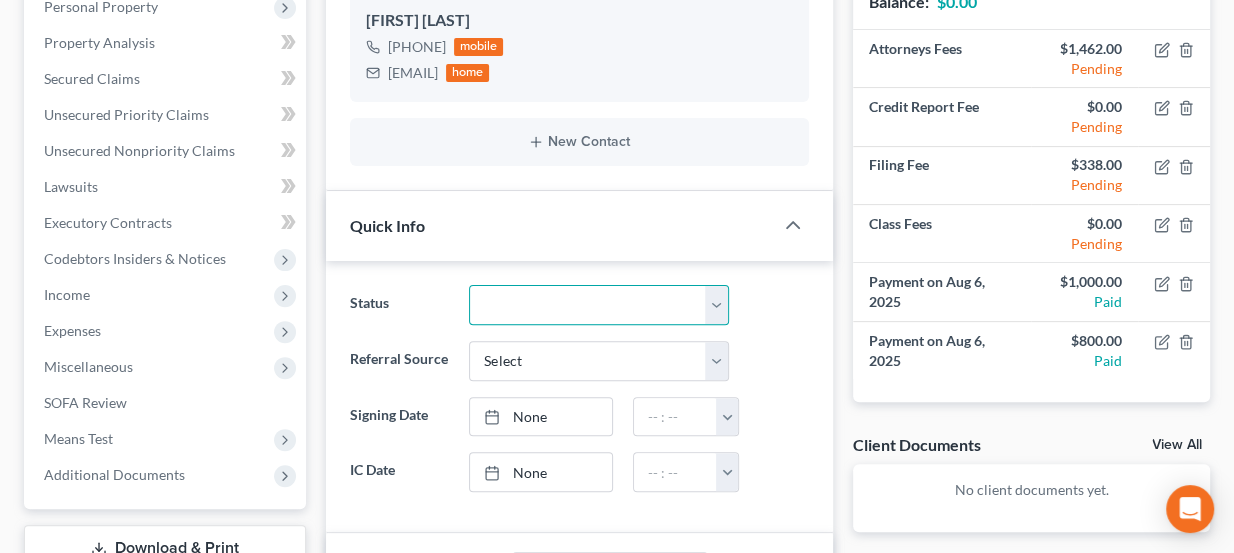 click on "Discharged Dismissed Filed Info Sent In Progress Lead Lost Lead Ready to File Retained To Review" at bounding box center (599, 305) 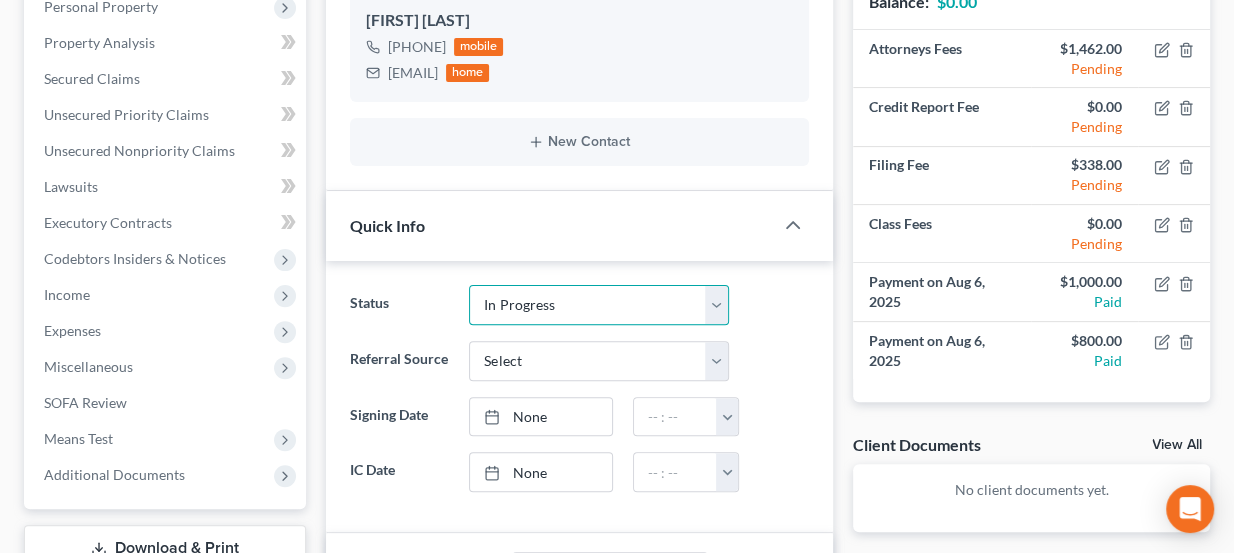 click on "Discharged Dismissed Filed Info Sent In Progress Lead Lost Lead Ready to File Retained To Review" at bounding box center [599, 305] 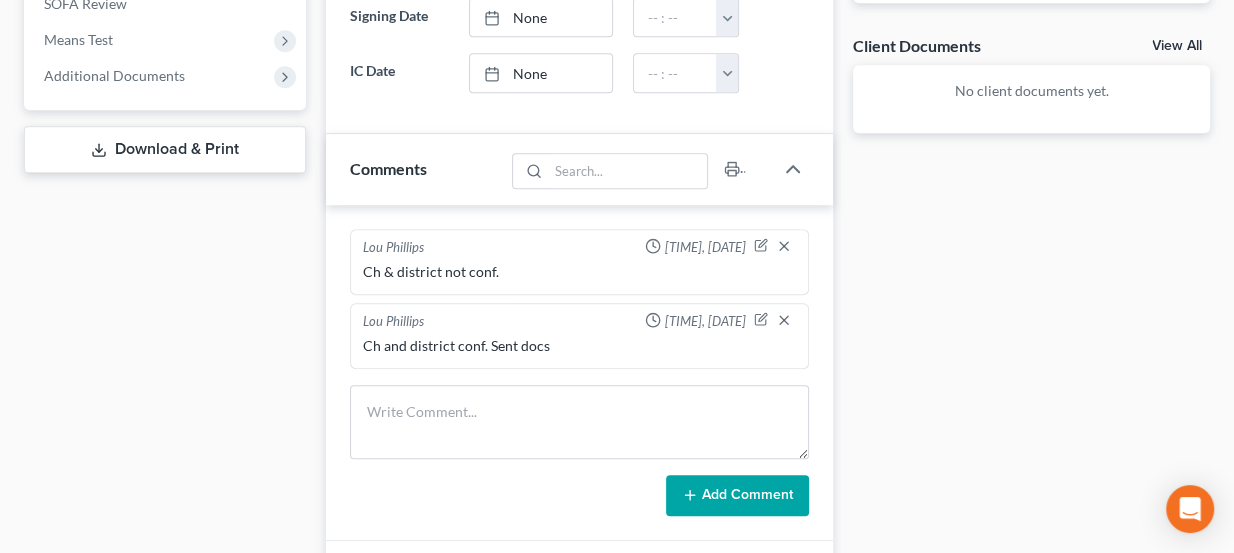 scroll, scrollTop: 909, scrollLeft: 0, axis: vertical 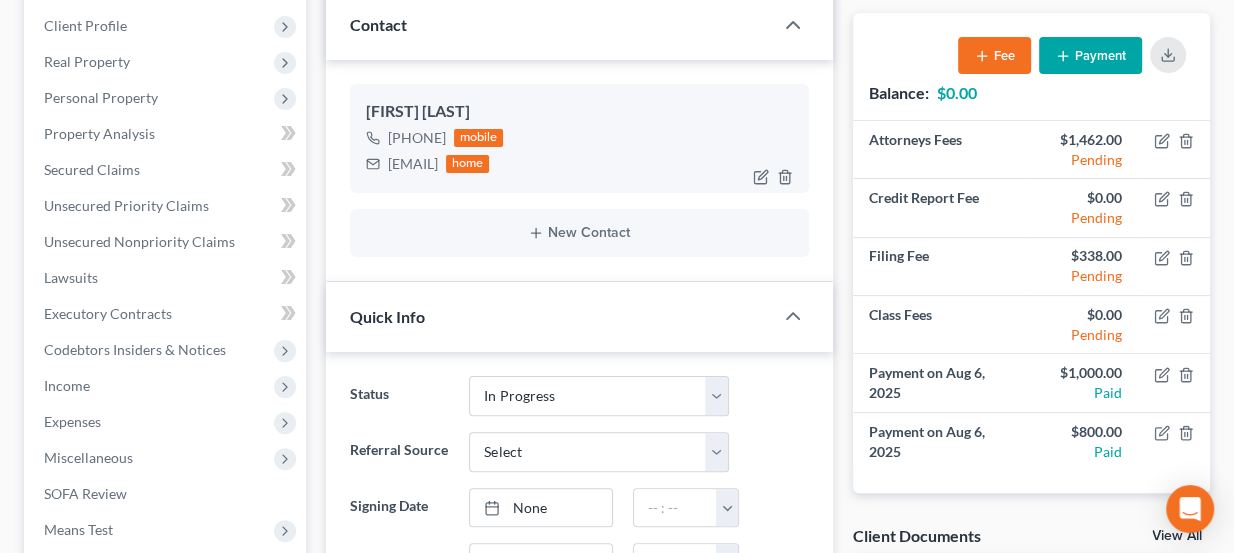click on "HarborMiles@gmail.com" at bounding box center (413, 164) 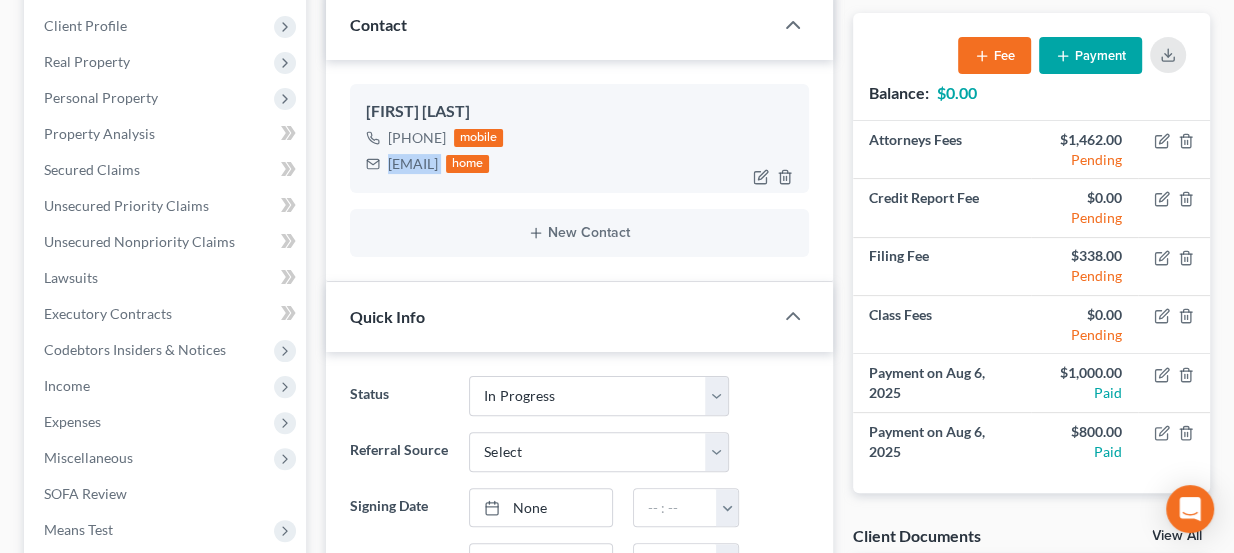 click on "HarborMiles@gmail.com" at bounding box center (413, 164) 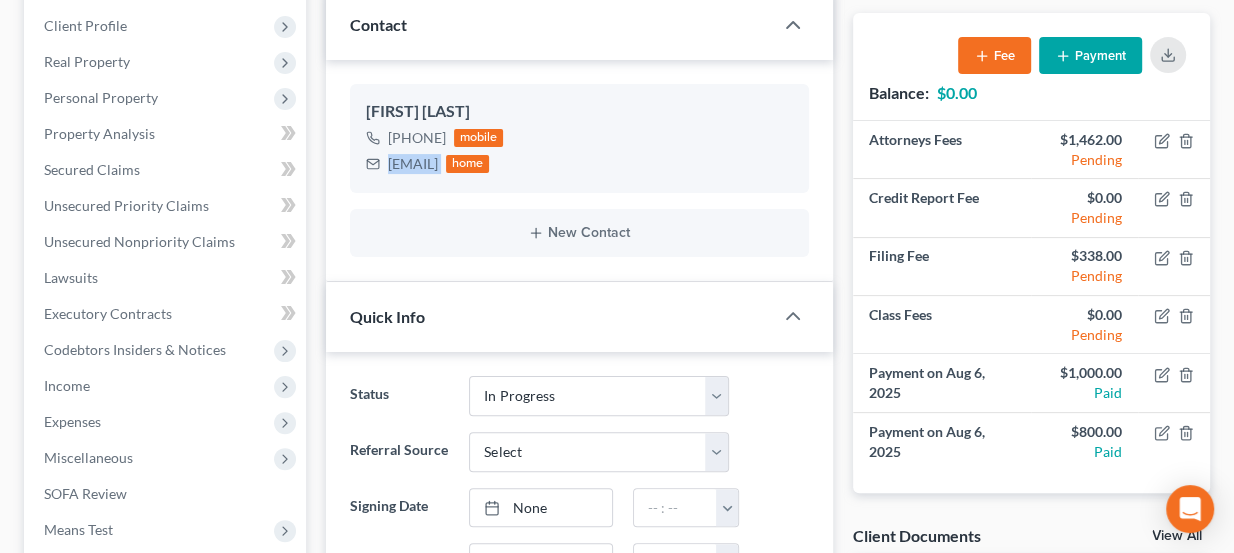 scroll, scrollTop: 0, scrollLeft: 0, axis: both 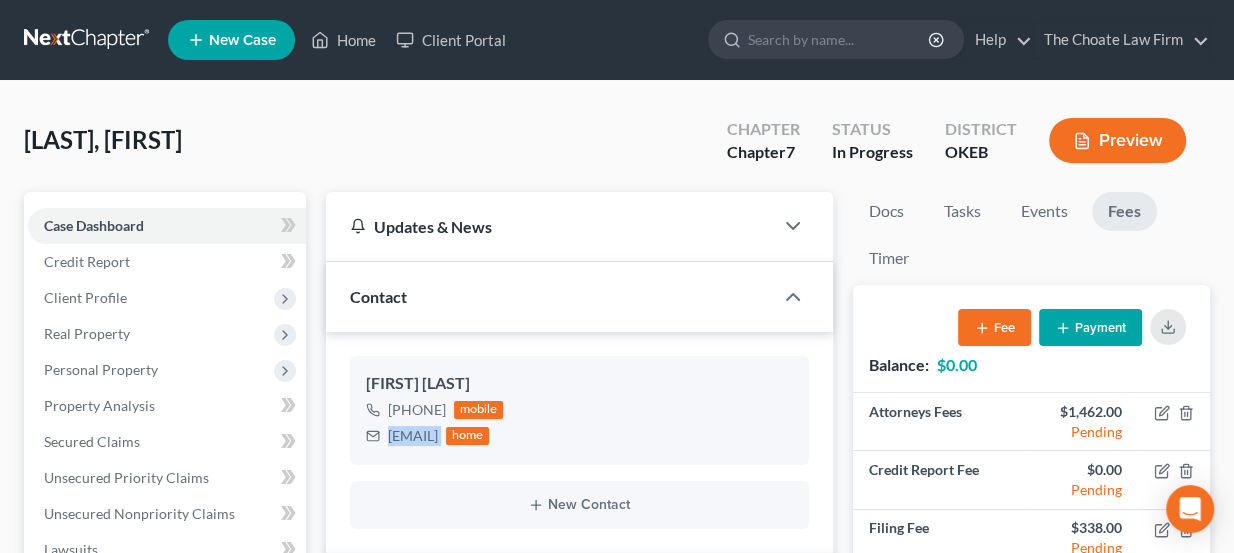 click at bounding box center (88, 40) 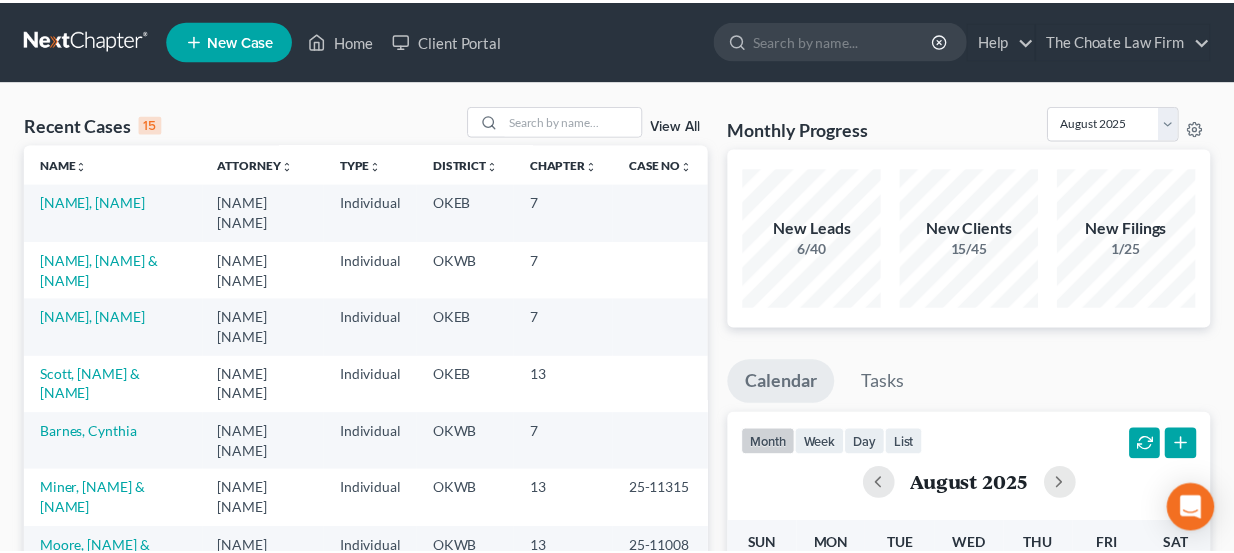 scroll, scrollTop: 0, scrollLeft: 0, axis: both 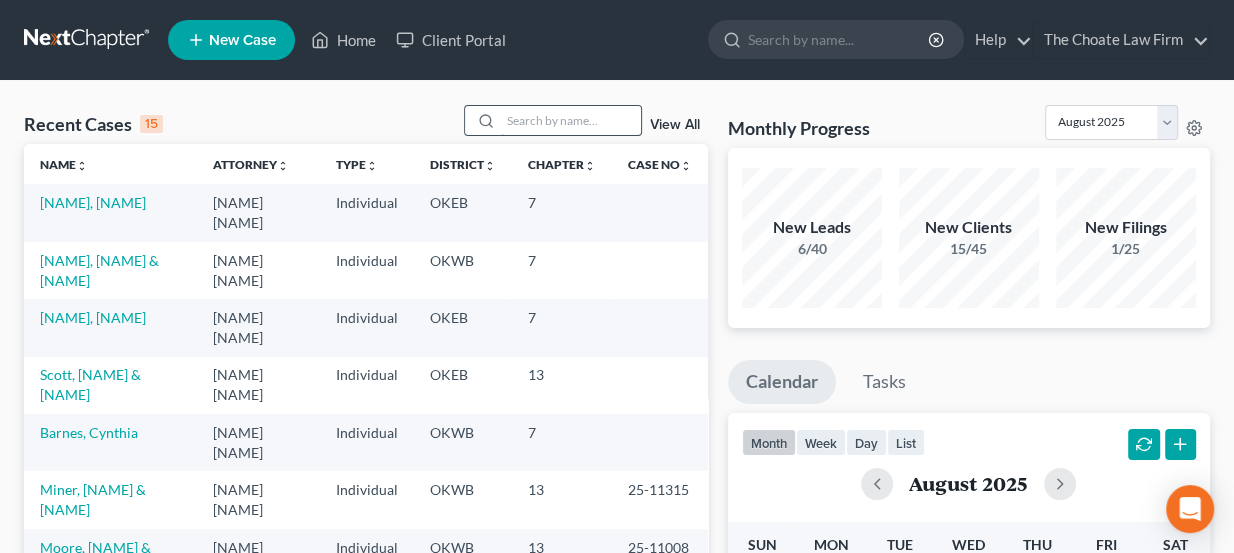 click at bounding box center [571, 120] 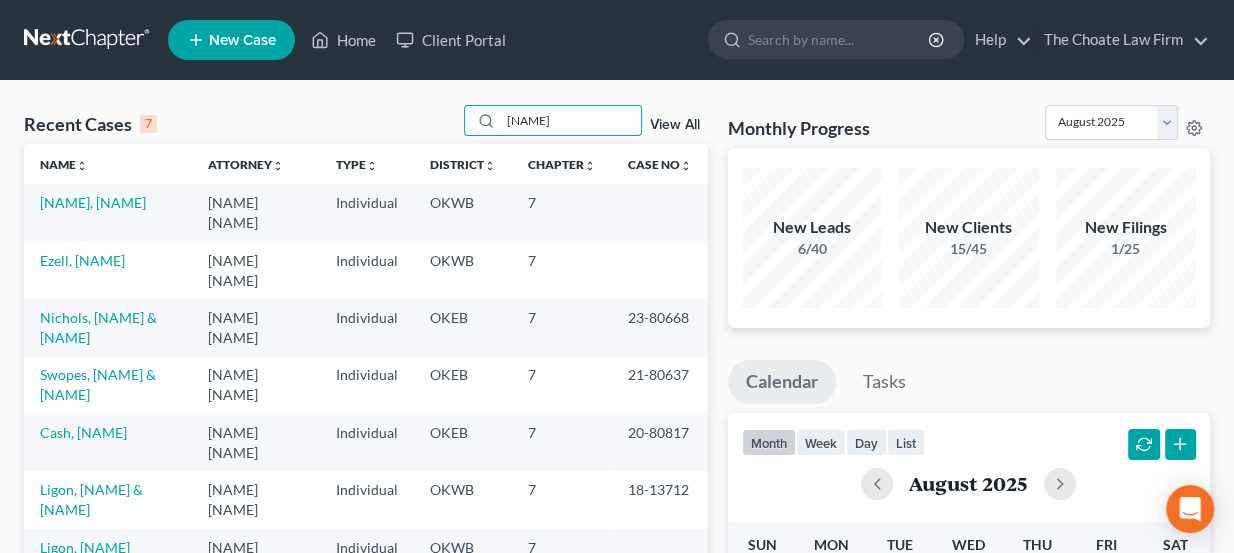 drag, startPoint x: 571, startPoint y: 122, endPoint x: 455, endPoint y: 106, distance: 117.09825 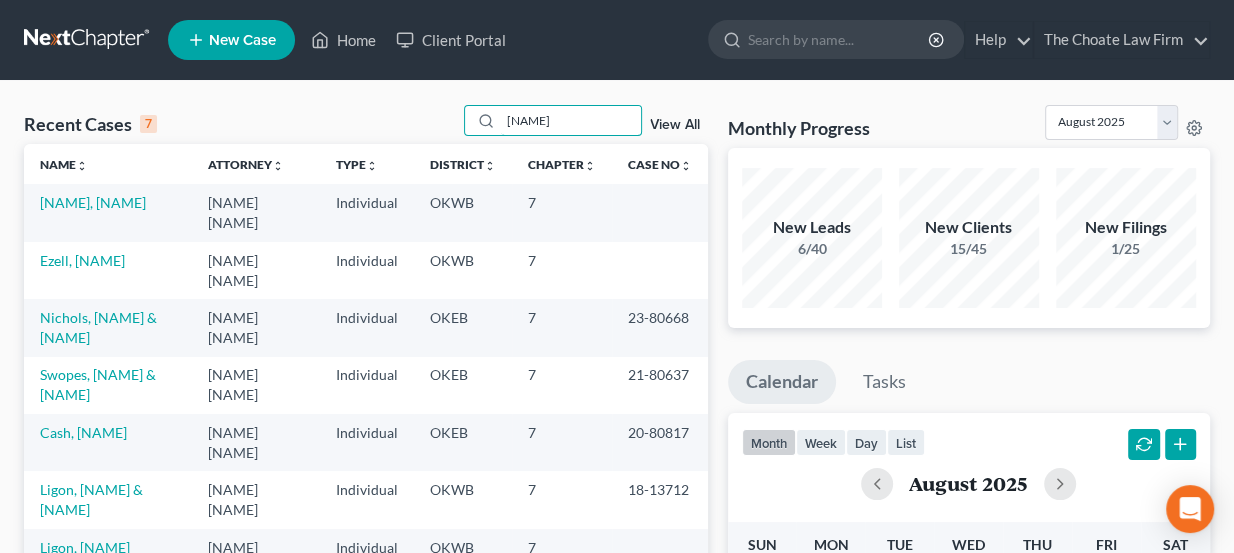 click on "Recent Cases 7         renda View All" at bounding box center (366, 124) 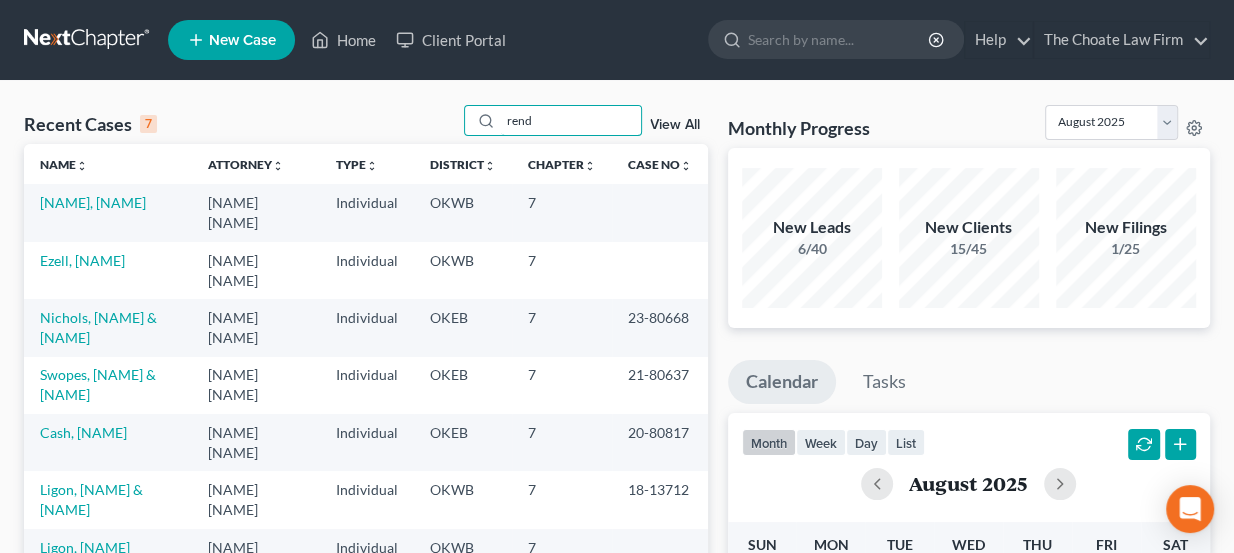 type on "renda" 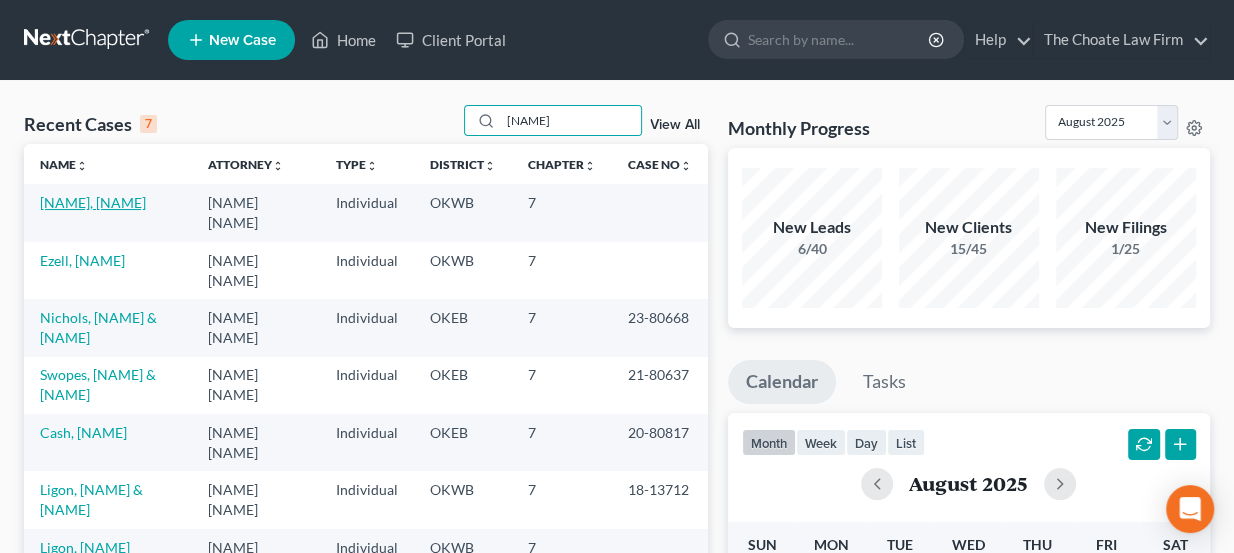 click on "[LAST], [FIRST]" at bounding box center [93, 202] 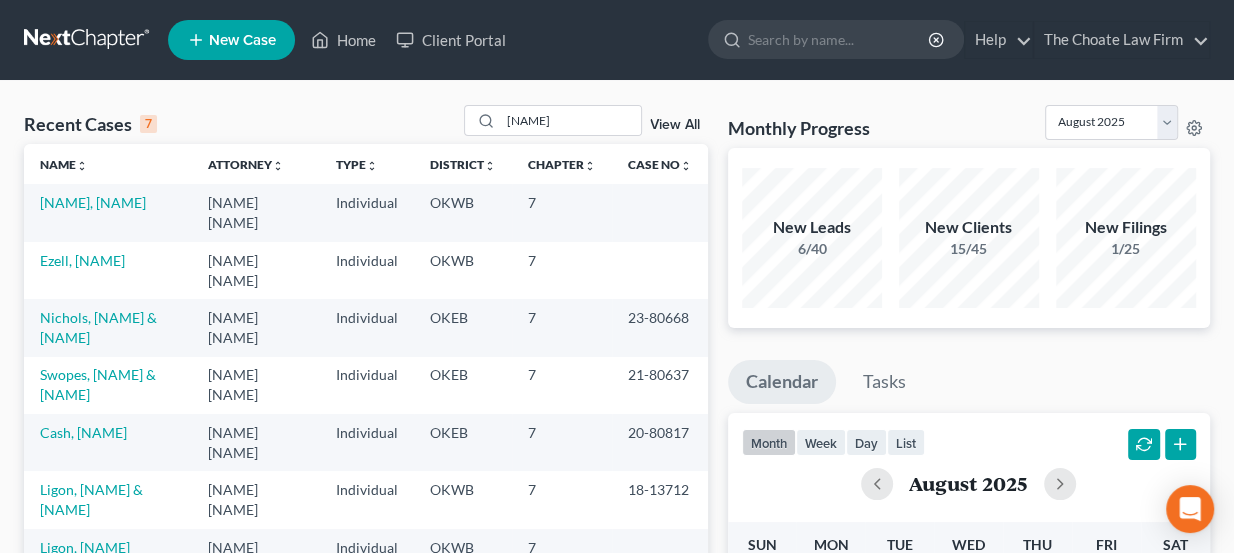 select on "3" 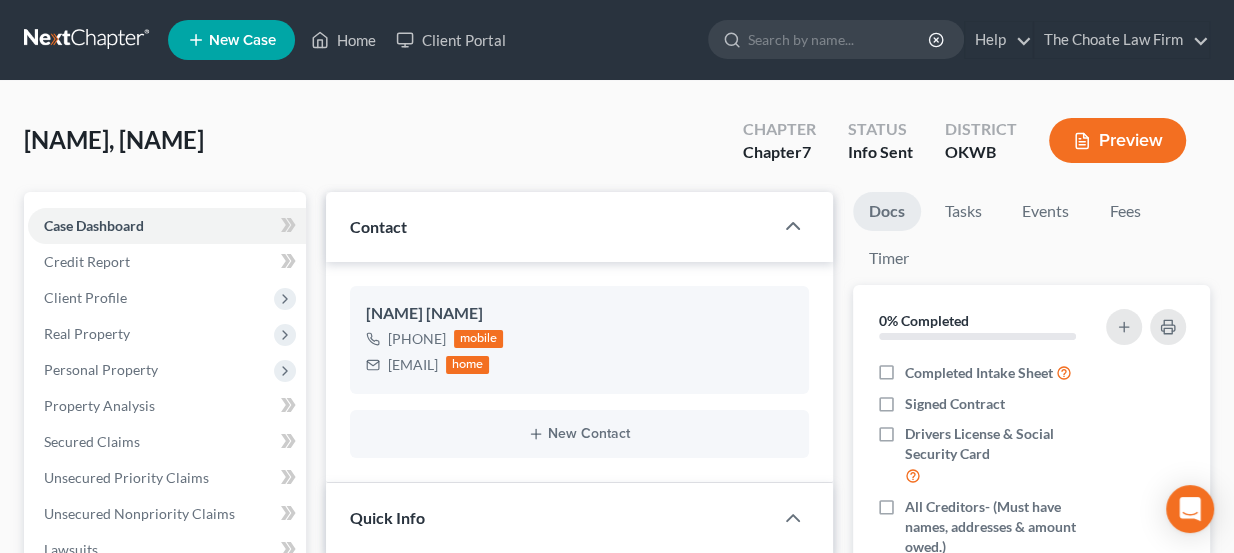 scroll, scrollTop: 363, scrollLeft: 0, axis: vertical 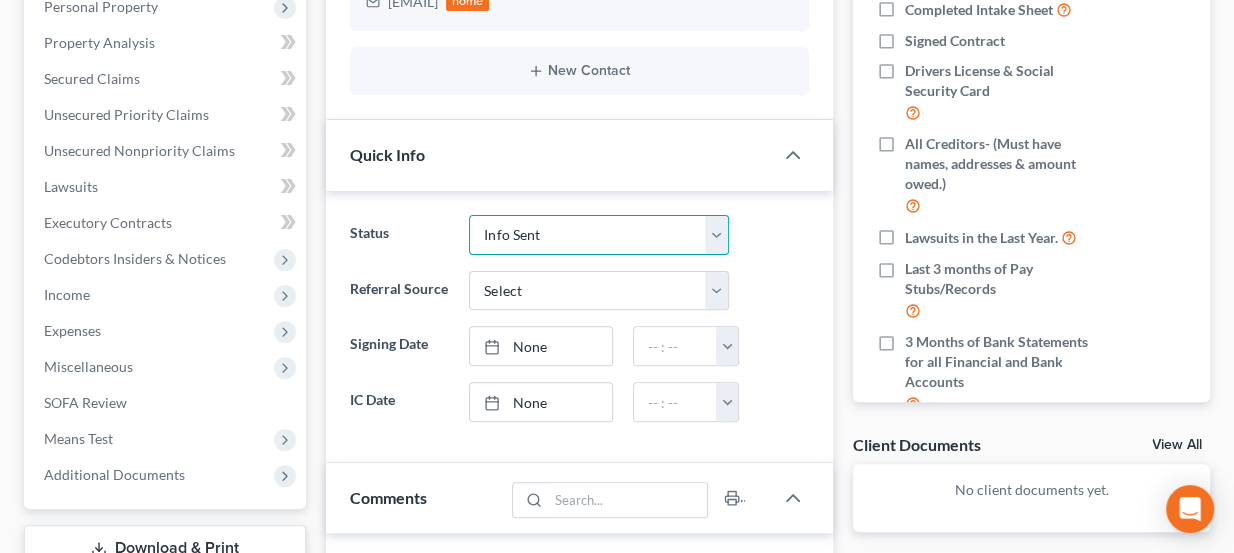 click on "Discharged Dismissed Filed Info Sent In Progress Lead Lost Lead Ready to File Retained To Review" at bounding box center (599, 235) 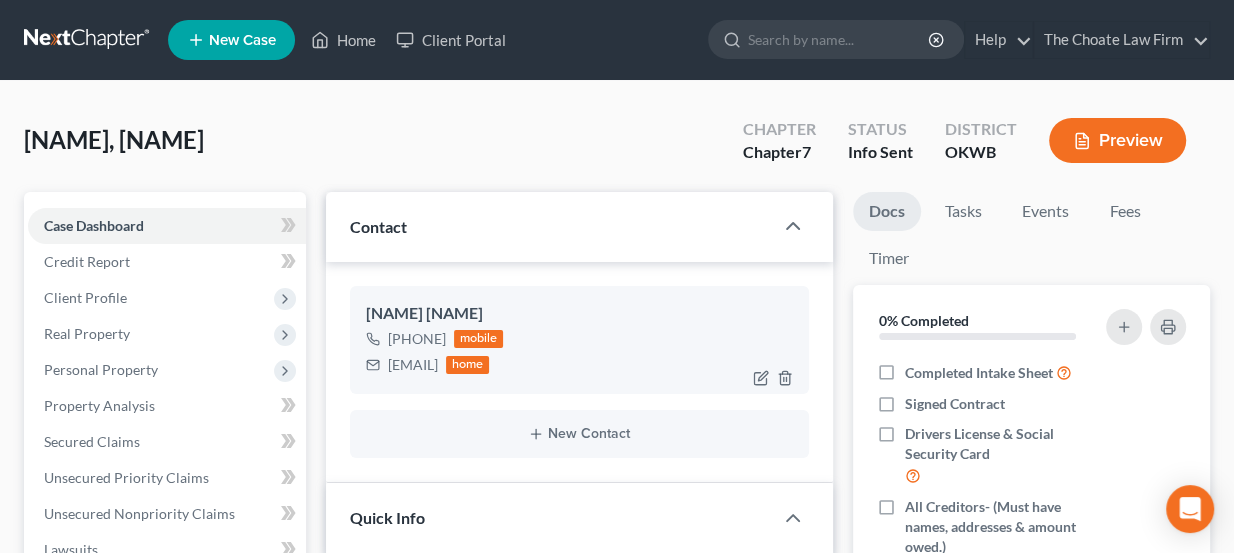 click on "renda0704@gmail.com" at bounding box center (413, 365) 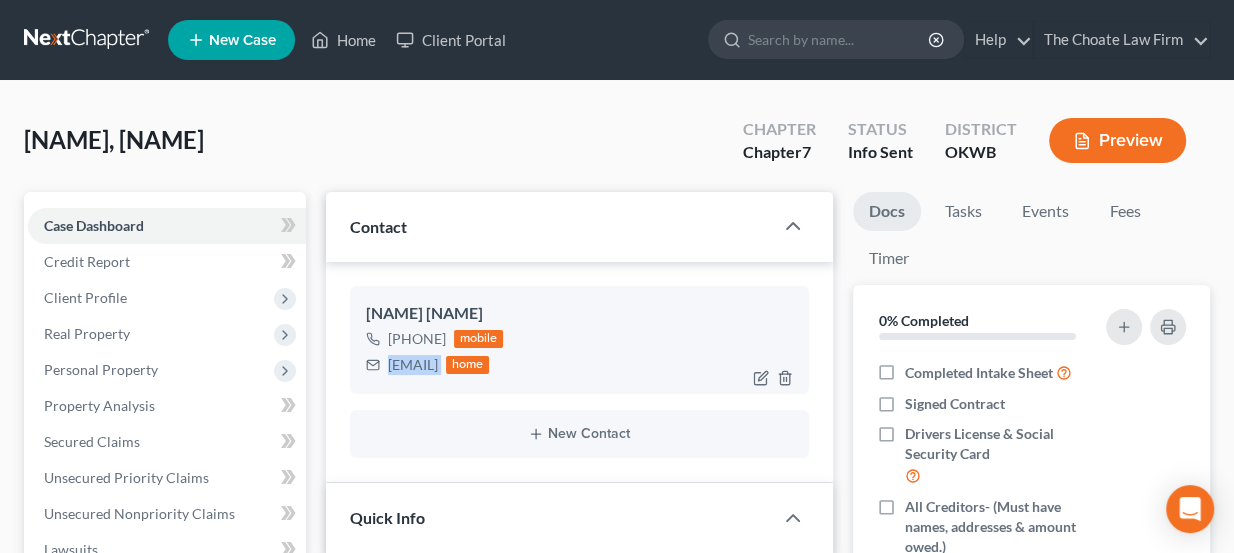 click on "renda0704@gmail.com" at bounding box center (413, 365) 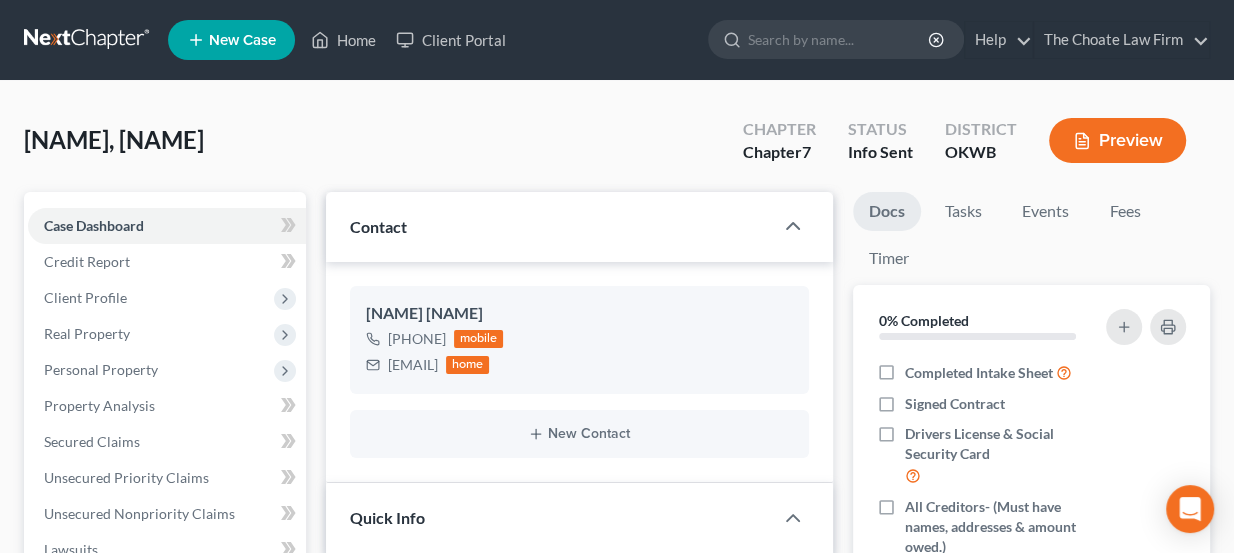 click on "Home New Case Client Portal The Choate Law Firm lou@chapter7ok.com My Account Settings Plan + Billing Account Add-Ons Upgrade to Whoa Help Center Webinars Training Videos What's new Log out New Case Home Client Portal         - No Result - See all results Or Press Enter... Help Help Center Webinars Training Videos What's new The Choate Law Firm The Choate Law Firm lou@chapter7ok.com My Account Settings Plan + Billing Account Add-Ons Upgrade to Whoa Log out" at bounding box center (617, 40) 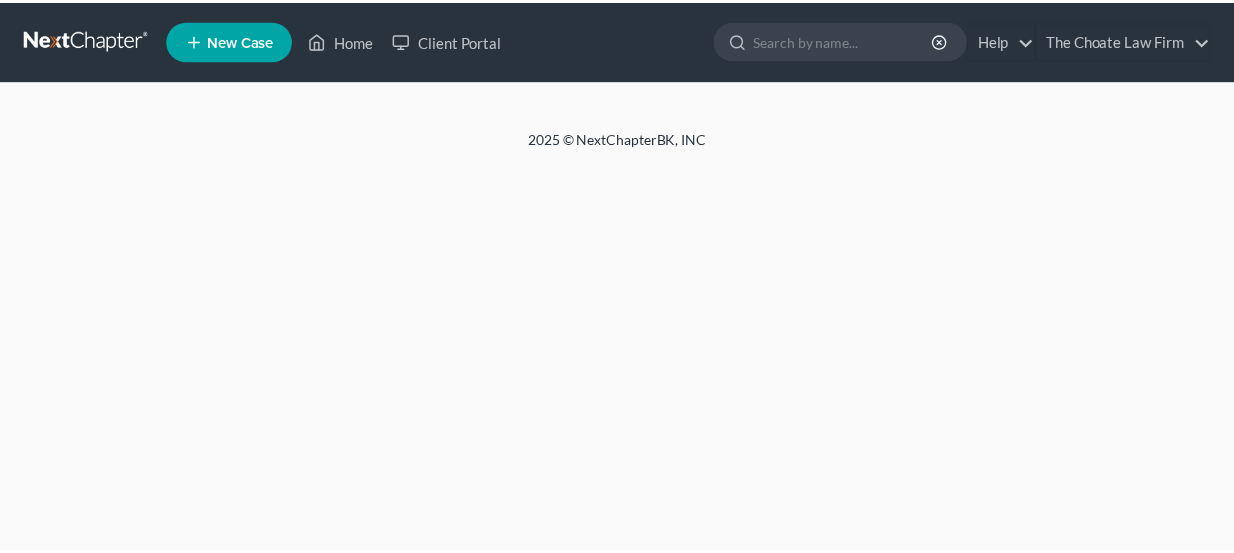 scroll, scrollTop: 0, scrollLeft: 0, axis: both 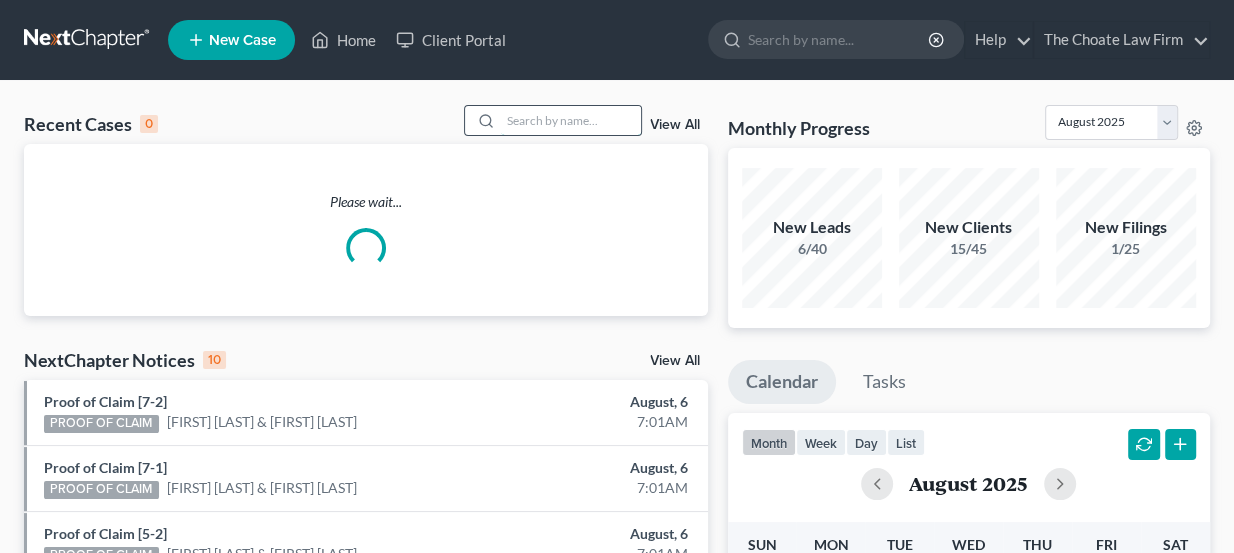 click at bounding box center (571, 120) 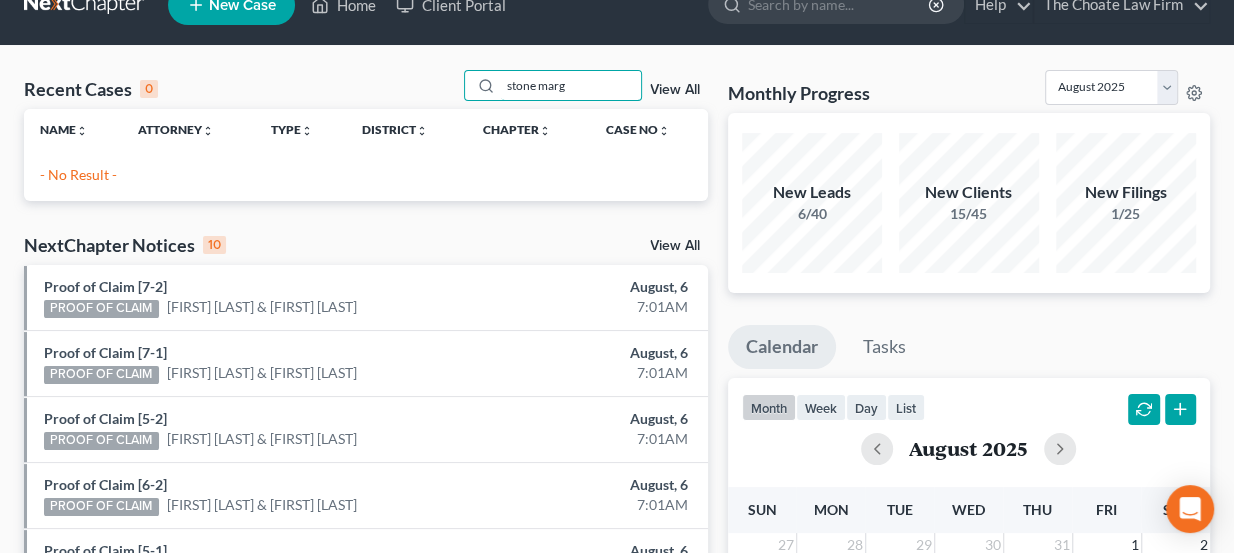 scroll, scrollTop: 90, scrollLeft: 0, axis: vertical 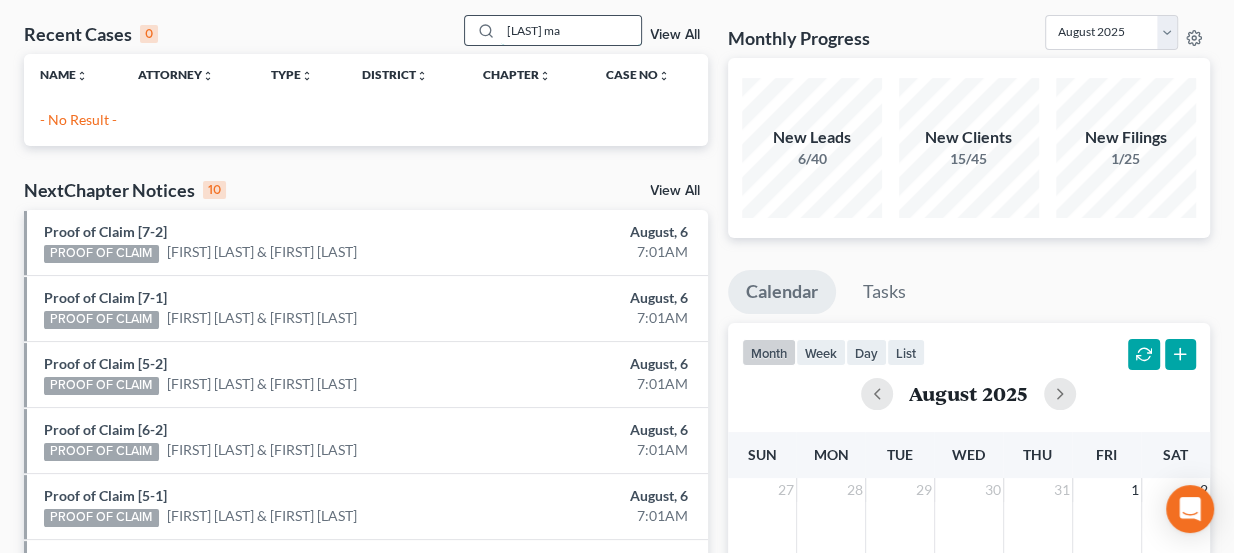click on "[LAST] ma" at bounding box center (571, 30) 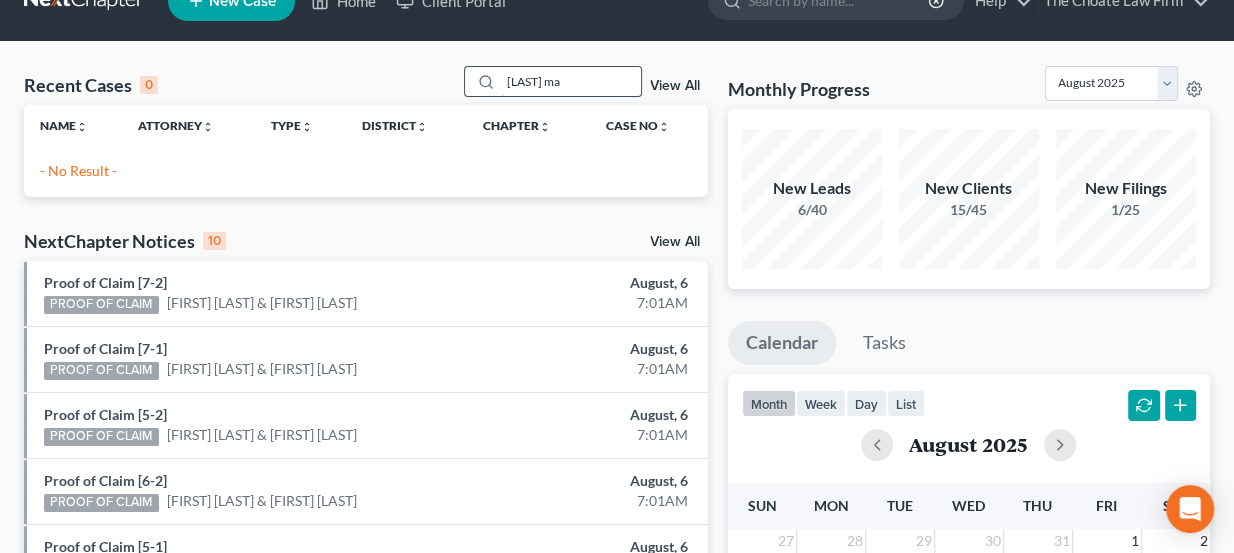 scroll, scrollTop: 0, scrollLeft: 0, axis: both 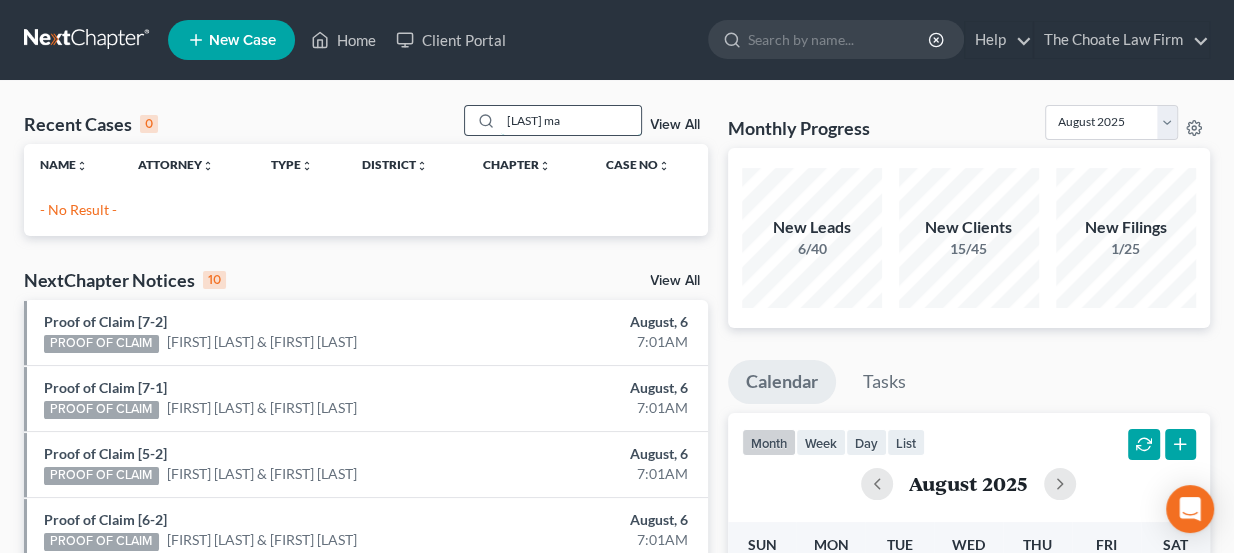 drag, startPoint x: 544, startPoint y: 119, endPoint x: 486, endPoint y: 109, distance: 58.855755 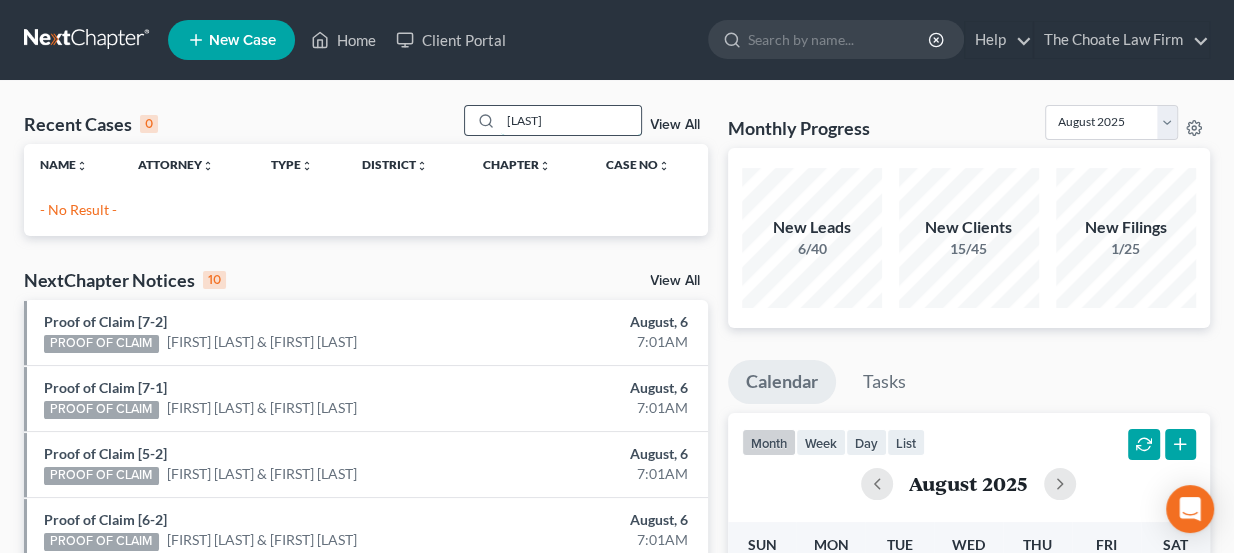 type on "[LAST]" 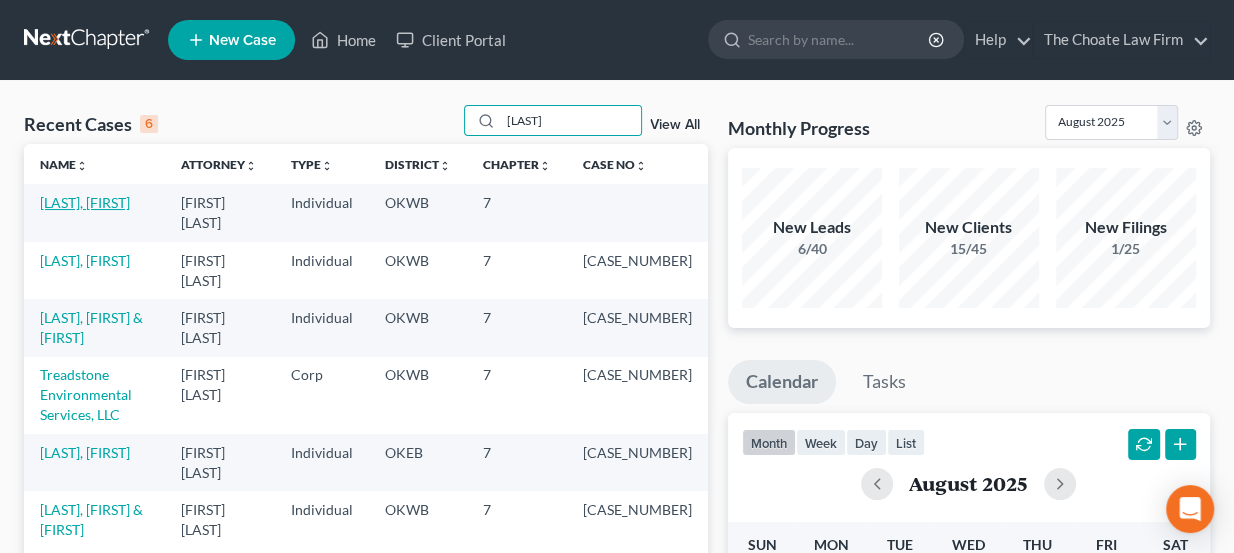 click on "[LAST], [FIRST]" at bounding box center [85, 202] 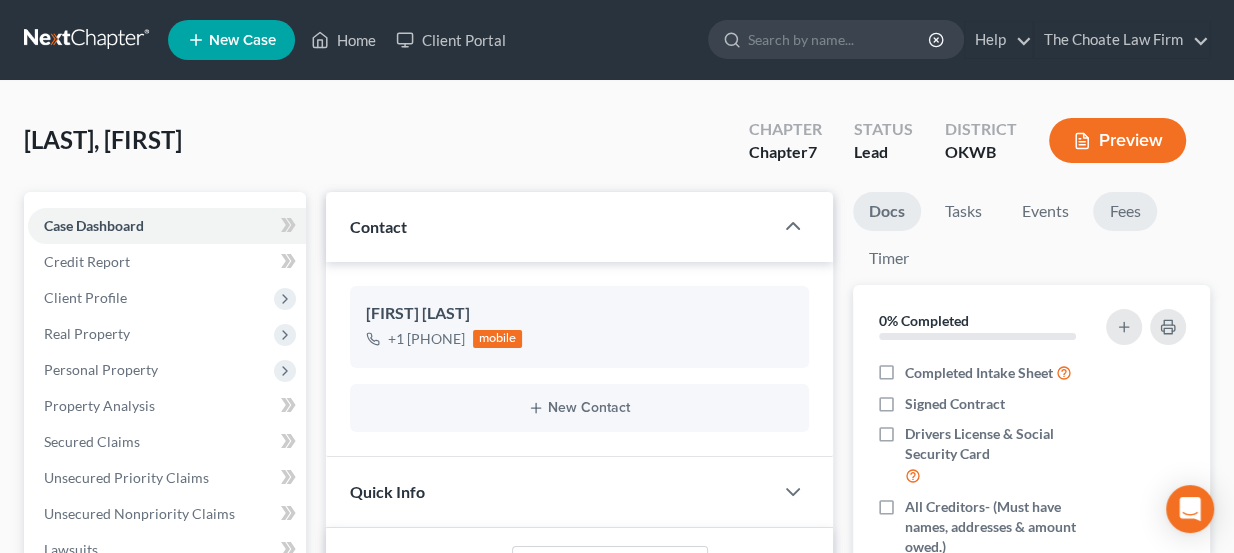 click on "Fees" at bounding box center (1125, 211) 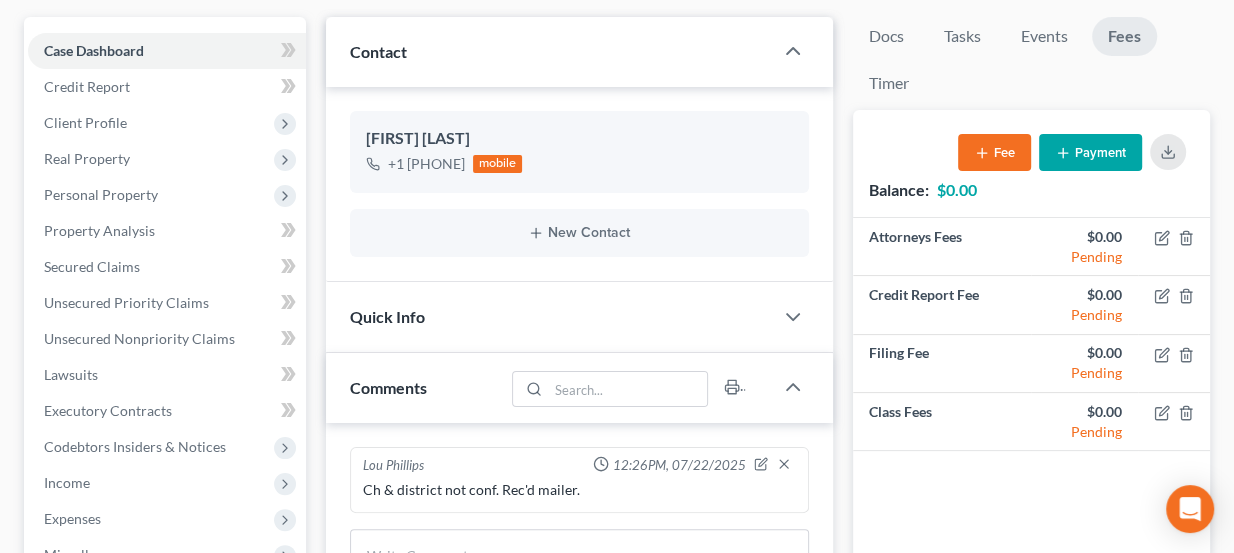 scroll, scrollTop: 181, scrollLeft: 0, axis: vertical 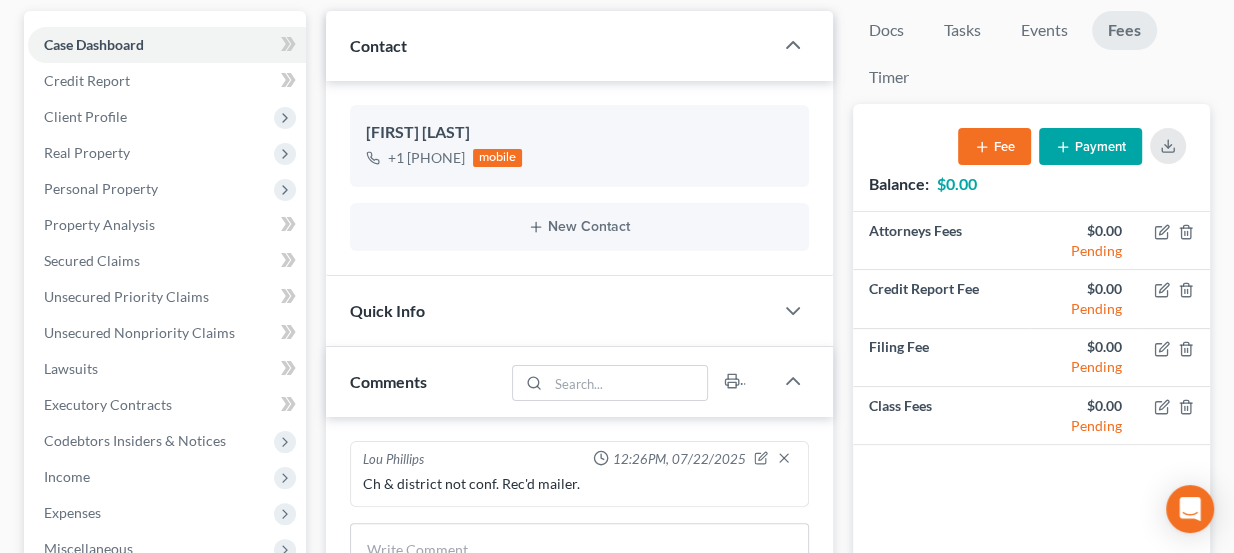 click on "Quick Info" at bounding box center [550, 310] 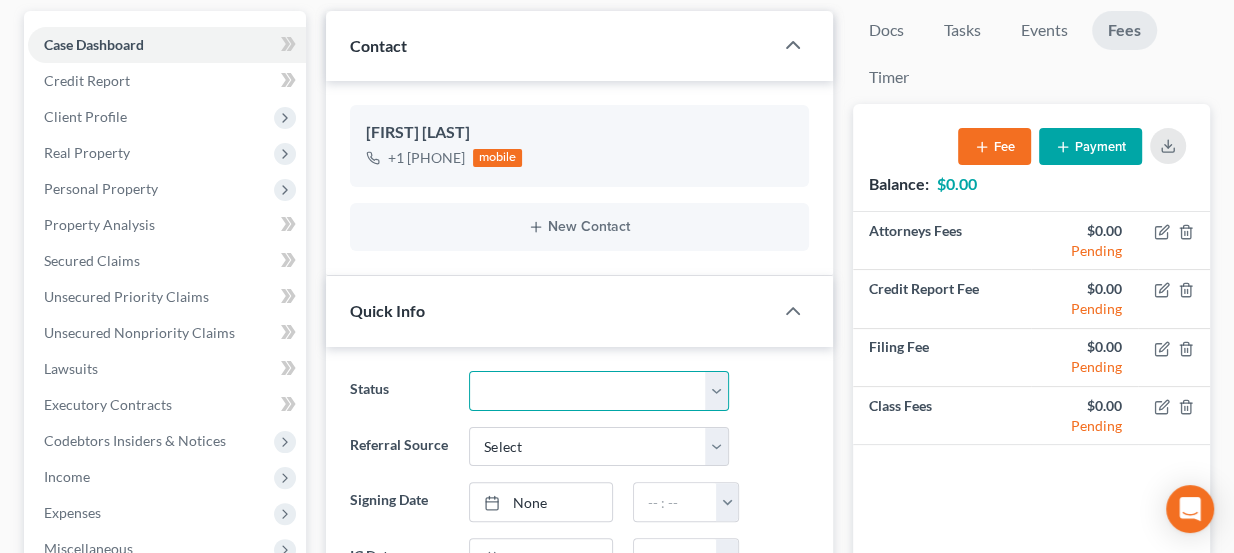 click on "Discharged Dismissed Filed Info Sent In Progress Lead Lost Lead Ready to File Retained To Review" at bounding box center [599, 391] 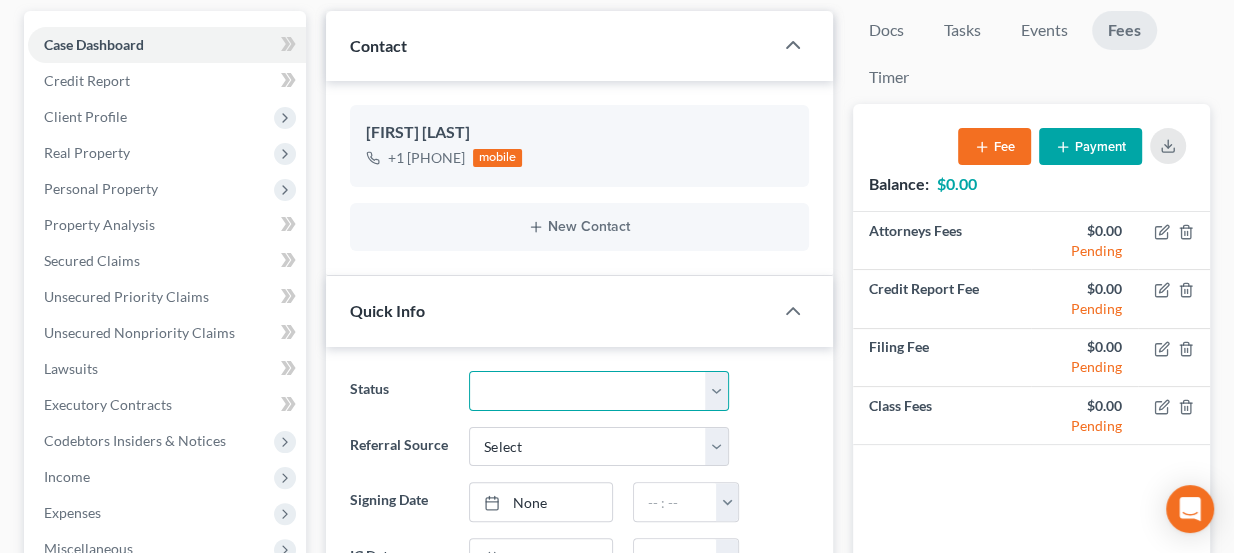 select on "3" 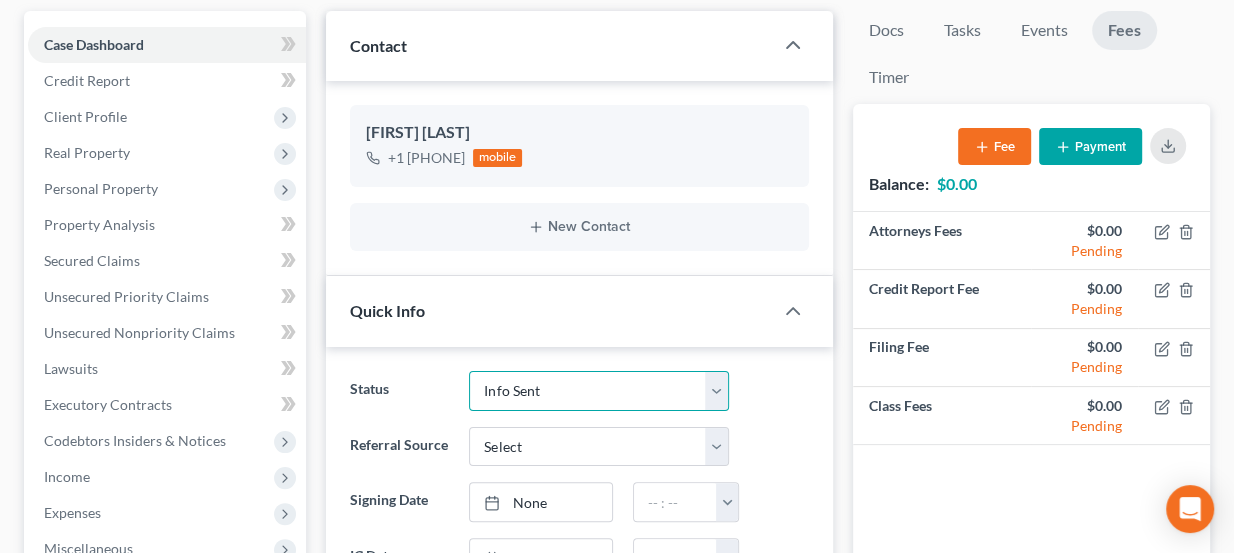 click on "Discharged Dismissed Filed Info Sent In Progress Lead Lost Lead Ready to File Retained To Review" at bounding box center [599, 391] 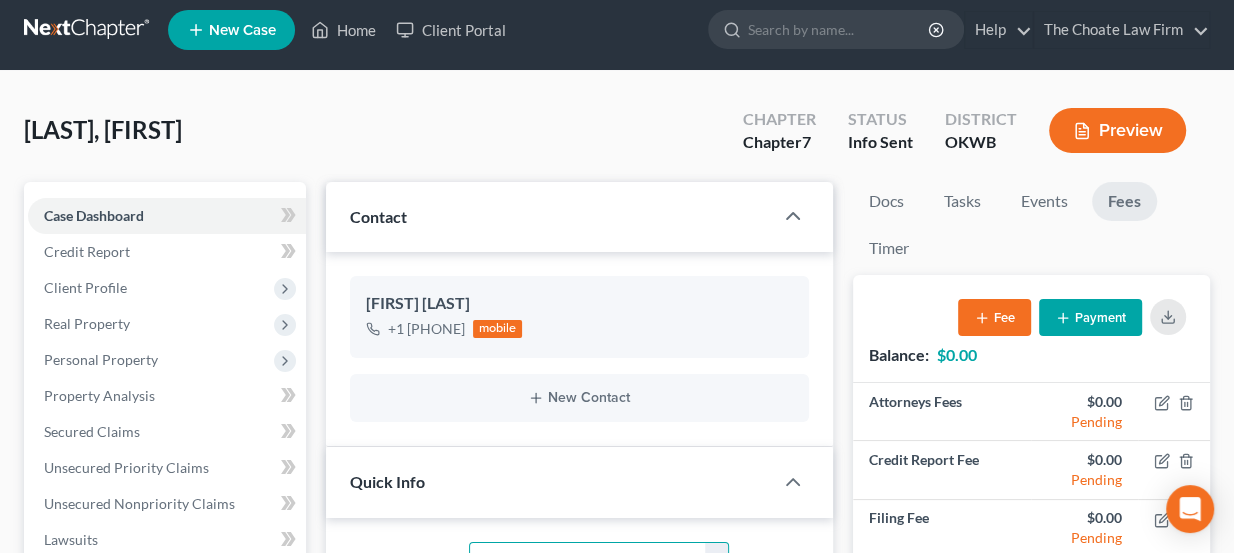 scroll, scrollTop: 0, scrollLeft: 0, axis: both 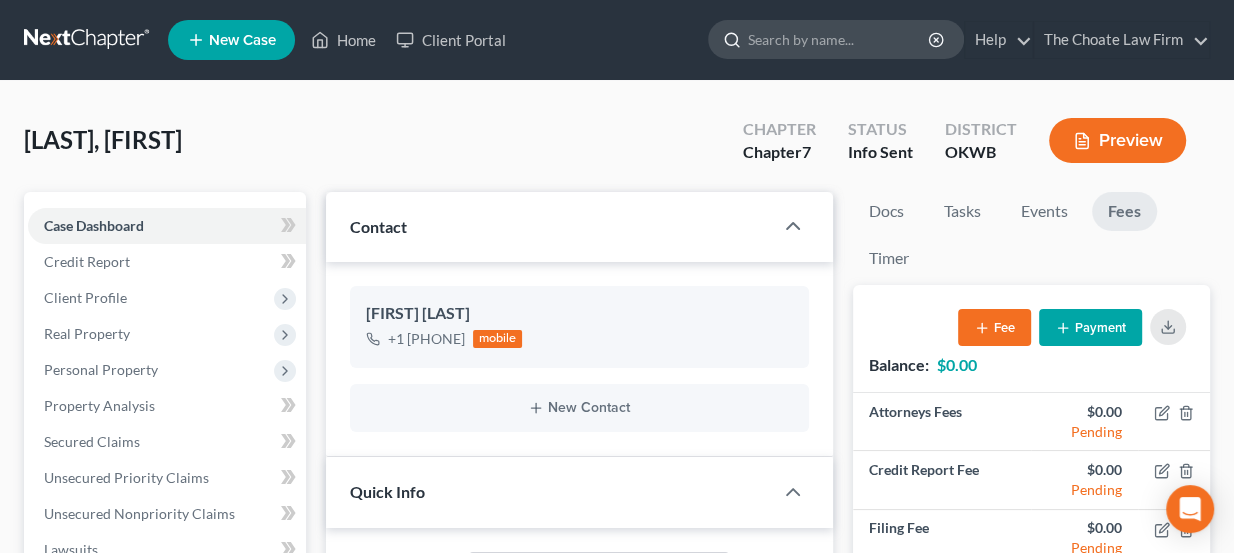 click at bounding box center [839, 39] 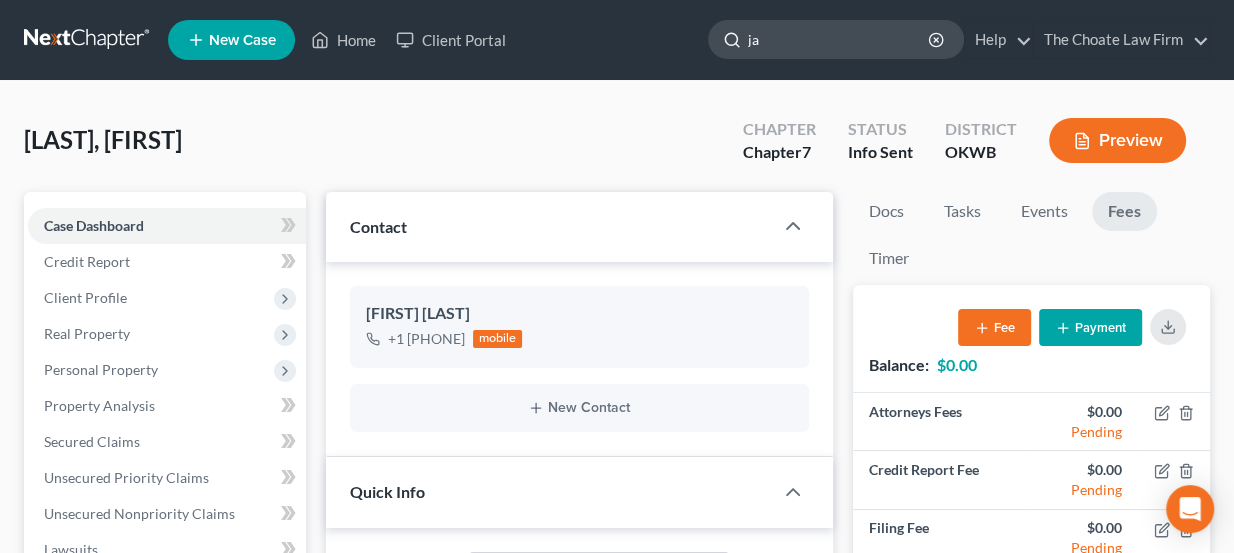 type on "j" 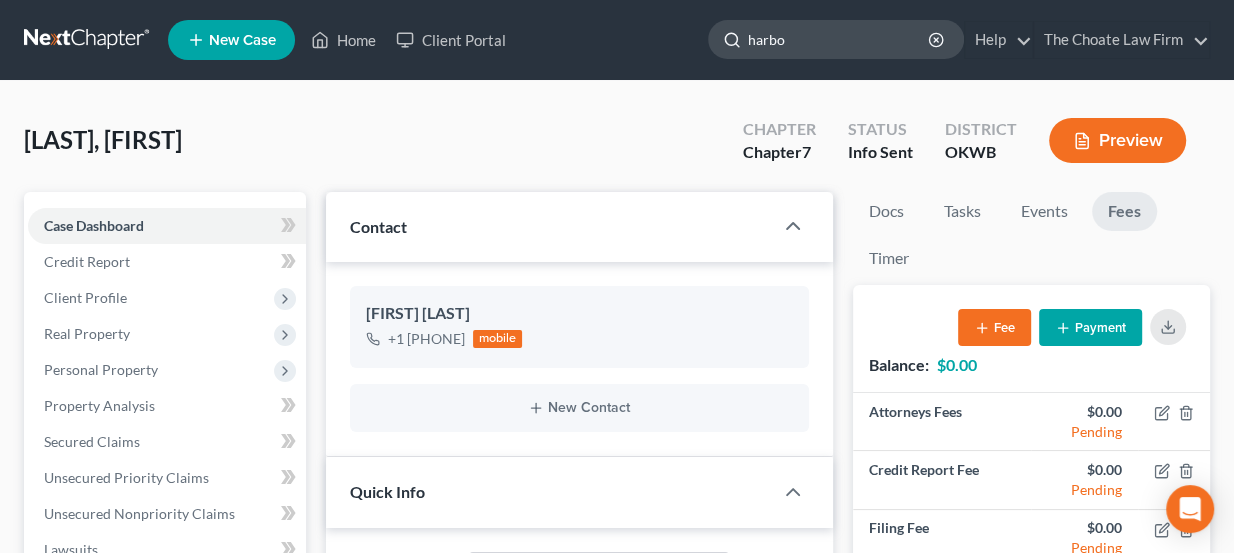 type on "harbor" 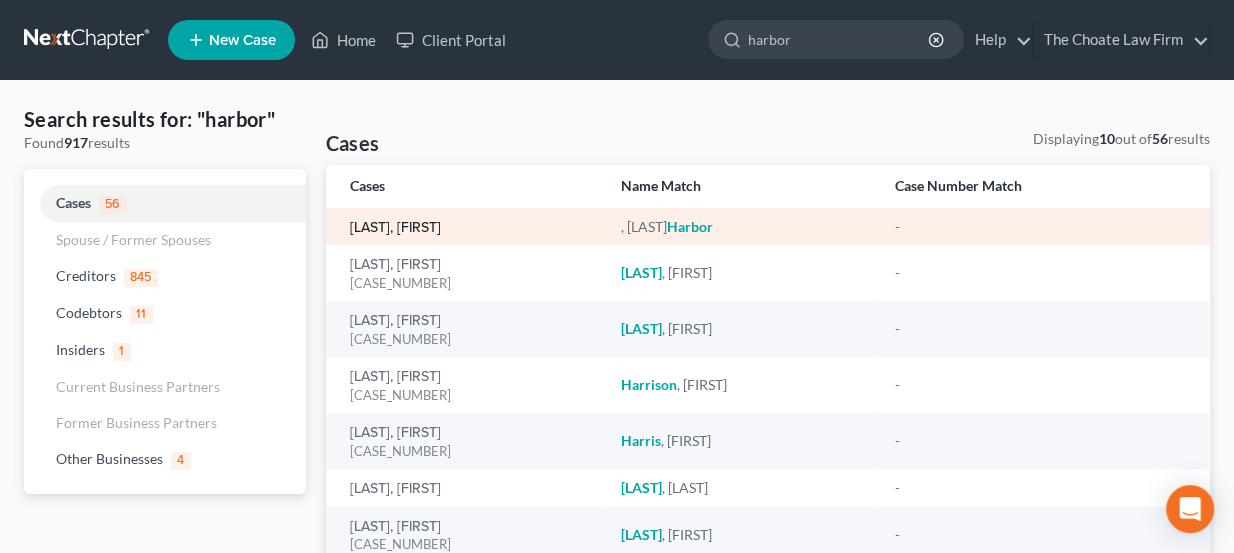 click on "[LAST], [FIRST]" at bounding box center [395, 228] 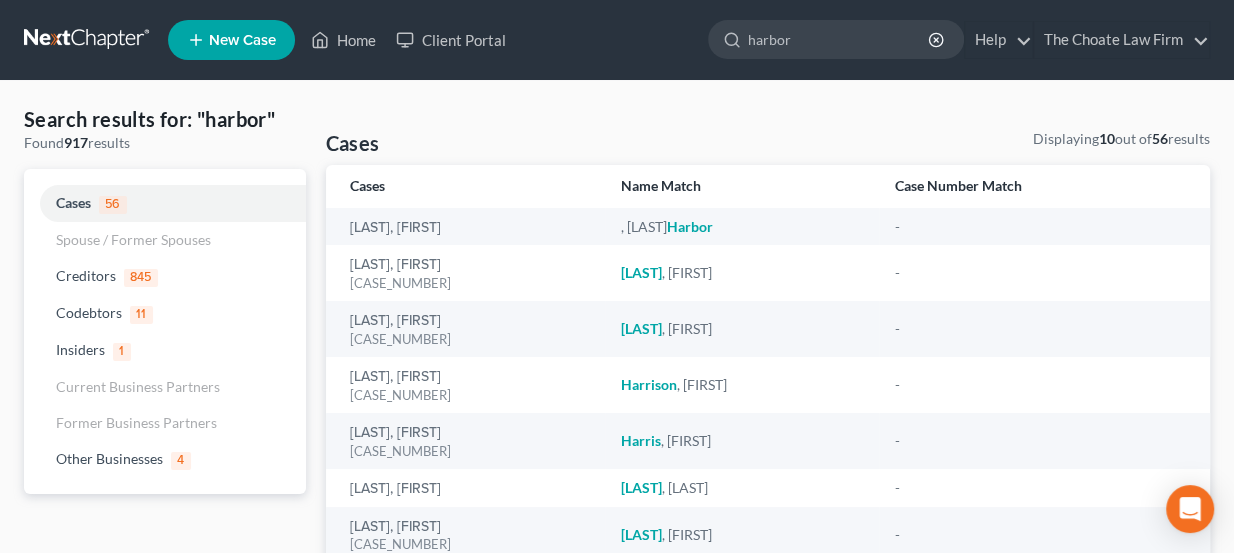 type 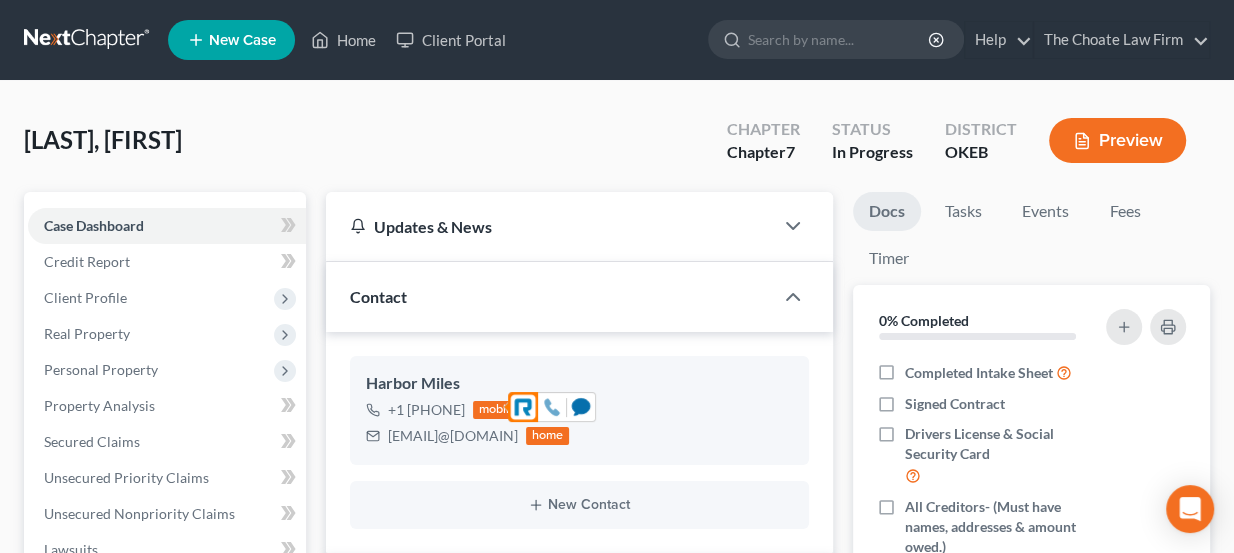 click 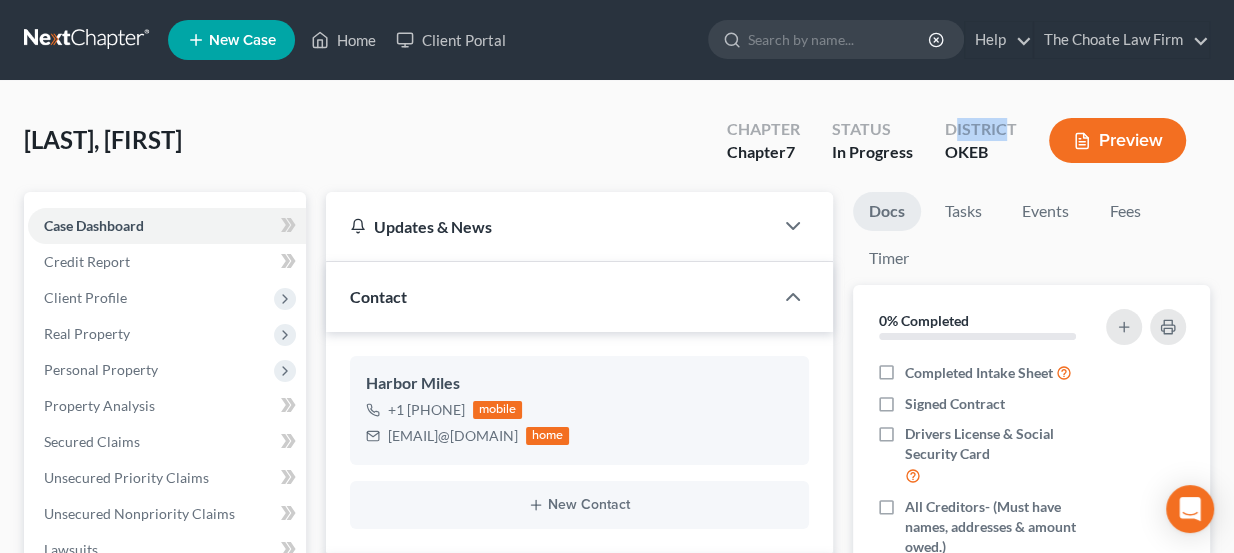 drag, startPoint x: 1011, startPoint y: 125, endPoint x: 956, endPoint y: 126, distance: 55.00909 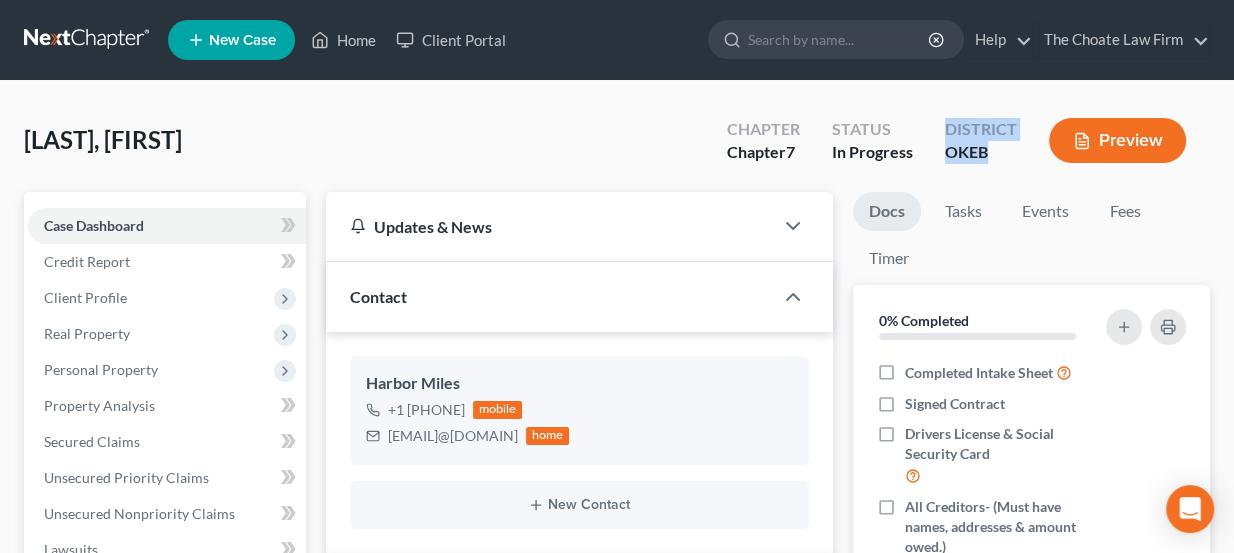 drag, startPoint x: 941, startPoint y: 123, endPoint x: 1014, endPoint y: 149, distance: 77.491936 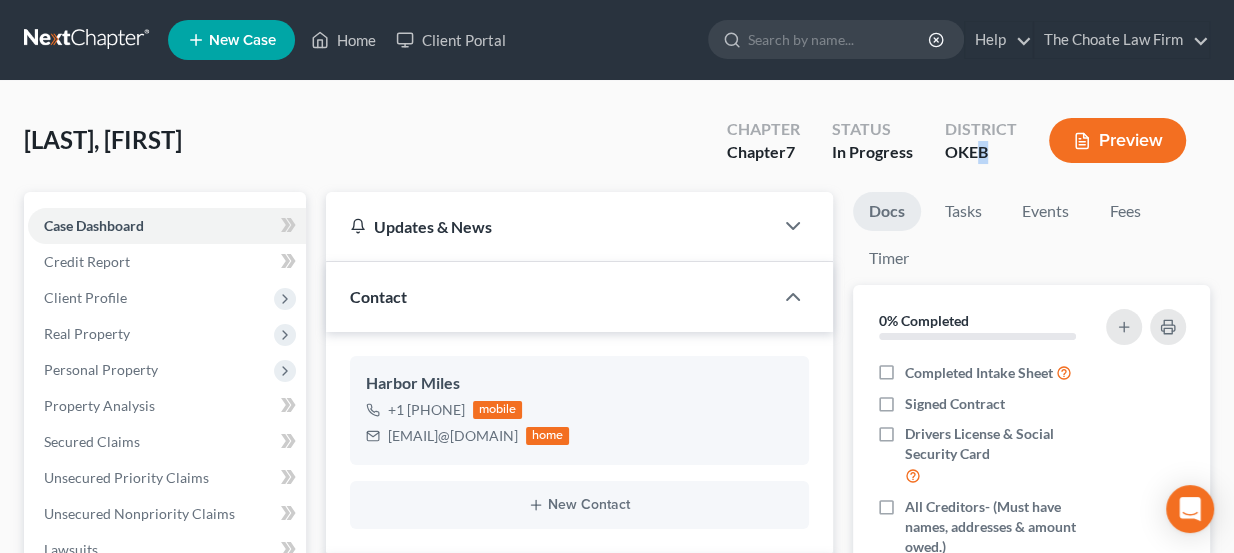 click on "OKEB" at bounding box center [981, 152] 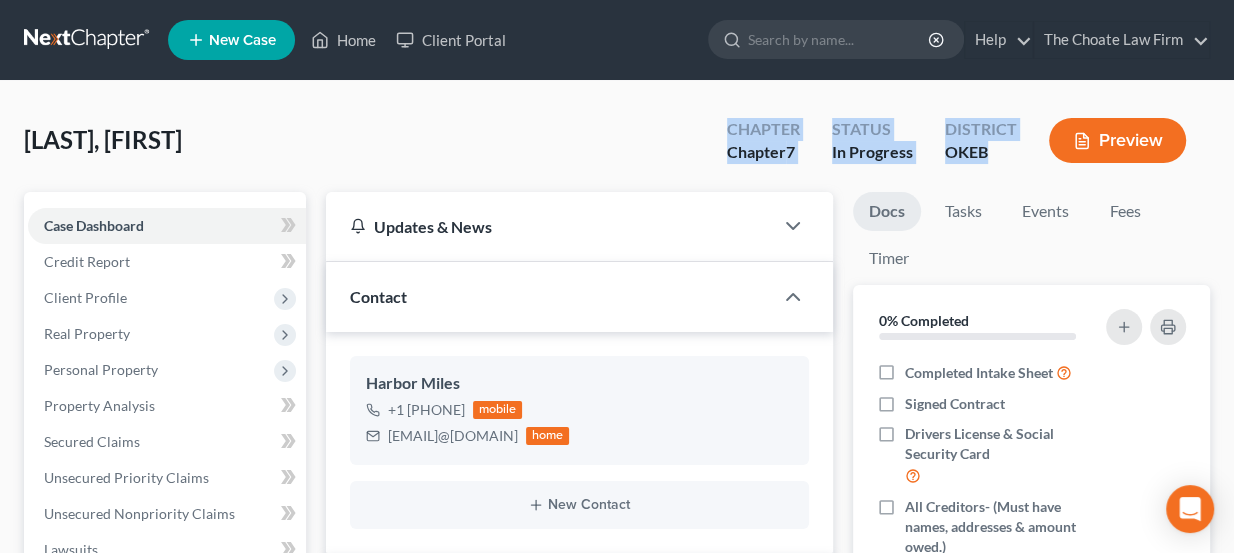 drag, startPoint x: 997, startPoint y: 154, endPoint x: 729, endPoint y: 127, distance: 269.35663 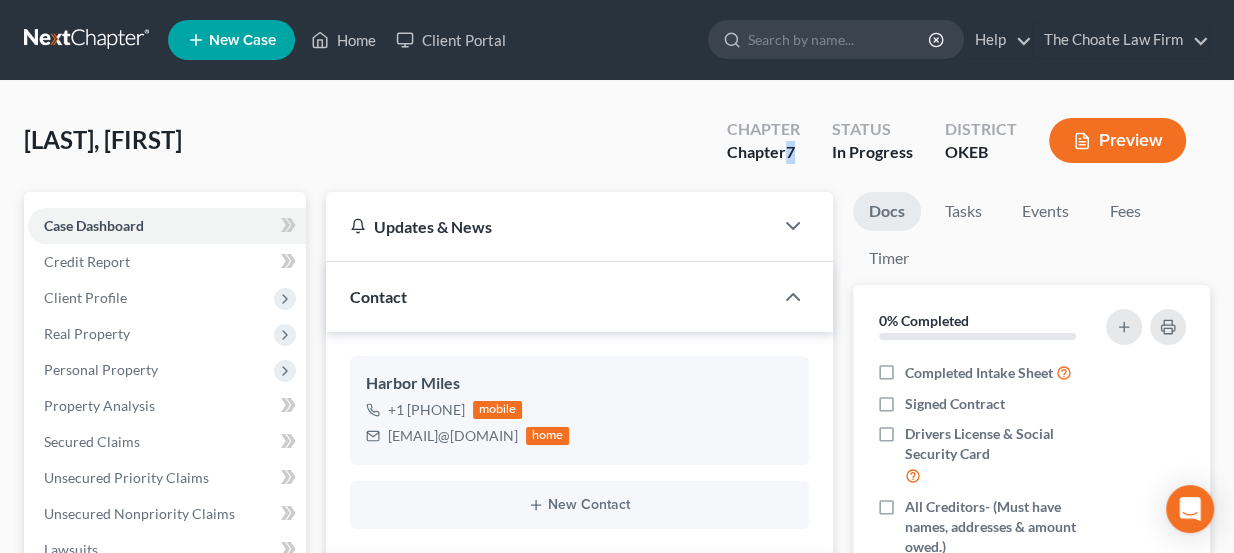 click on "7" at bounding box center (790, 151) 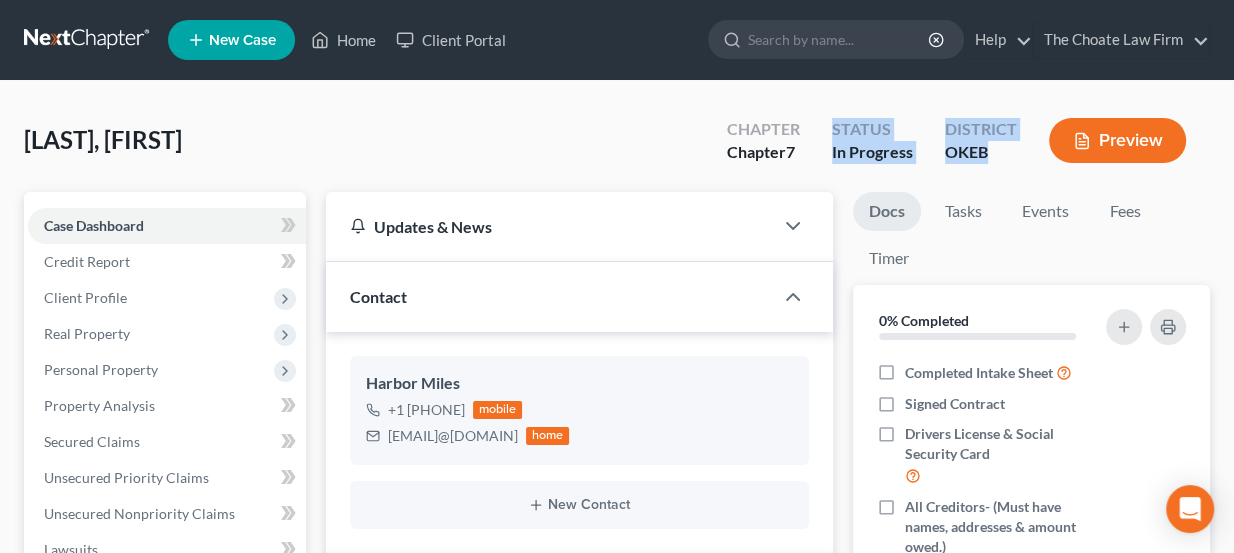 drag, startPoint x: 830, startPoint y: 128, endPoint x: 992, endPoint y: 167, distance: 166.62833 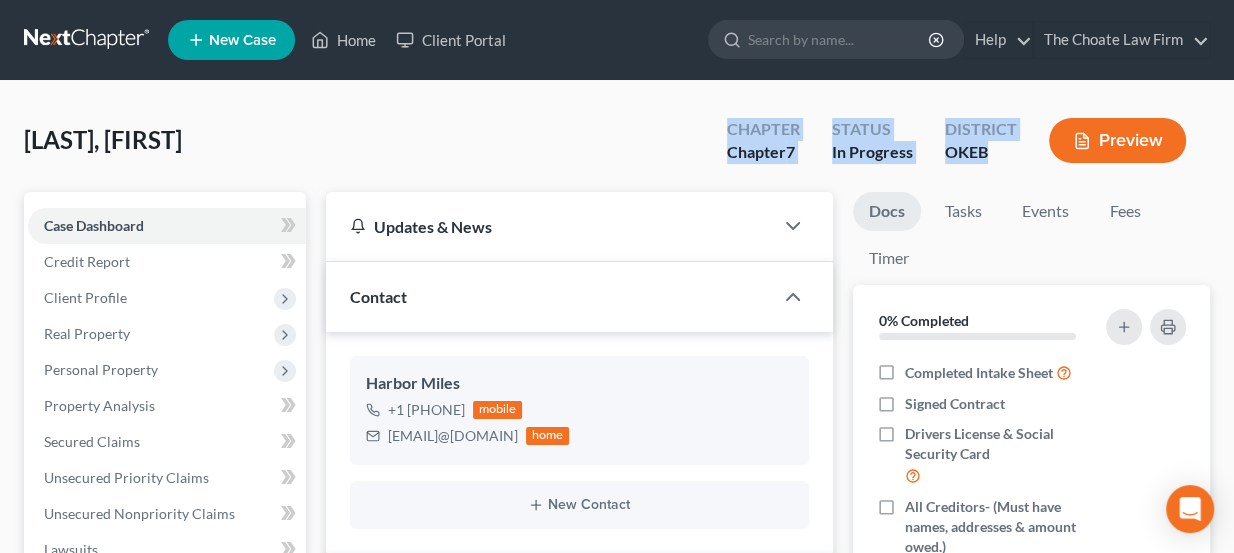 drag, startPoint x: 992, startPoint y: 159, endPoint x: 731, endPoint y: 130, distance: 262.60617 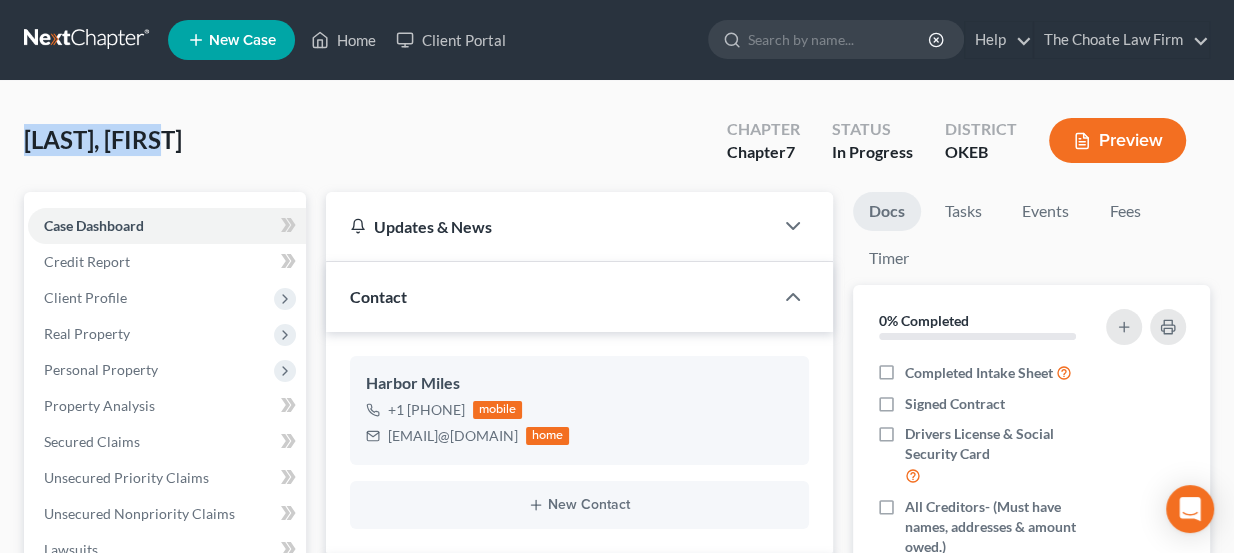 drag, startPoint x: 167, startPoint y: 142, endPoint x: 21, endPoint y: 132, distance: 146.34207 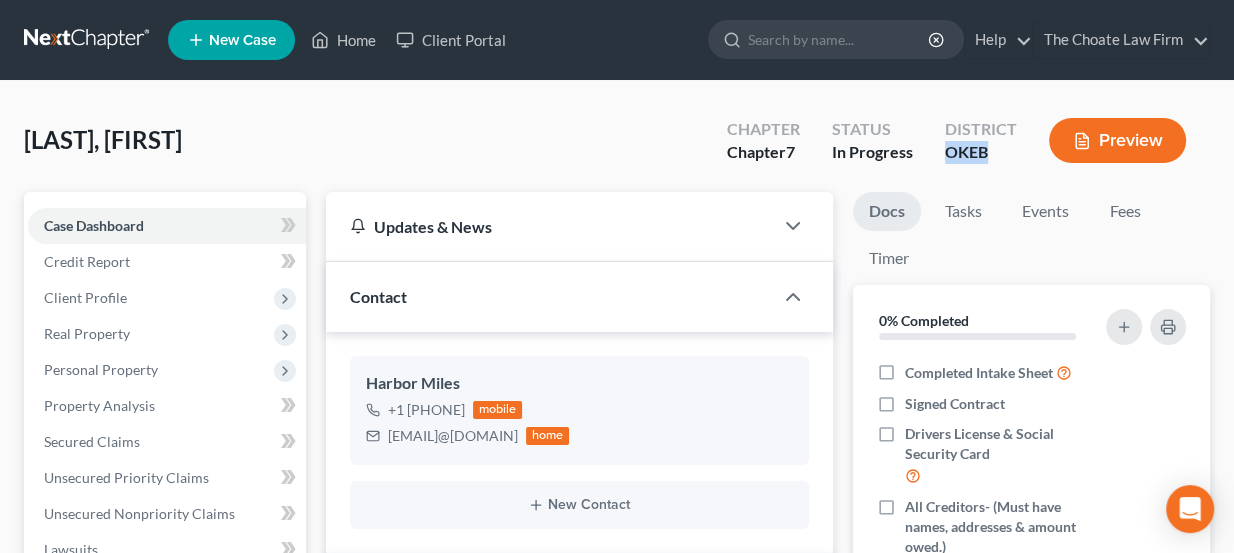 drag, startPoint x: 950, startPoint y: 151, endPoint x: 992, endPoint y: 162, distance: 43.416588 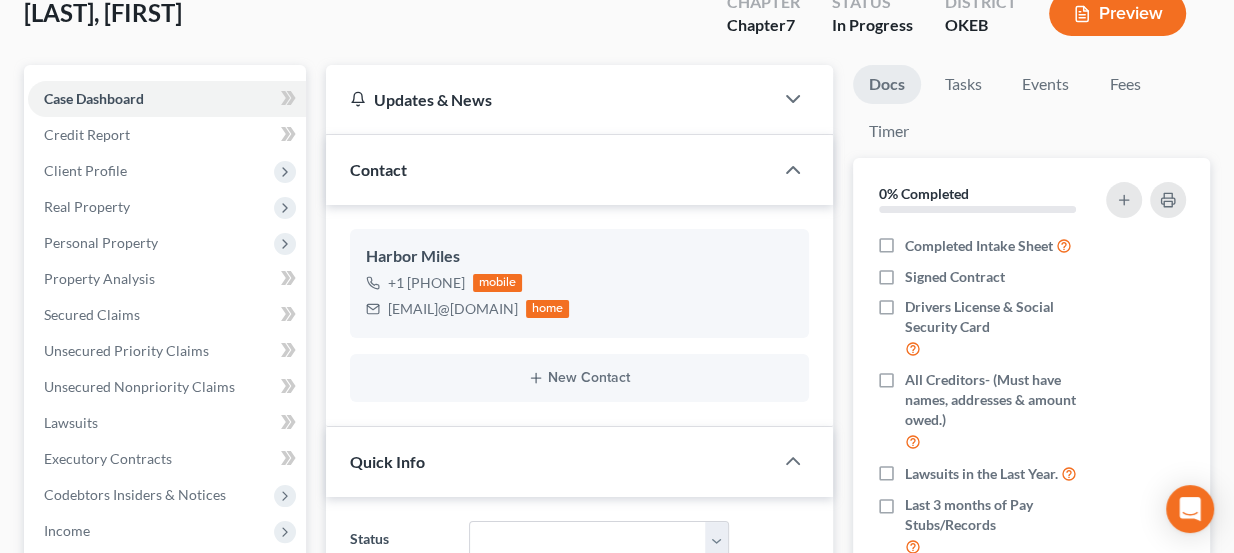 scroll, scrollTop: 129, scrollLeft: 0, axis: vertical 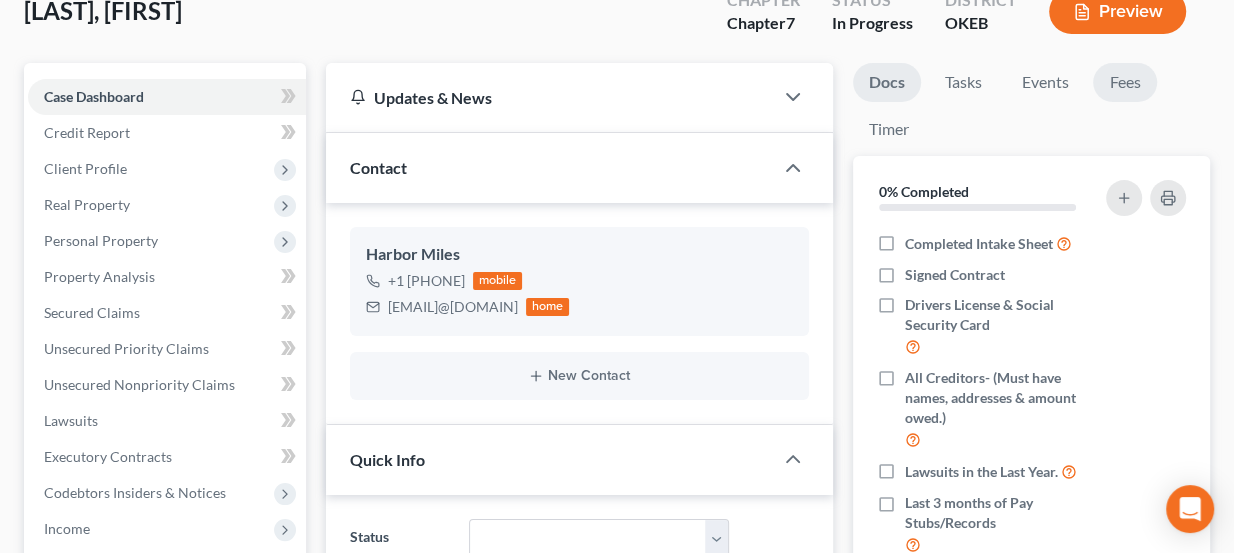 click on "Fees" at bounding box center (1125, 82) 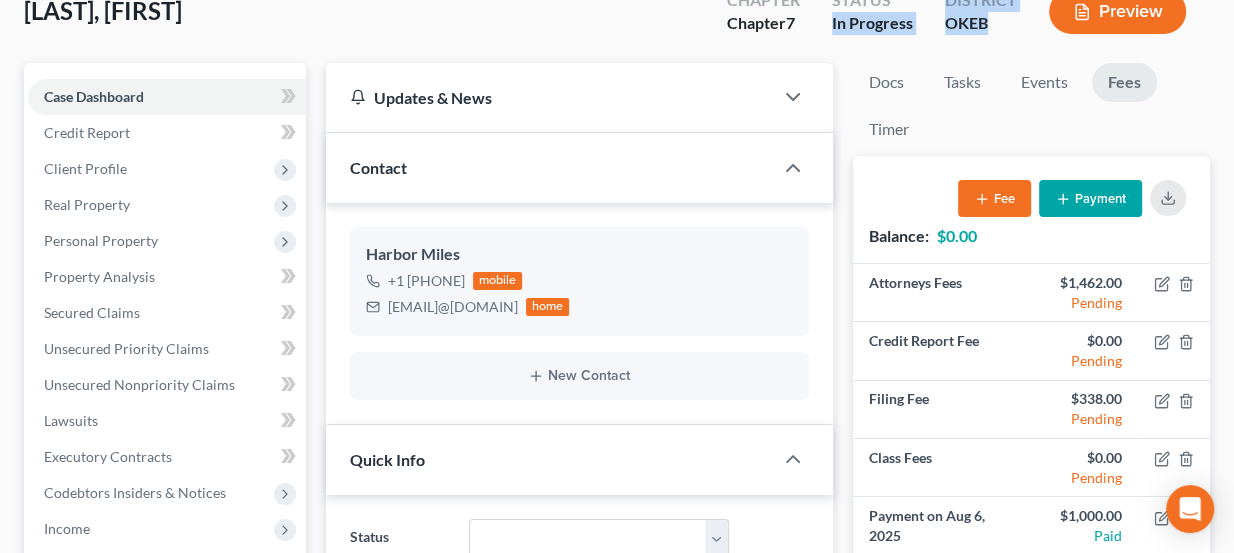 drag, startPoint x: 830, startPoint y: 25, endPoint x: 994, endPoint y: 34, distance: 164.24677 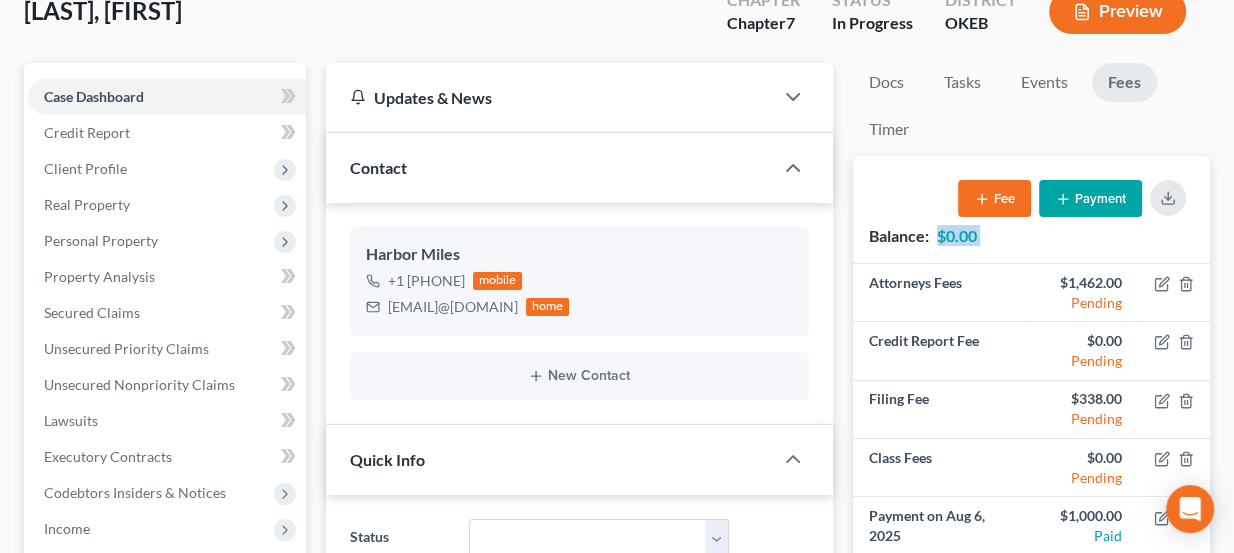 drag, startPoint x: 975, startPoint y: 236, endPoint x: 1005, endPoint y: 234, distance: 30.066593 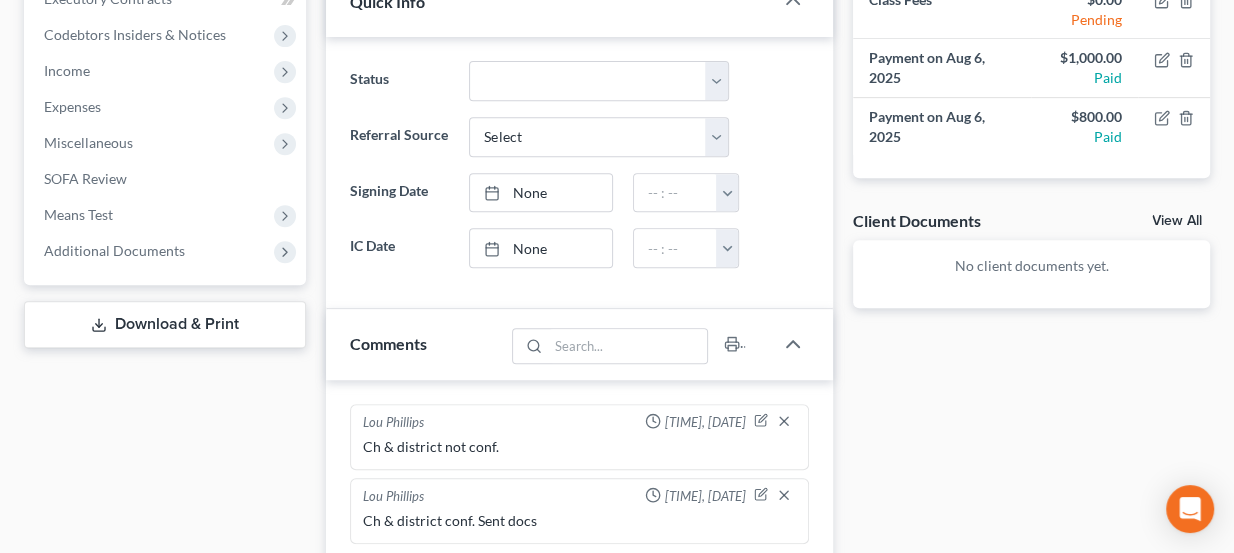 scroll, scrollTop: 856, scrollLeft: 0, axis: vertical 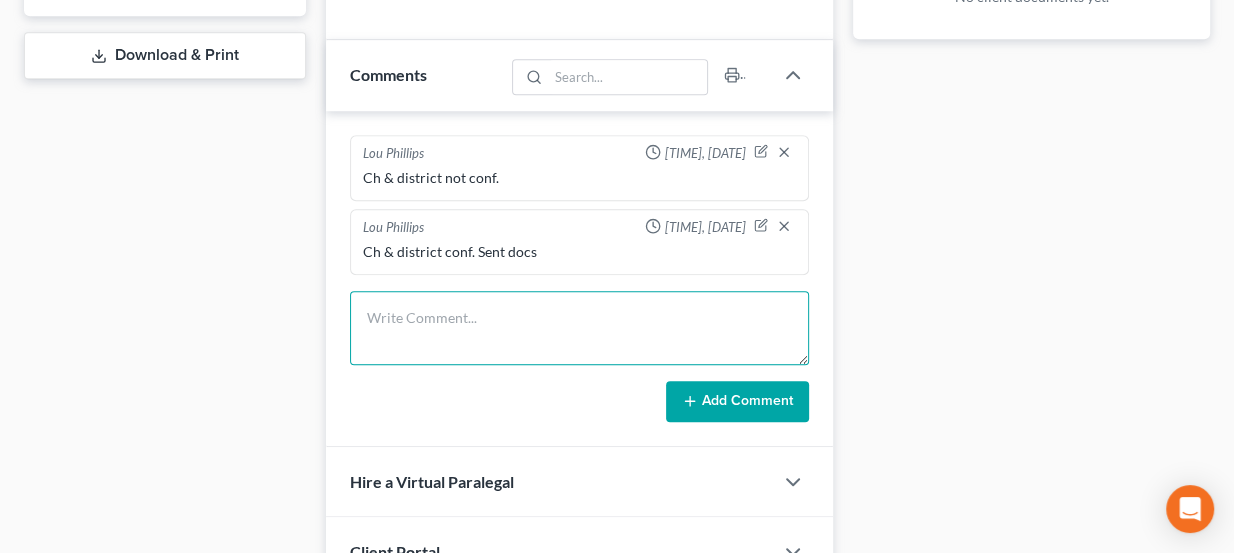click at bounding box center [580, 328] 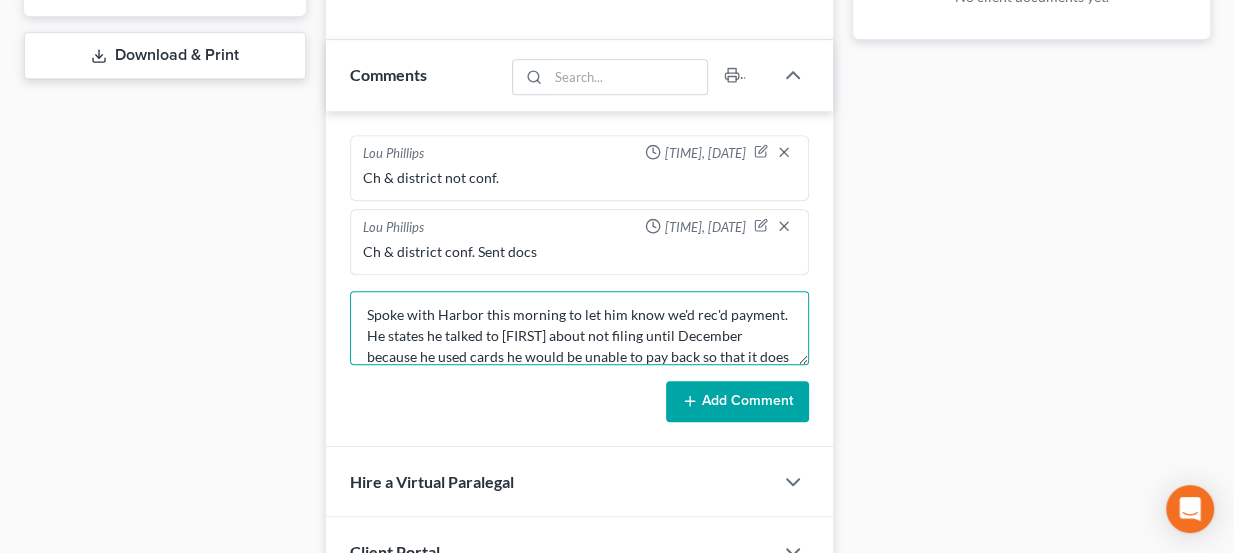 scroll, scrollTop: 24, scrollLeft: 0, axis: vertical 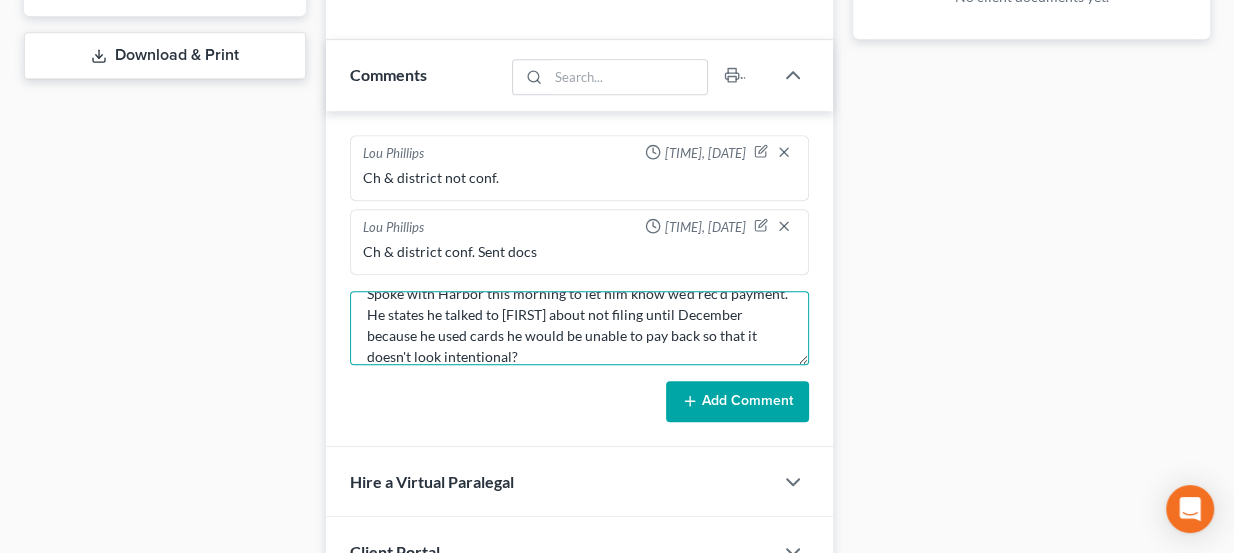 type on "Spoke with Harbor this morning to let him know we'd rec'd payment. He states he talked to [FIRST] about not filing until December because he used cards he would be unable to pay back so that it doesn't look intentional?" 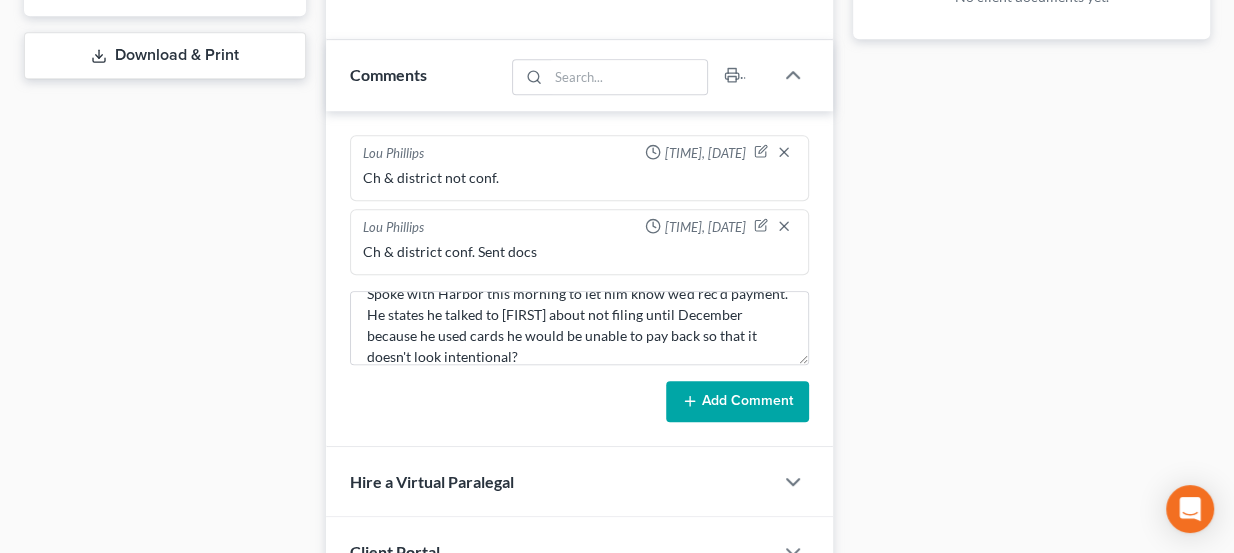 click on "Add Comment" at bounding box center (737, 402) 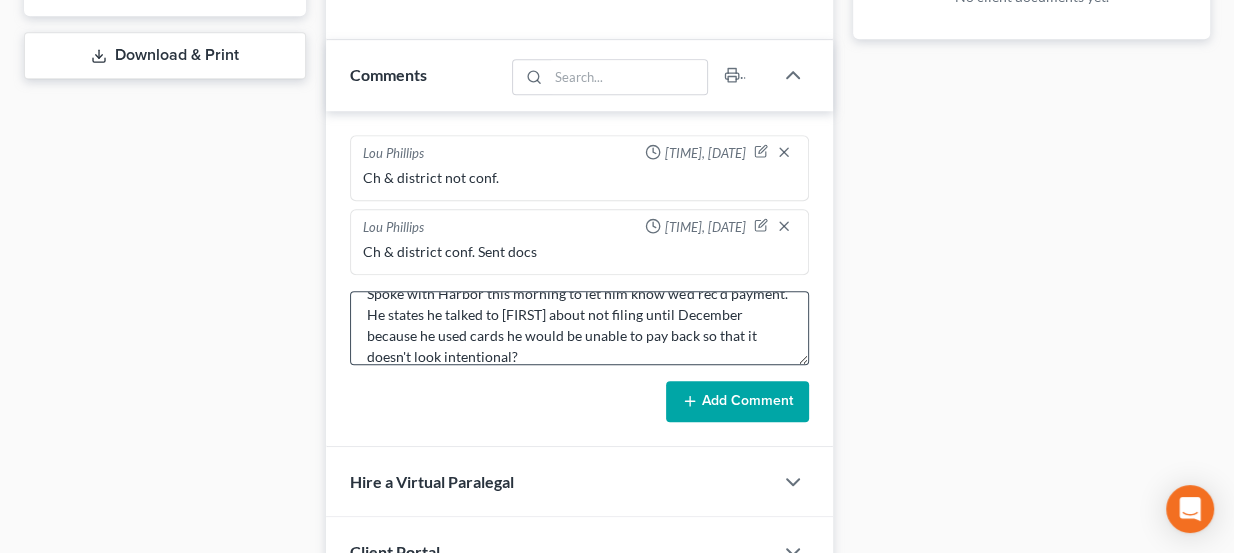 type 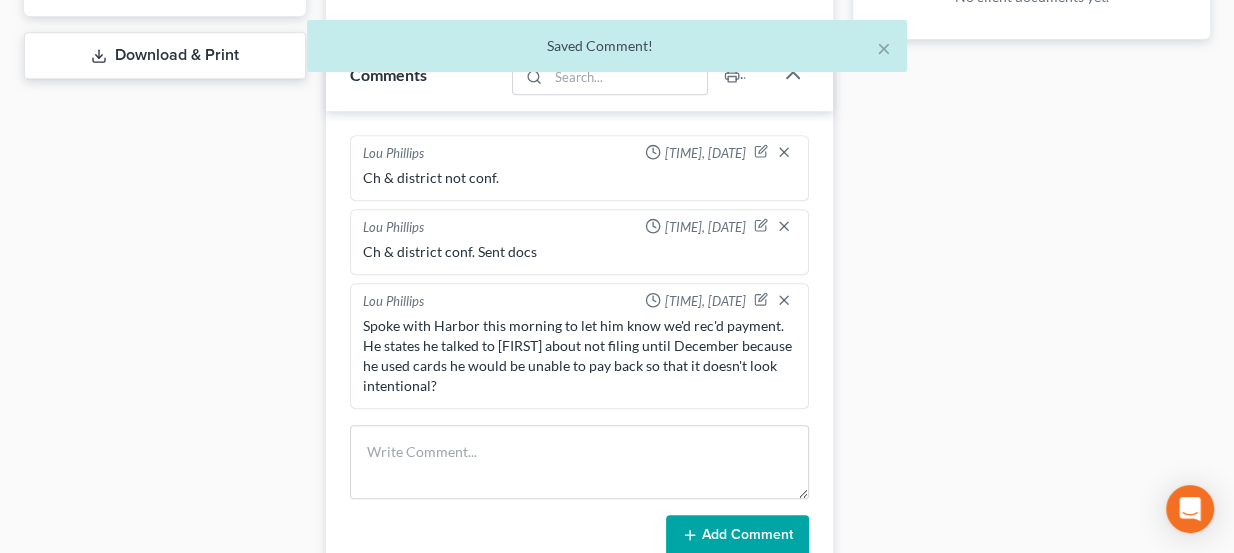 scroll, scrollTop: 0, scrollLeft: 0, axis: both 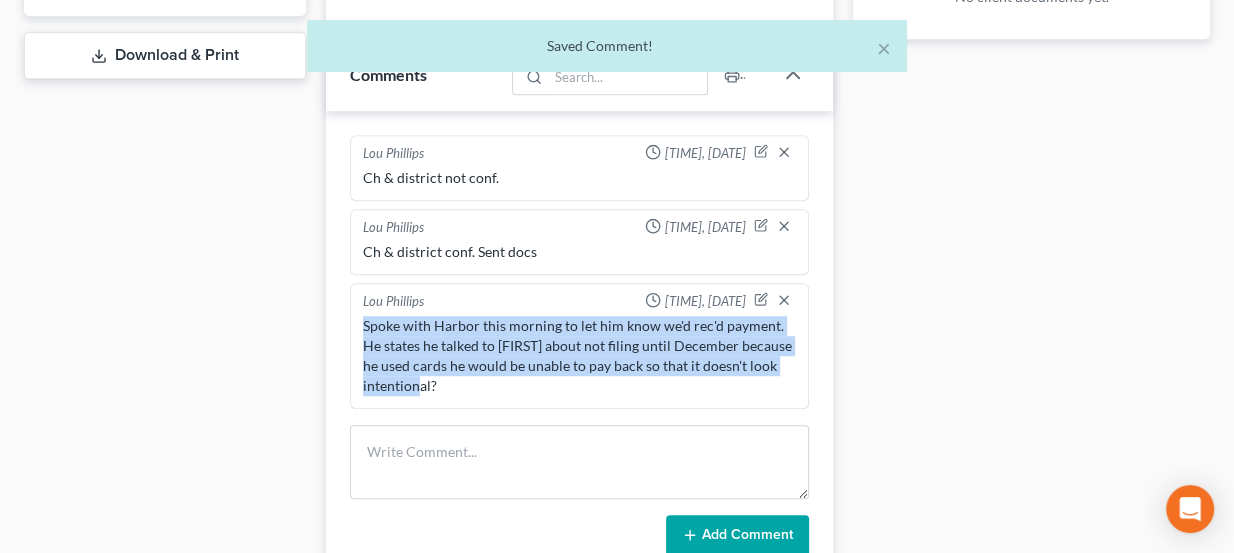 drag, startPoint x: 438, startPoint y: 378, endPoint x: 361, endPoint y: 319, distance: 97.00516 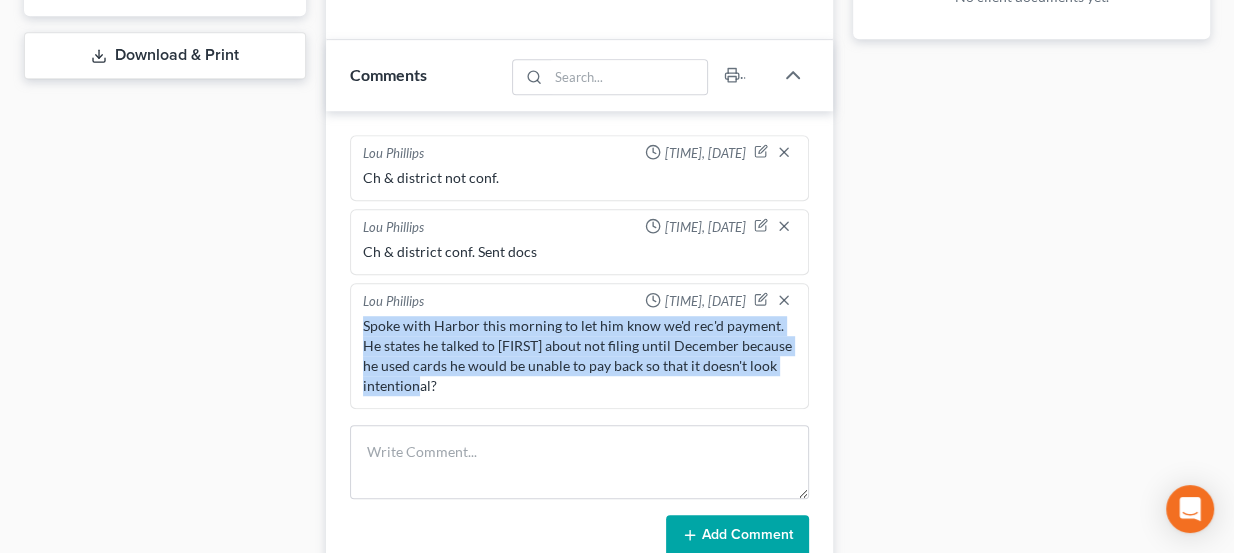 click on "Spoke with Harbor this morning to let him know we'd rec'd payment. He states he talked to [FIRST] about not filing until December because he used cards he would be unable to pay back so that it doesn't look intentional?" at bounding box center (580, 356) 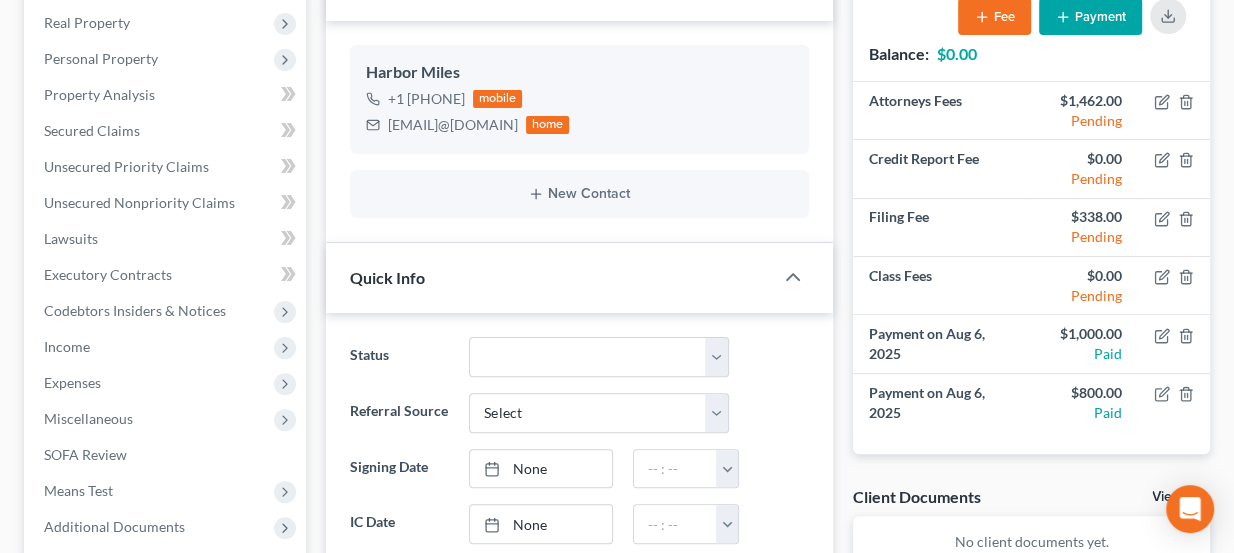 scroll, scrollTop: 0, scrollLeft: 0, axis: both 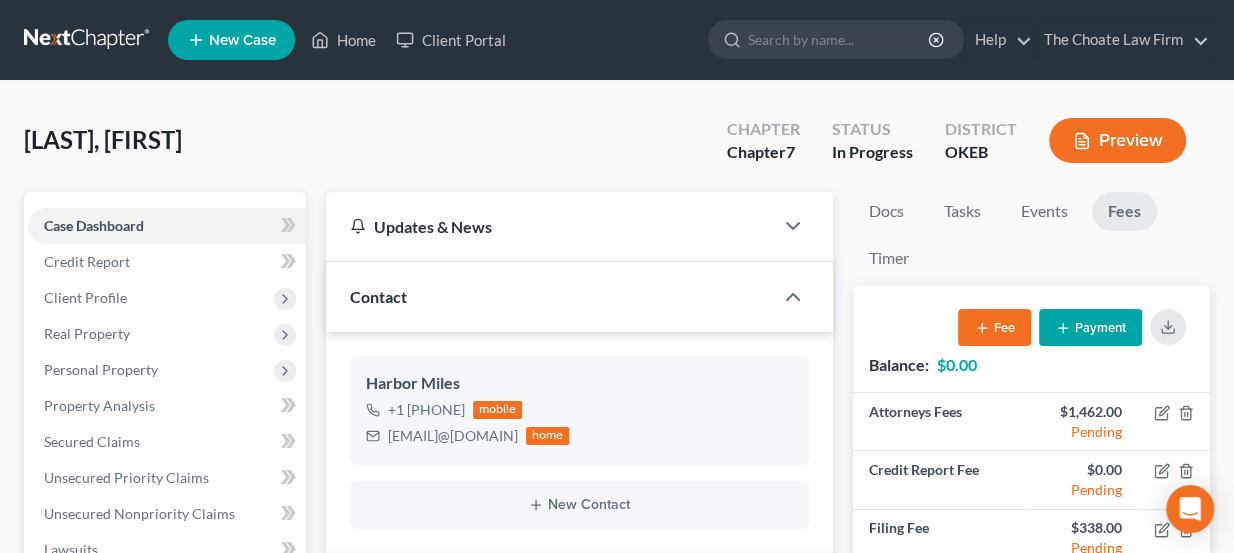 click at bounding box center [88, 40] 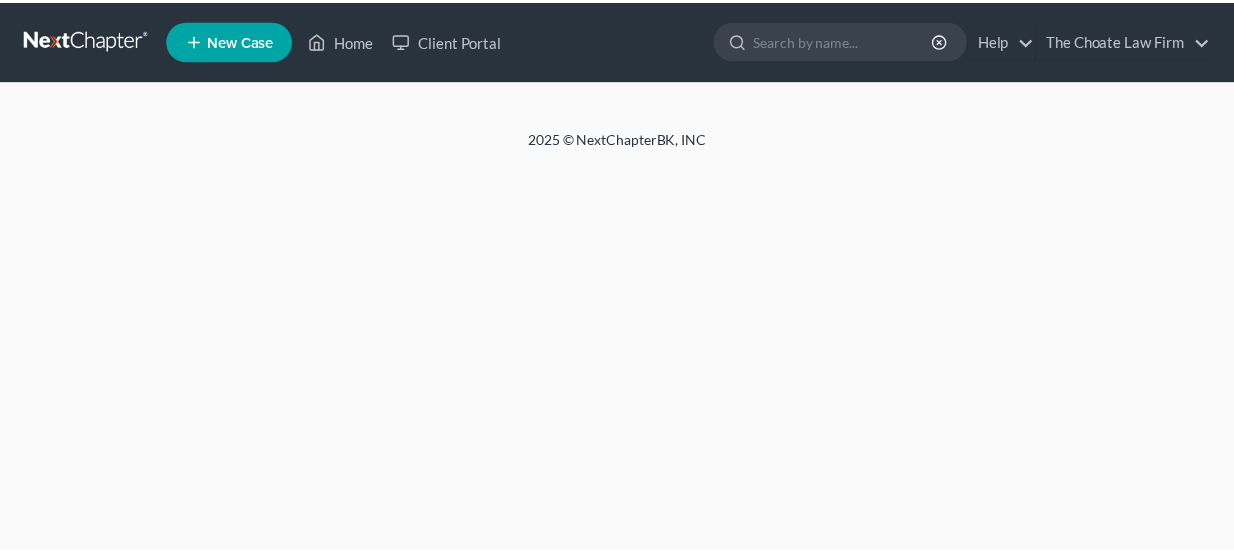 scroll, scrollTop: 0, scrollLeft: 0, axis: both 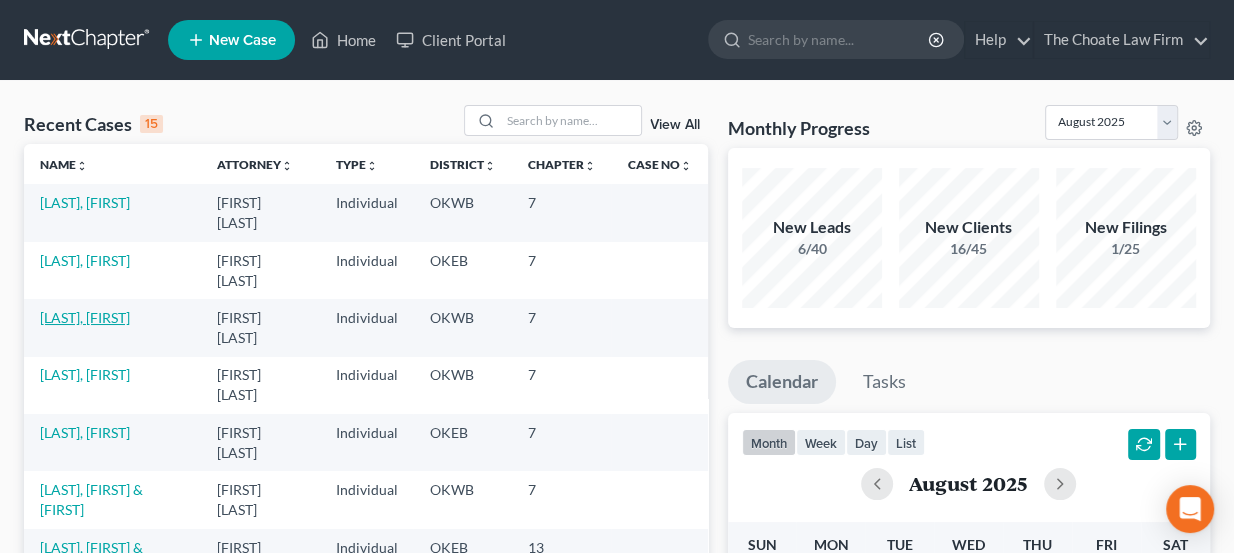 click on "[LAST], [FIRST]" at bounding box center [85, 317] 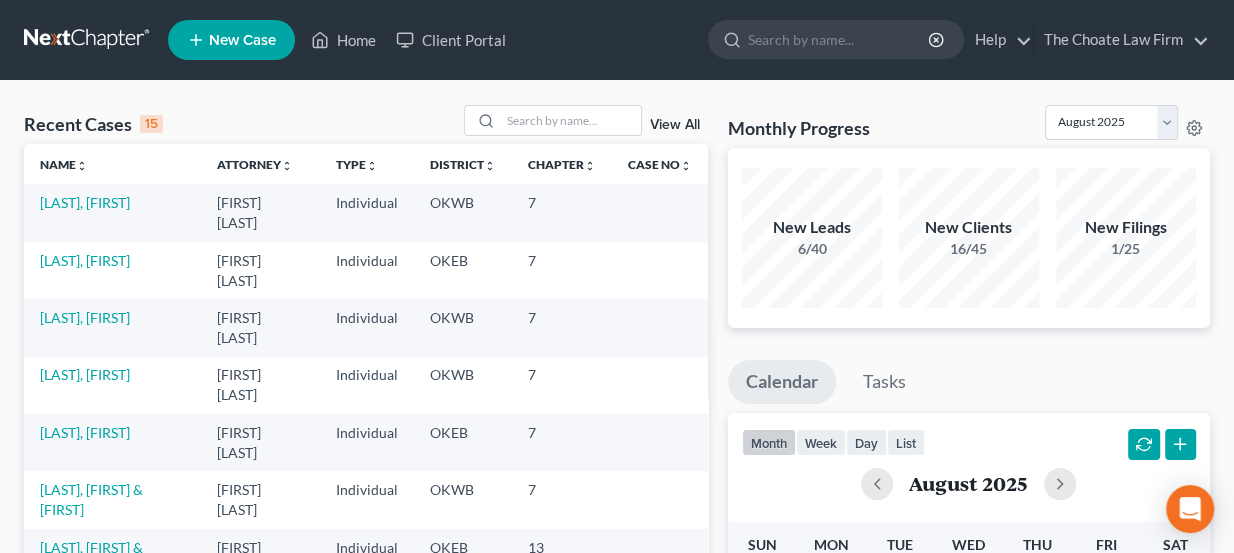 select on "3" 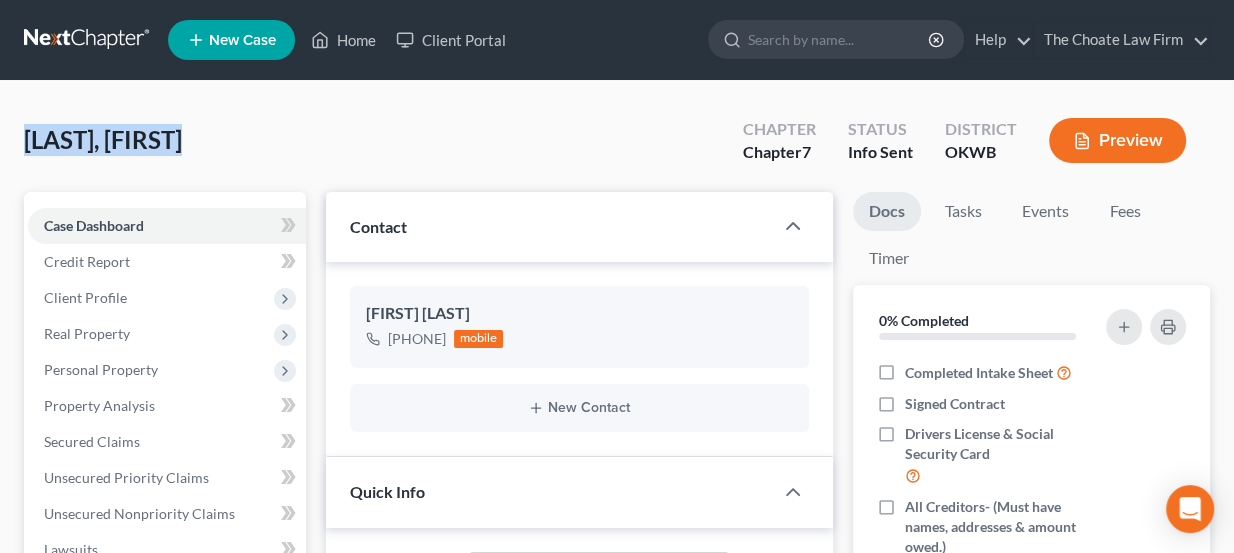 drag, startPoint x: 198, startPoint y: 140, endPoint x: 29, endPoint y: 156, distance: 169.7557 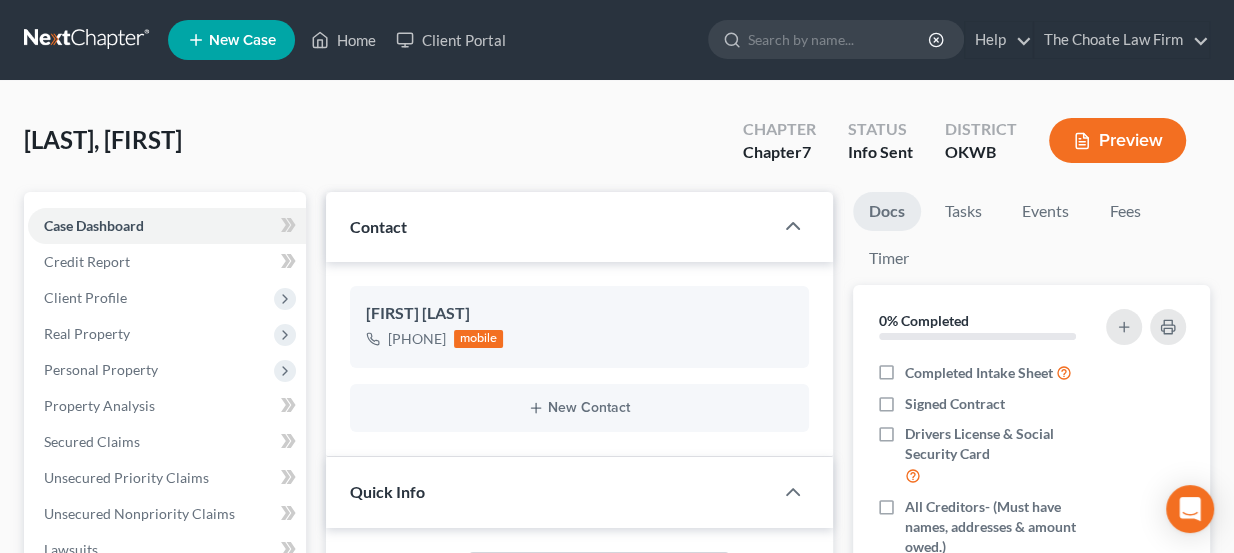 click on "[LAST], [FIRST]" at bounding box center (103, 139) 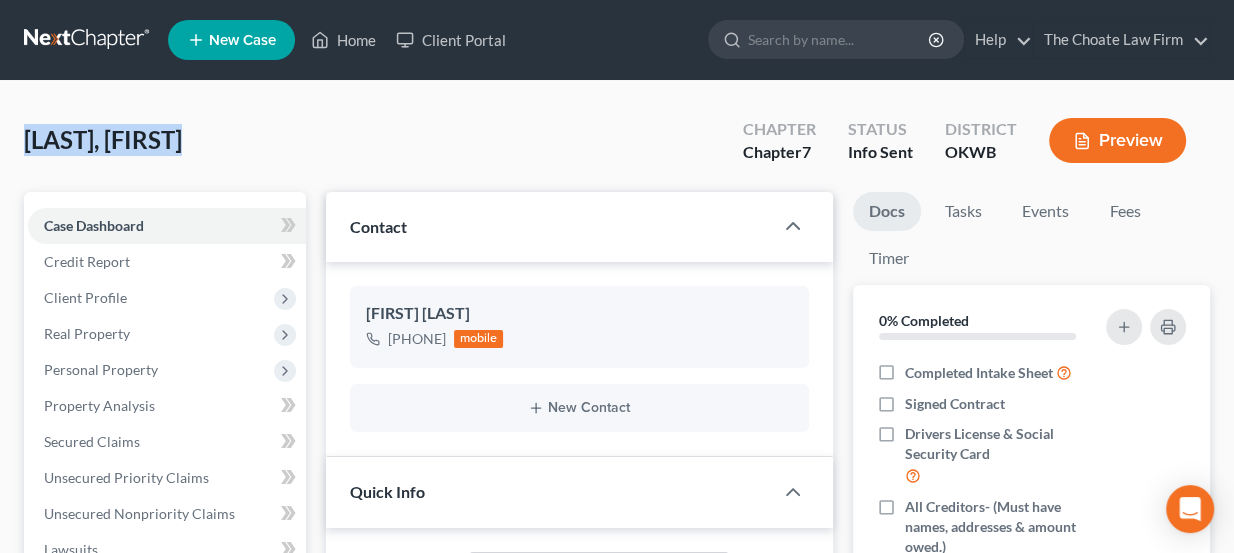 drag, startPoint x: 200, startPoint y: 141, endPoint x: 22, endPoint y: 117, distance: 179.61069 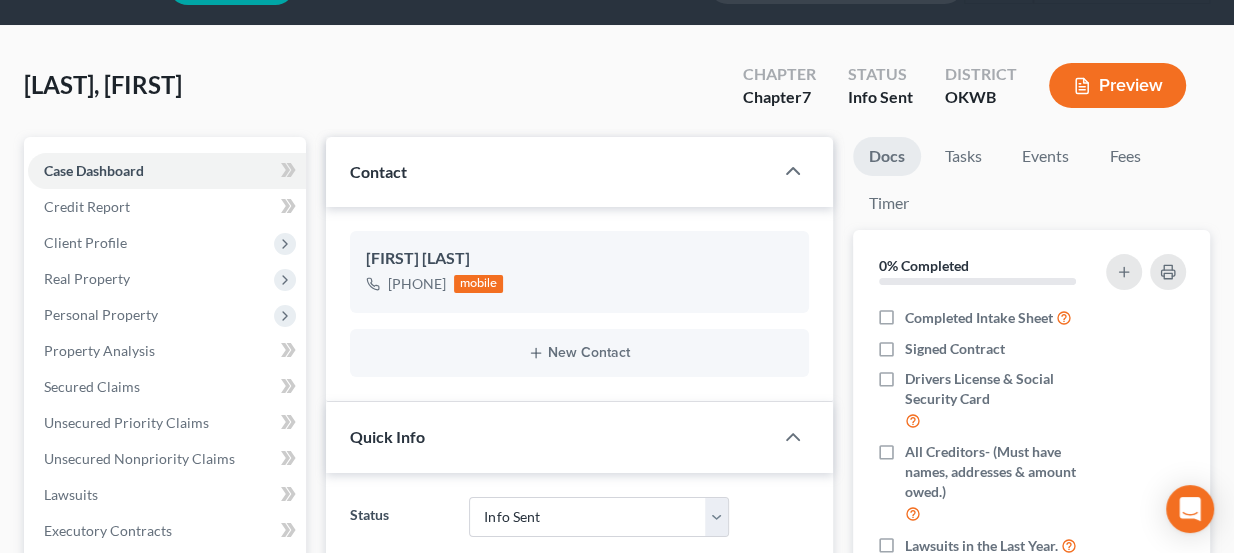 scroll, scrollTop: 0, scrollLeft: 0, axis: both 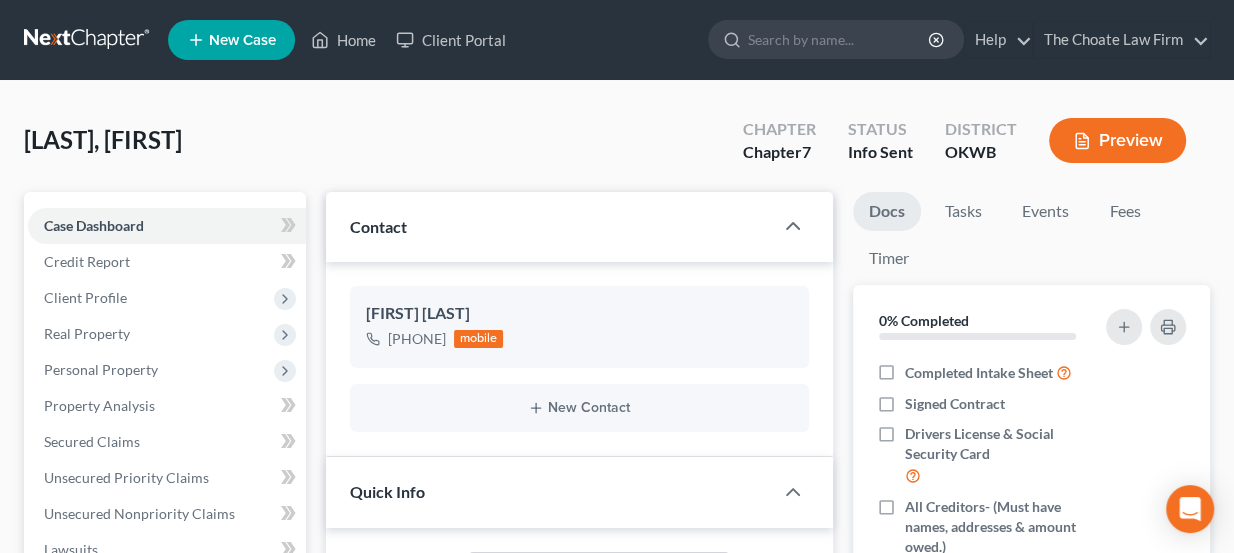 click at bounding box center (88, 40) 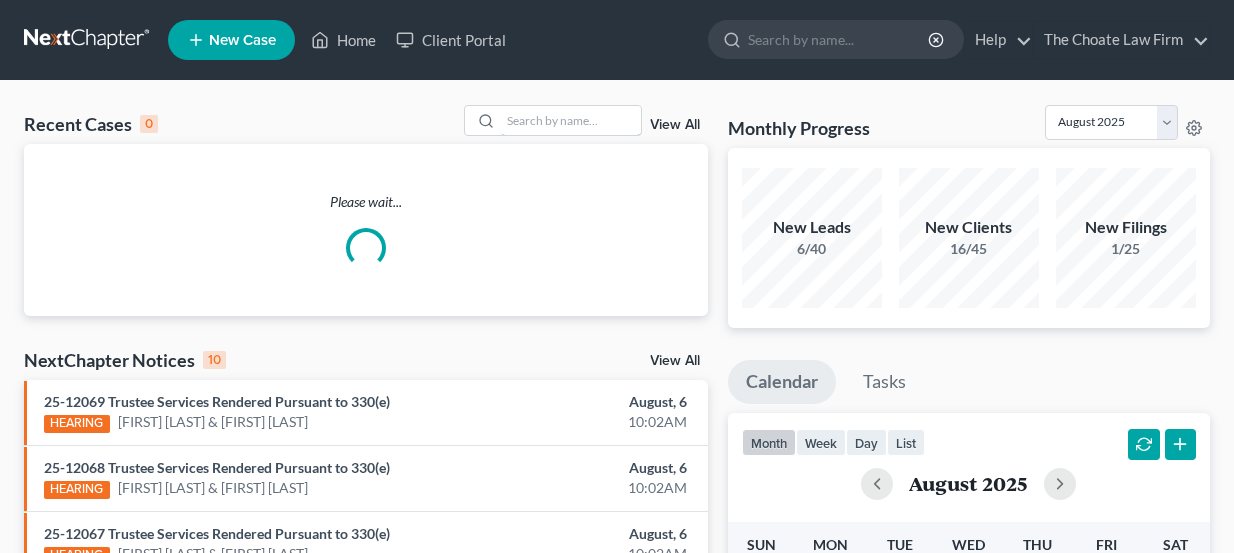 click at bounding box center [571, 120] 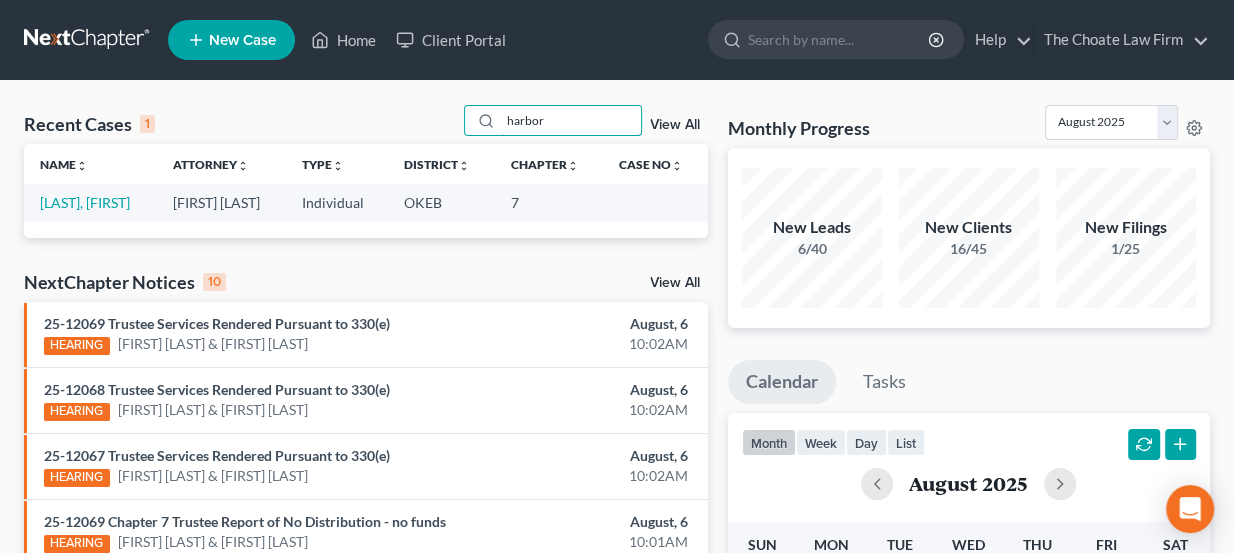 type on "harbor" 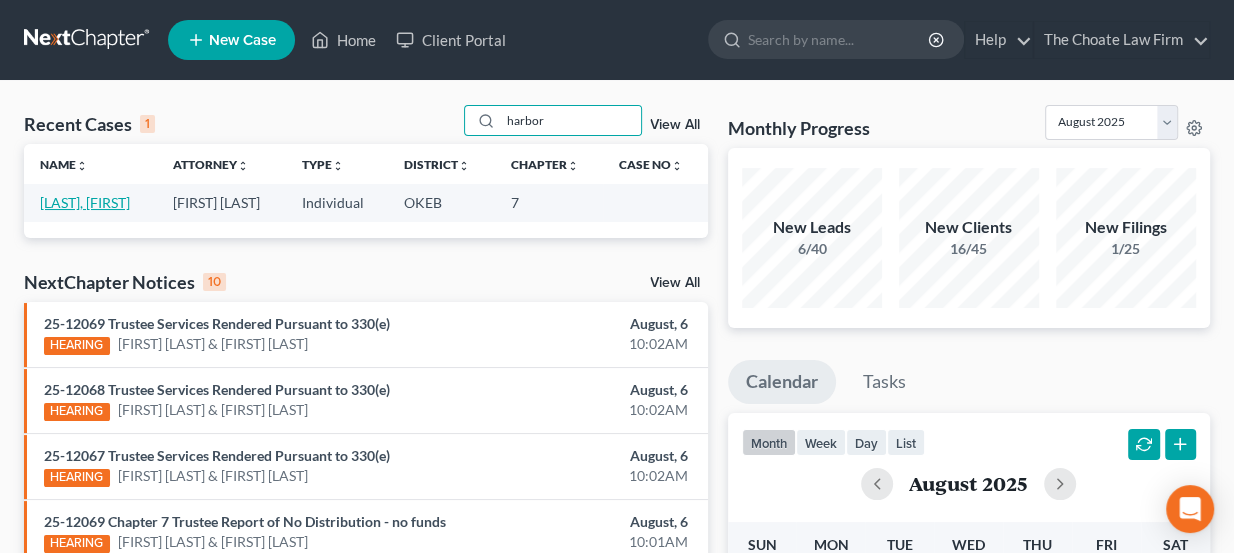 click on "[LAST], [FIRST]" at bounding box center (85, 202) 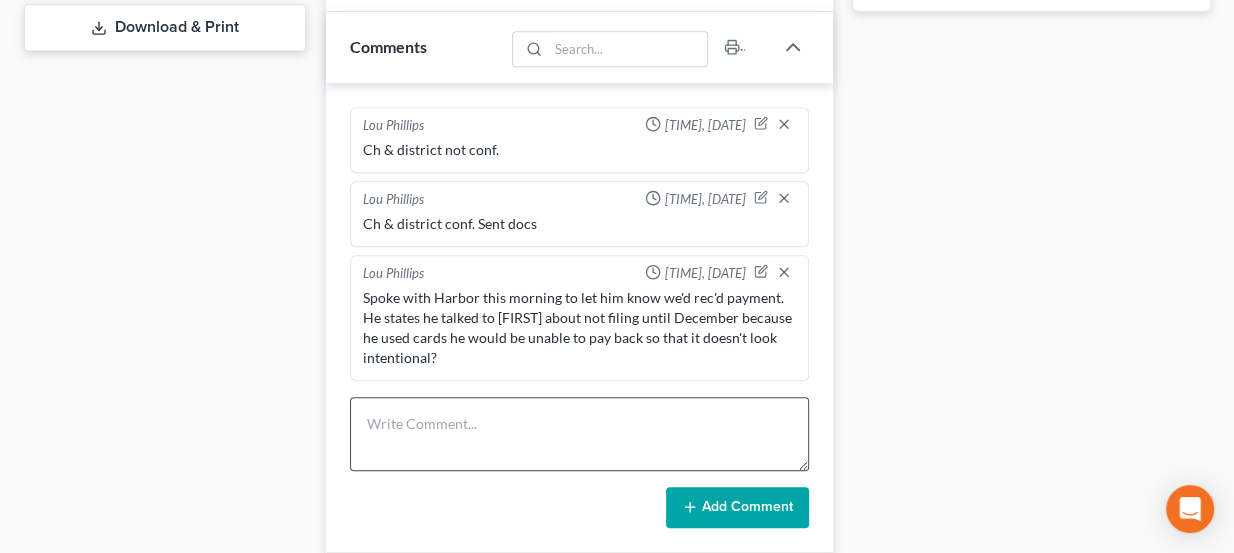scroll, scrollTop: 909, scrollLeft: 0, axis: vertical 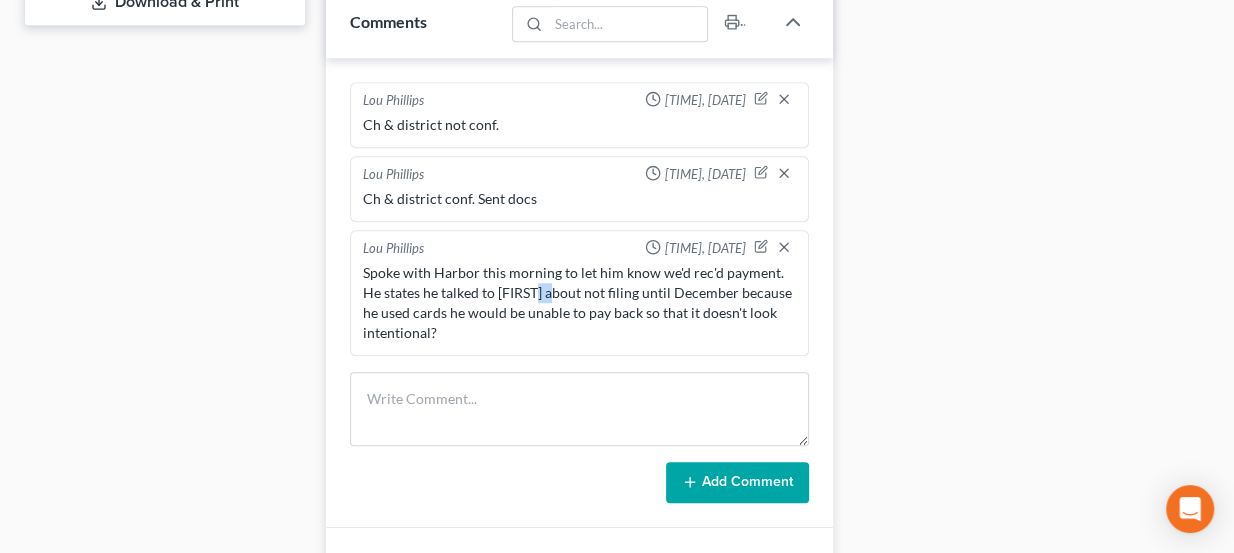 drag, startPoint x: 517, startPoint y: 284, endPoint x: 572, endPoint y: 290, distance: 55.326305 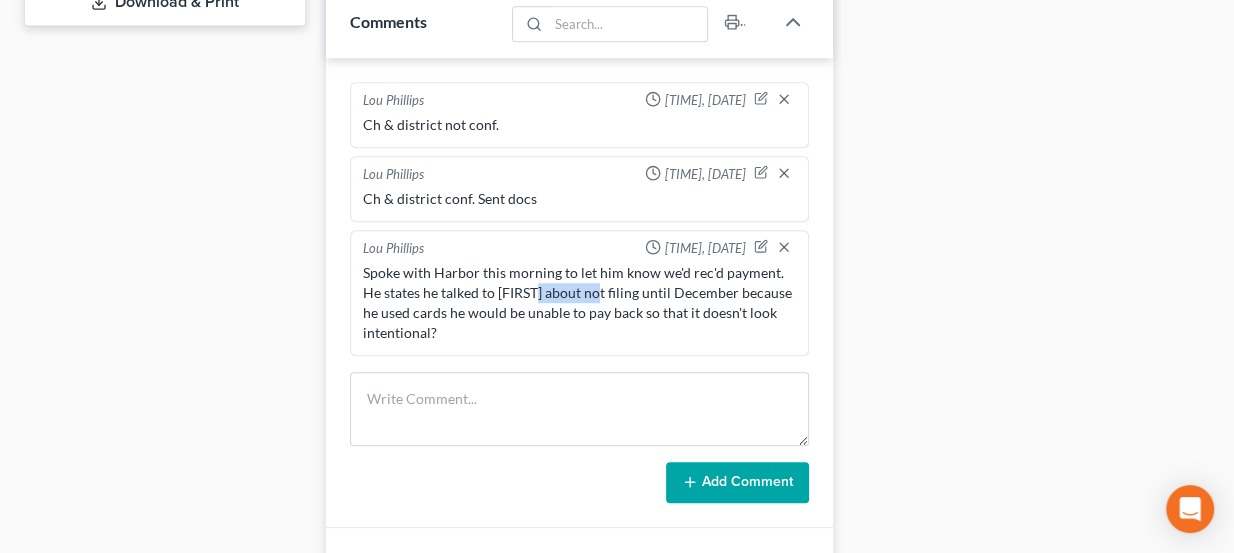 click on "Spoke with Harbor this morning to let him know we'd rec'd payment. He states he talked to [FIRST] about not filing until December because he used cards he would be unable to pay back so that it doesn't look intentional?" at bounding box center (580, 303) 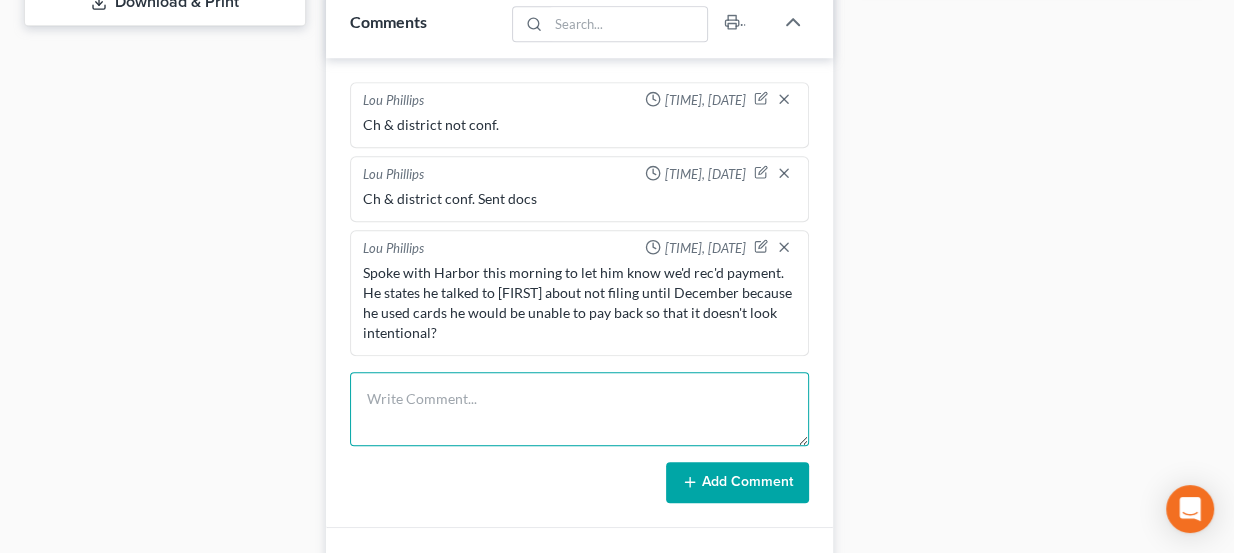 click at bounding box center [580, 409] 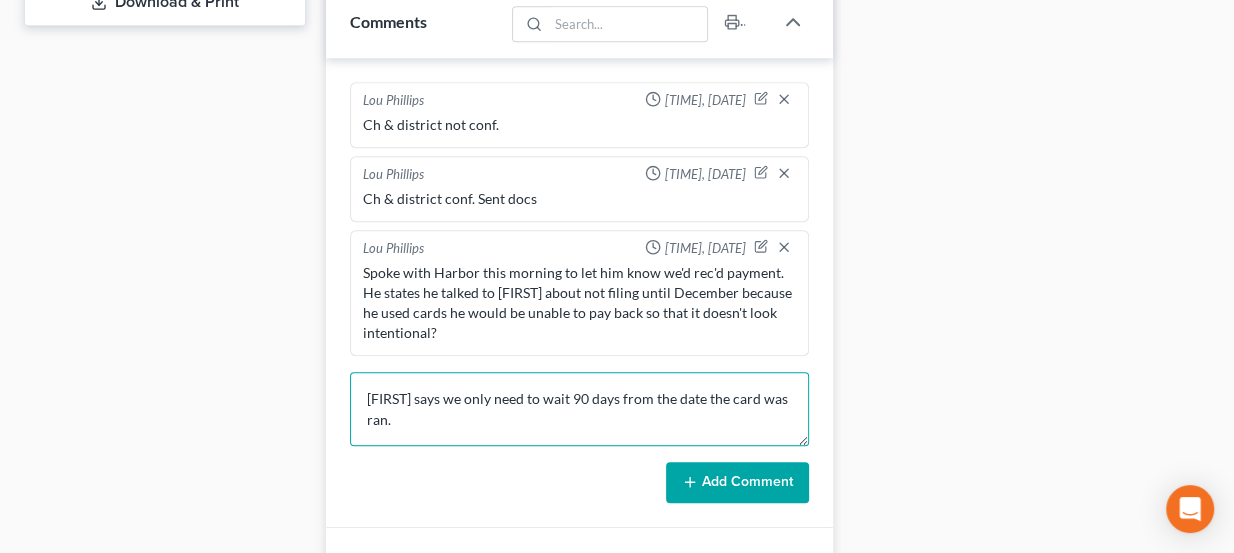 type on "[FIRST] says we only need to wait 90 days from the date the card was ran." 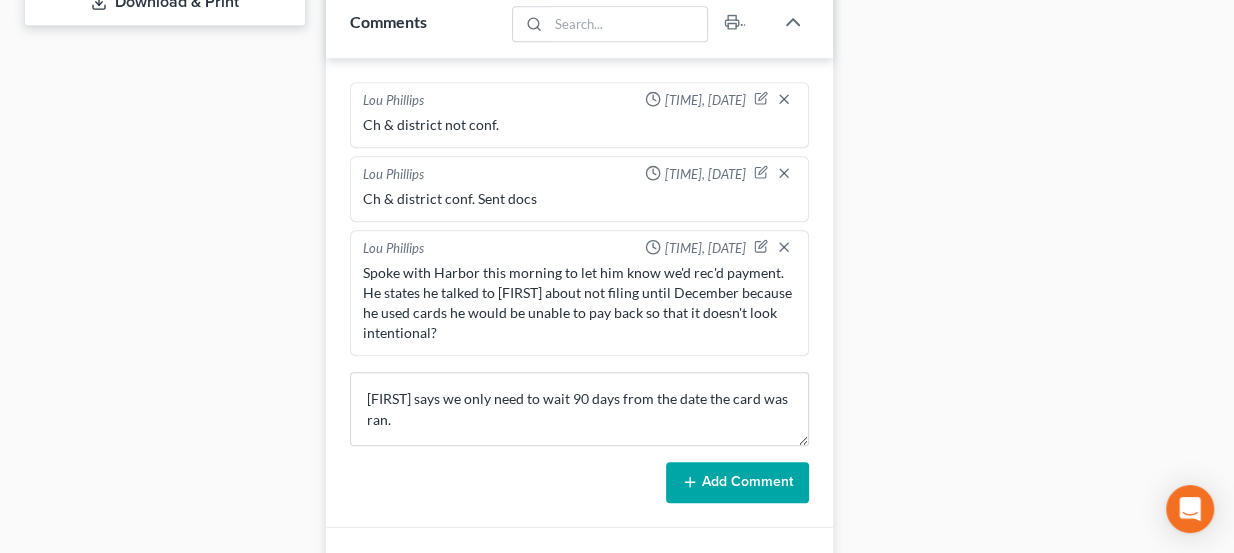 click on "Add Comment" at bounding box center (737, 483) 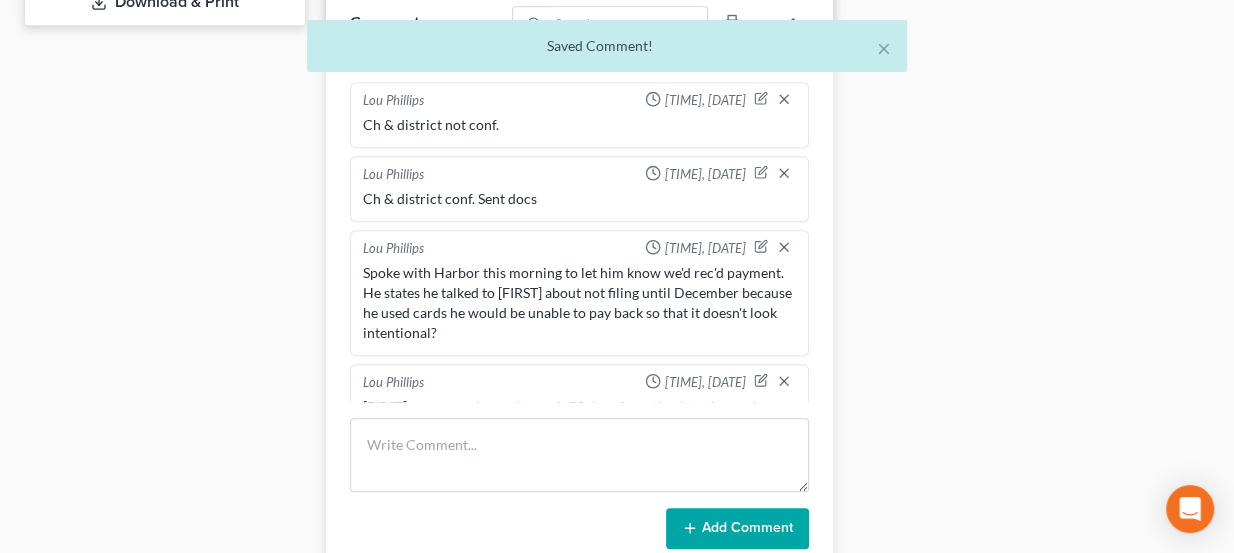 scroll, scrollTop: 44, scrollLeft: 0, axis: vertical 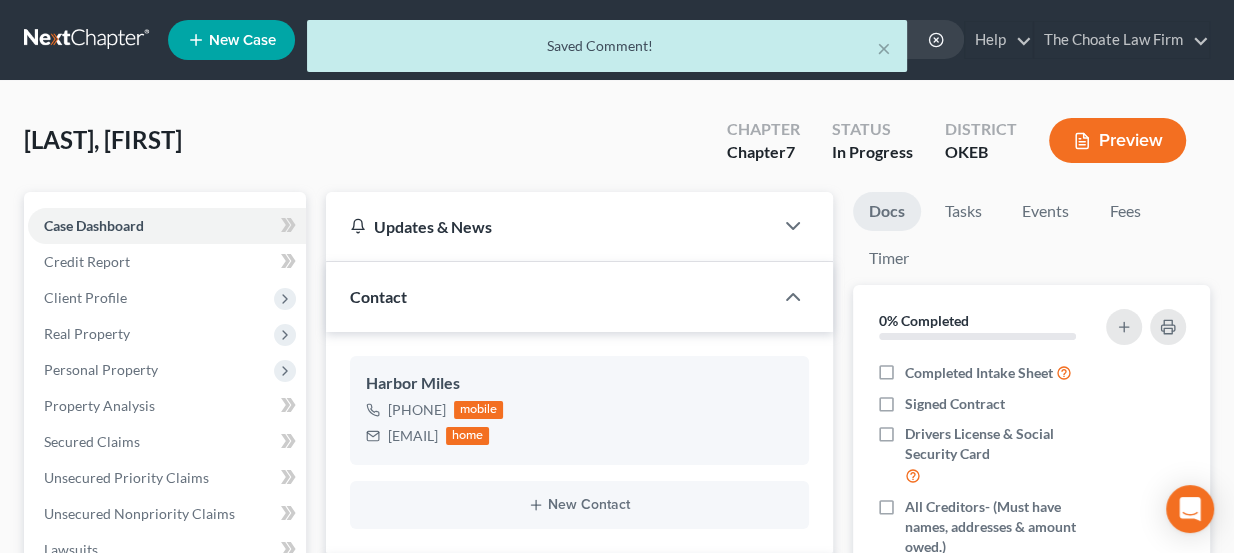 click on "×                     Saved Comment!" at bounding box center [607, 51] 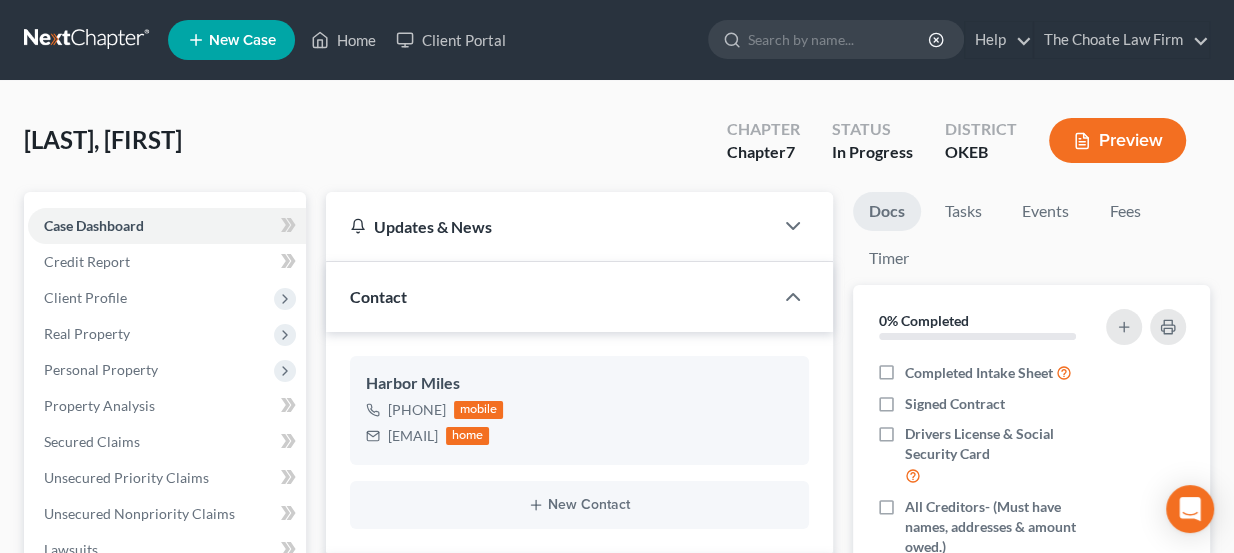 click at bounding box center (88, 40) 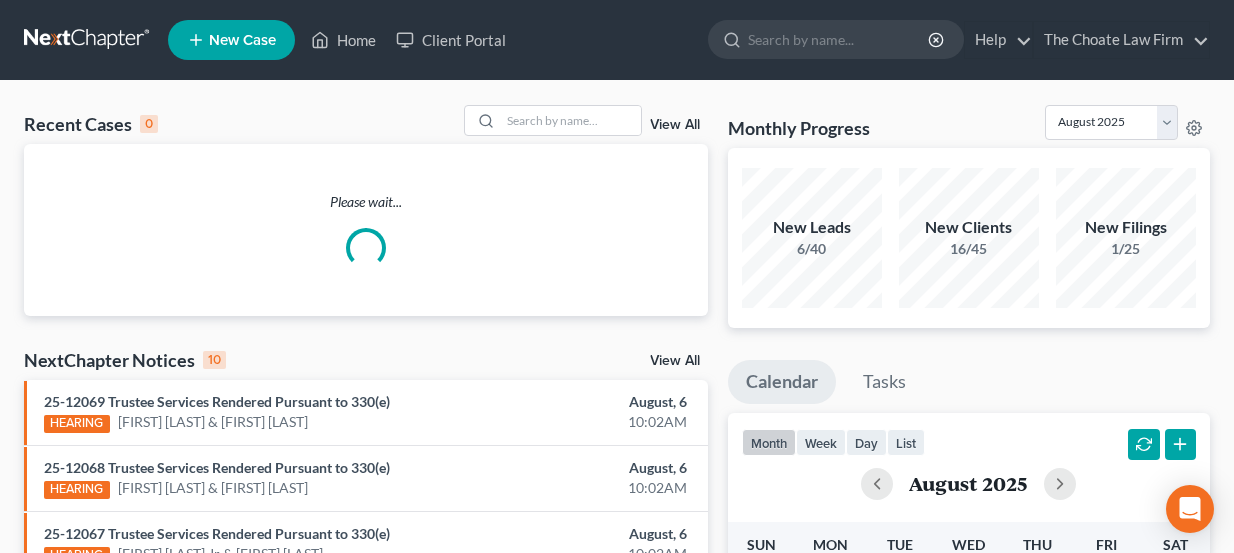 scroll, scrollTop: 0, scrollLeft: 0, axis: both 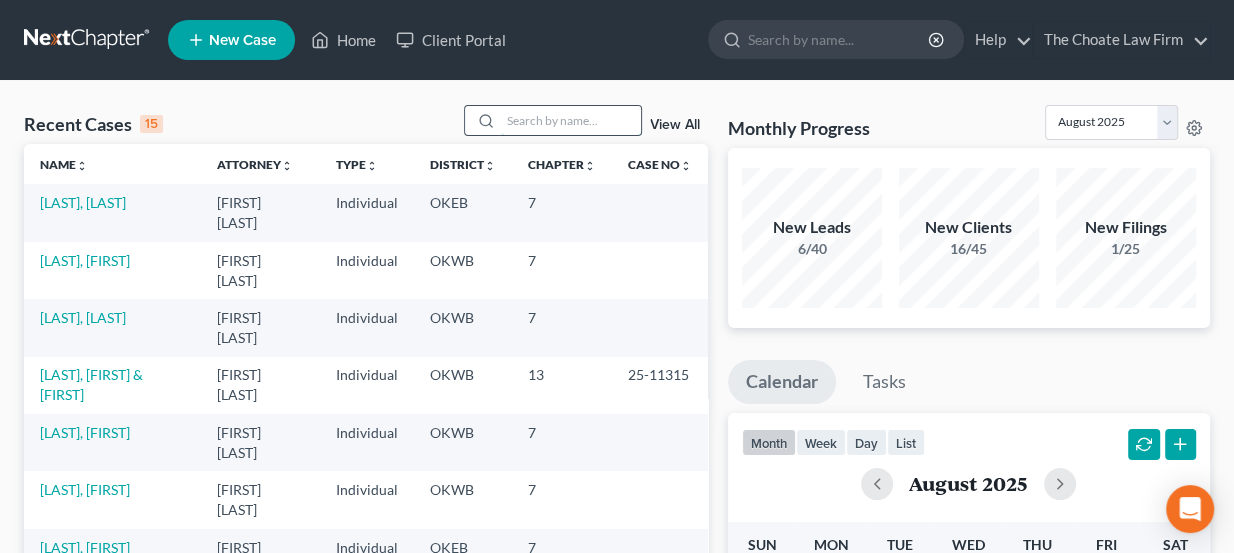 click at bounding box center [571, 120] 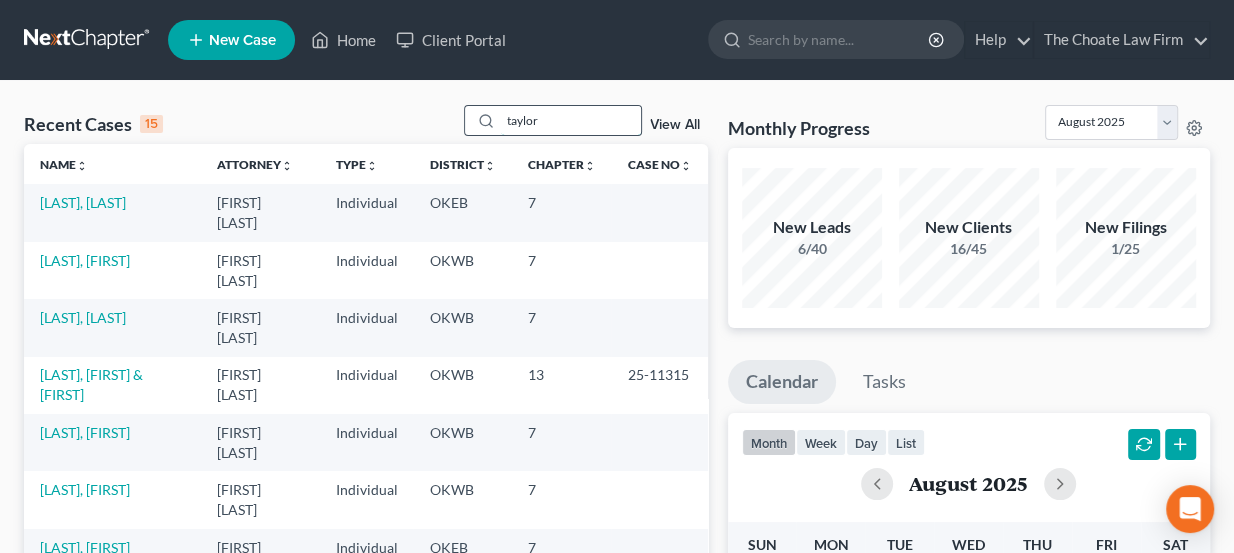type on "taylor" 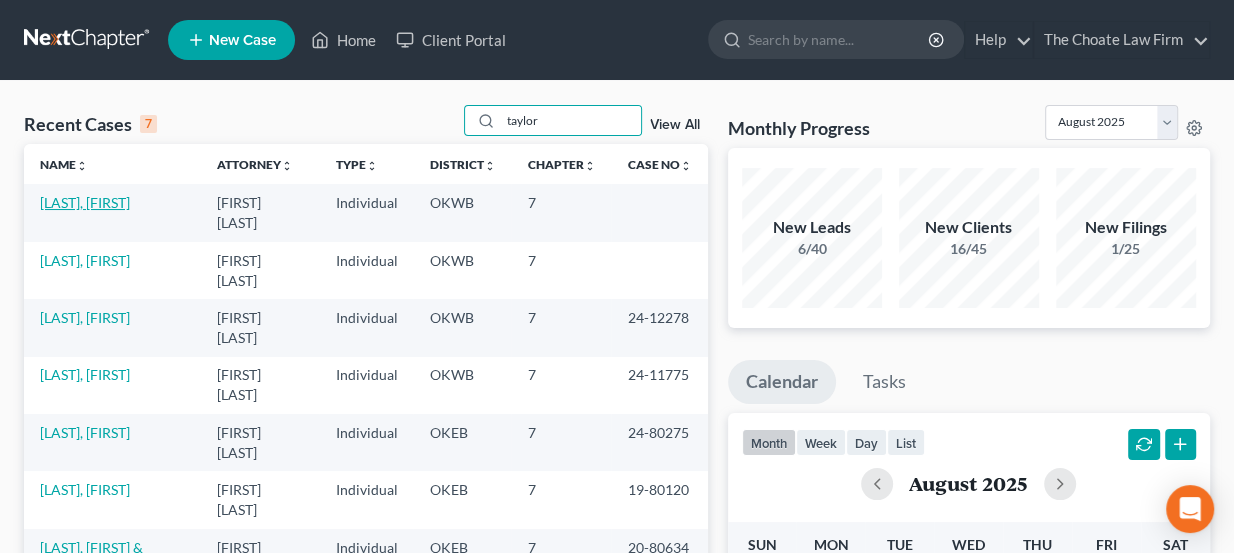 click on "[LAST], [FIRST]" at bounding box center [85, 202] 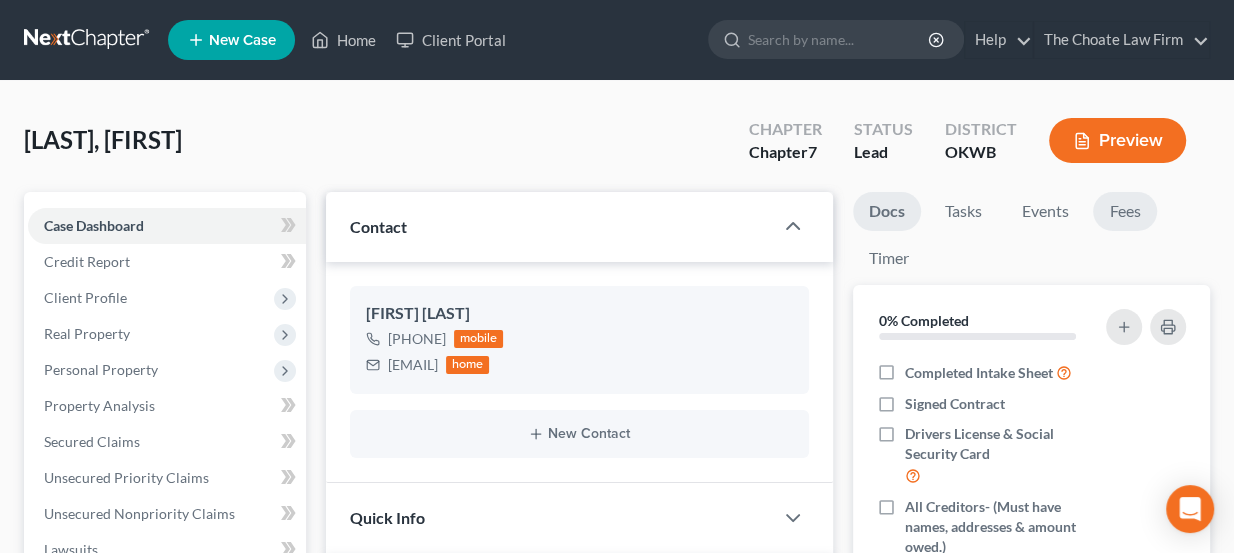 click on "Fees" at bounding box center [1125, 211] 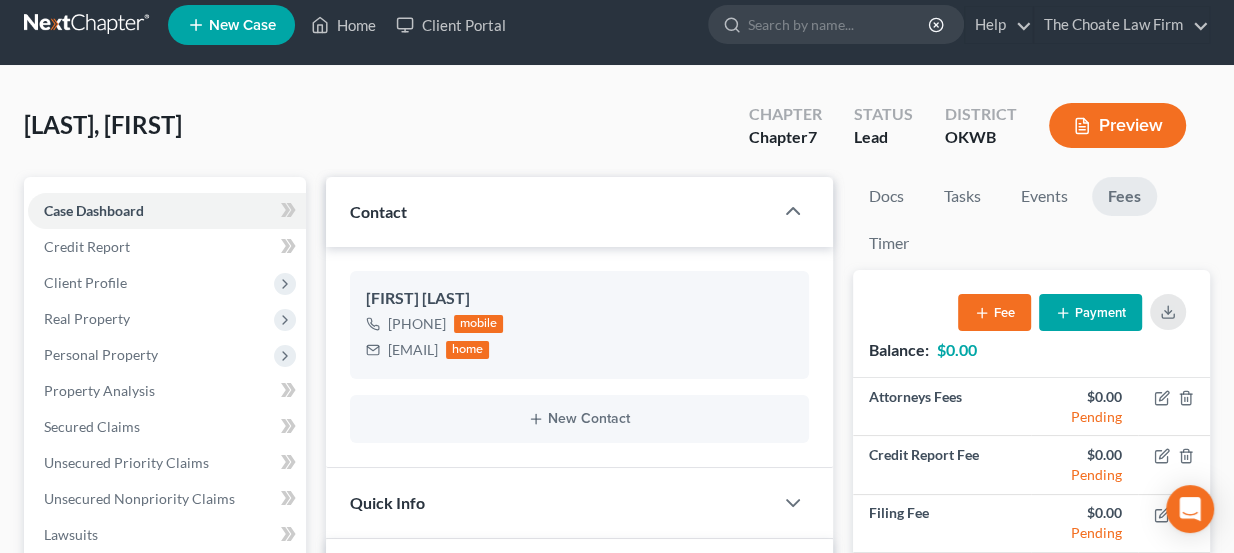 scroll, scrollTop: 90, scrollLeft: 0, axis: vertical 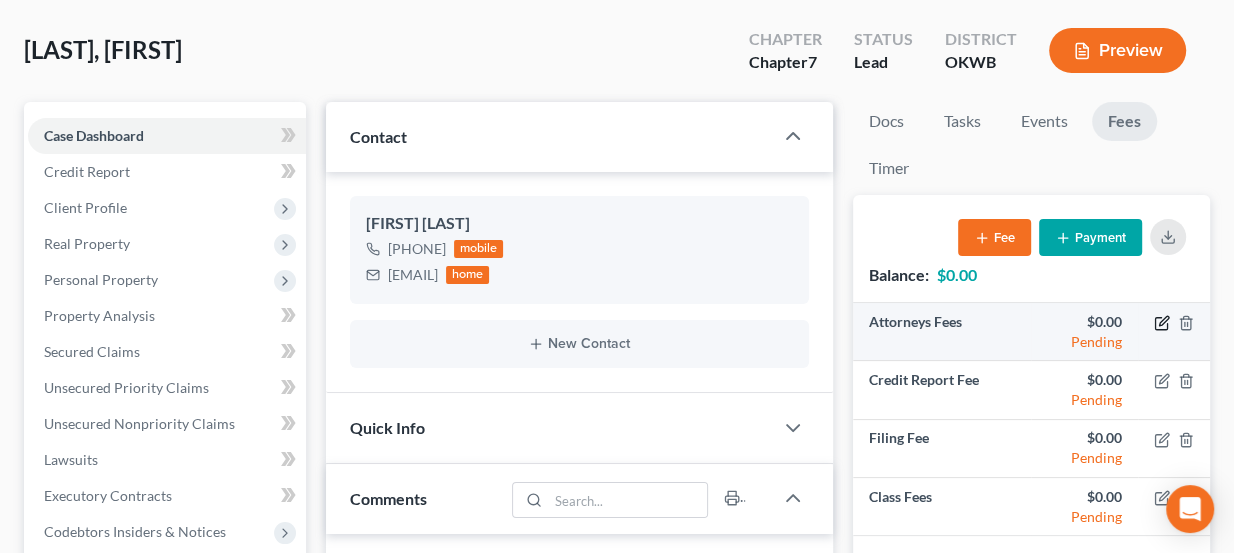 click 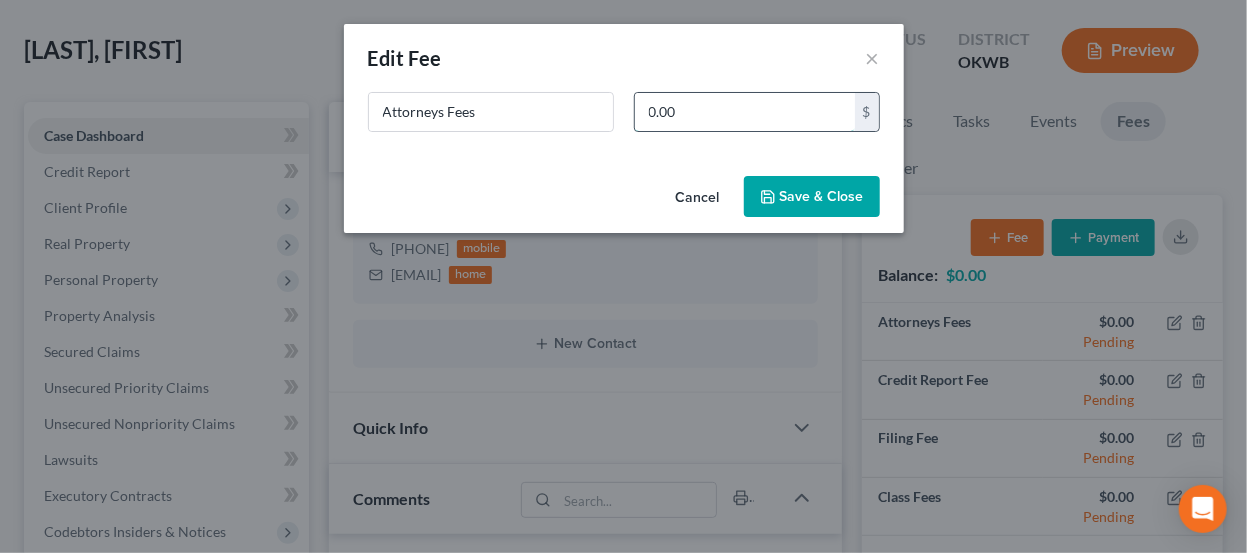 click on "0.00" at bounding box center [745, 112] 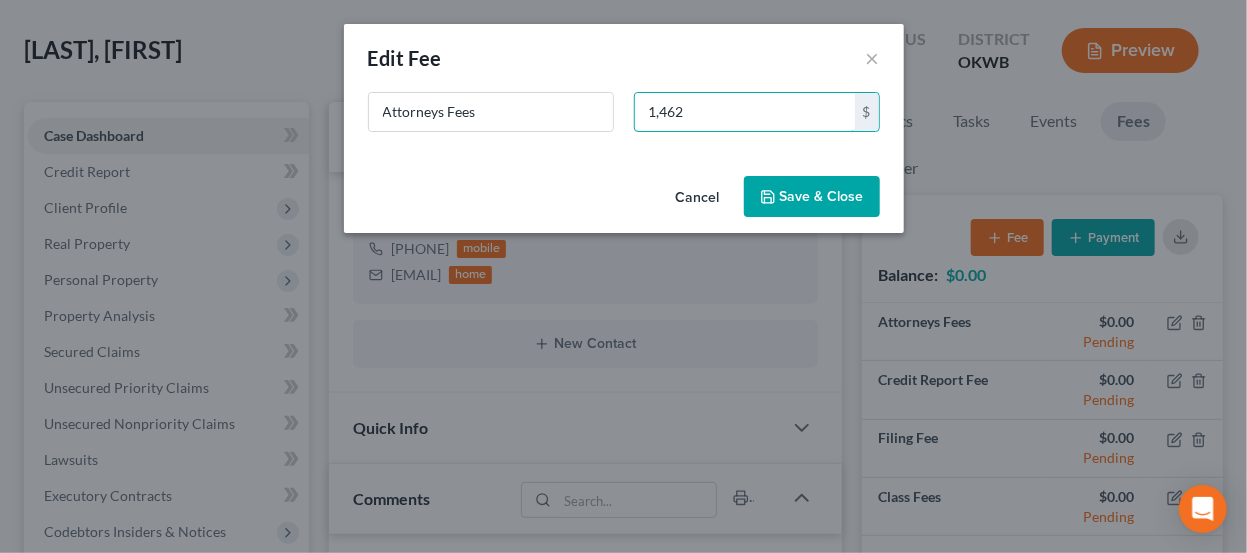 type on "1,462" 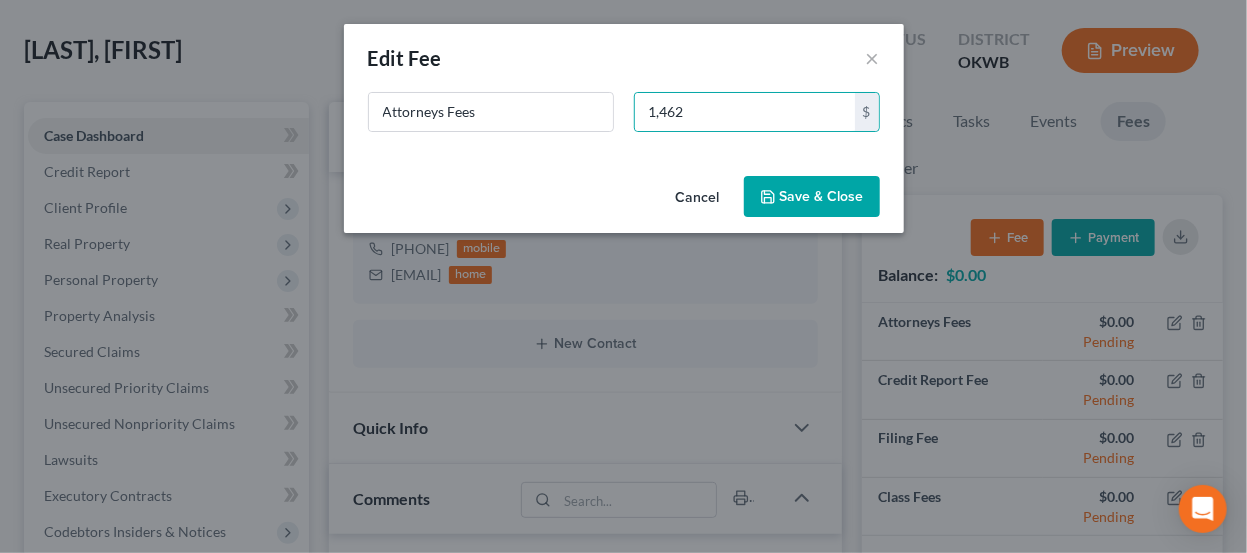 click on "Save & Close" at bounding box center [812, 197] 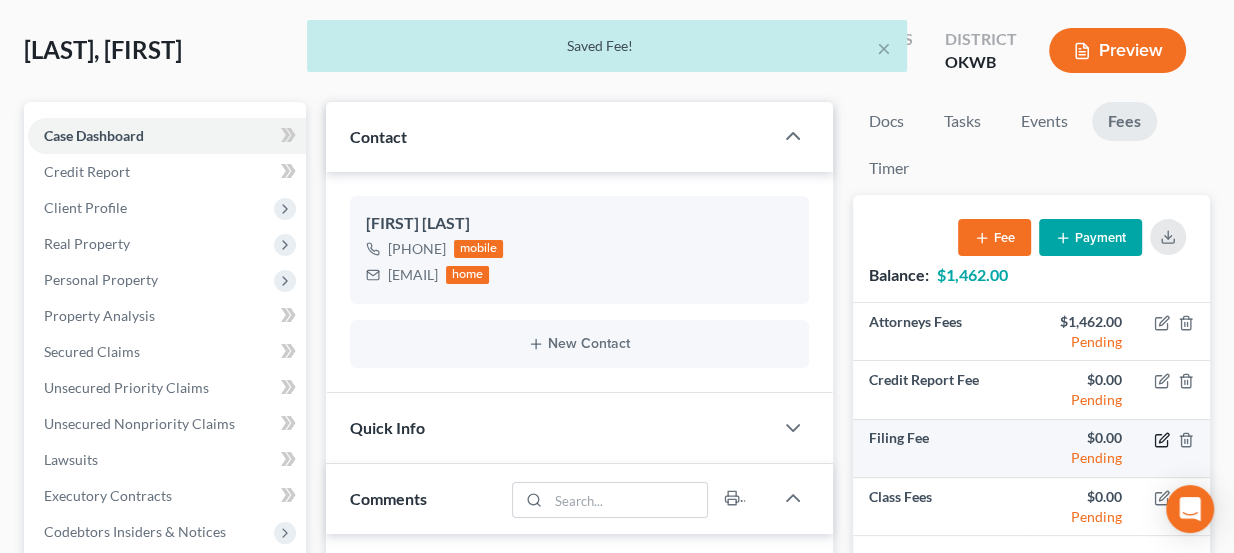 click 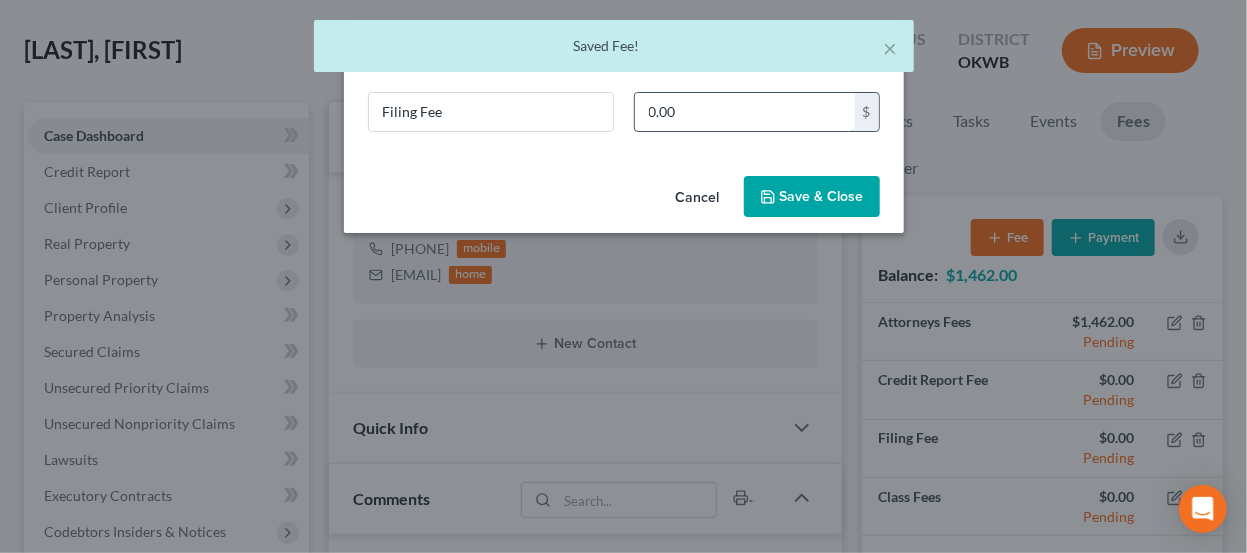 click on "0.00" at bounding box center [745, 112] 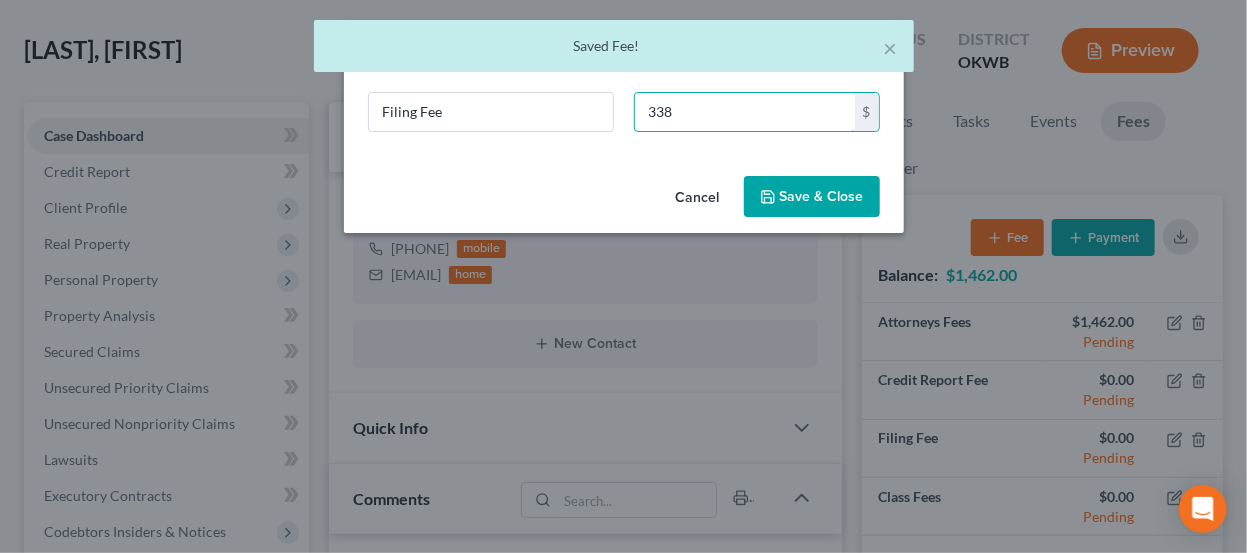 type on "338" 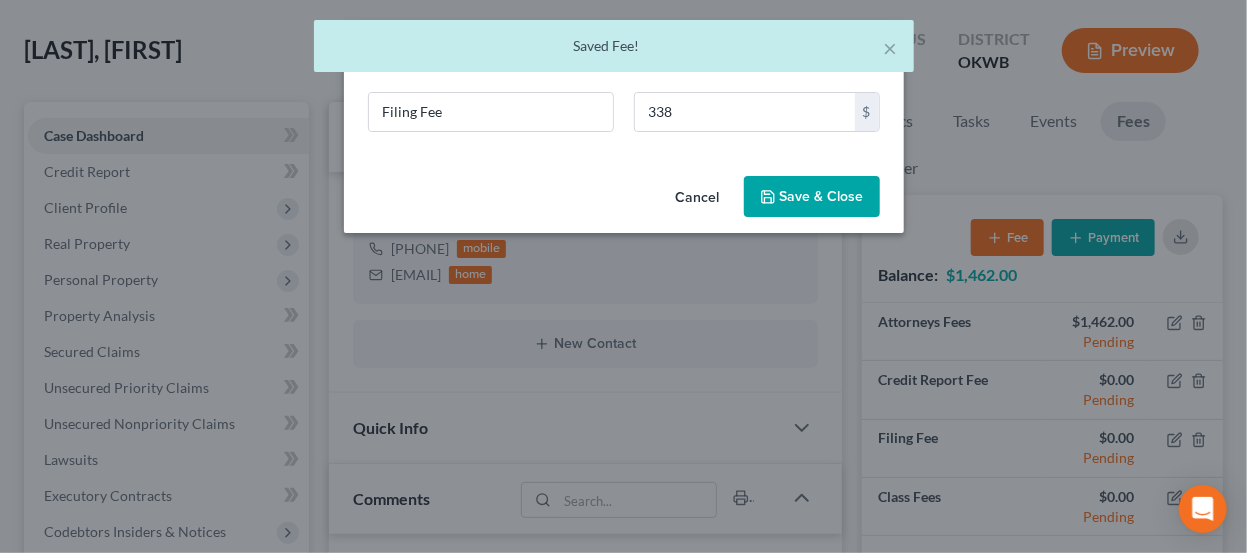 click on "Save & Close" at bounding box center [812, 197] 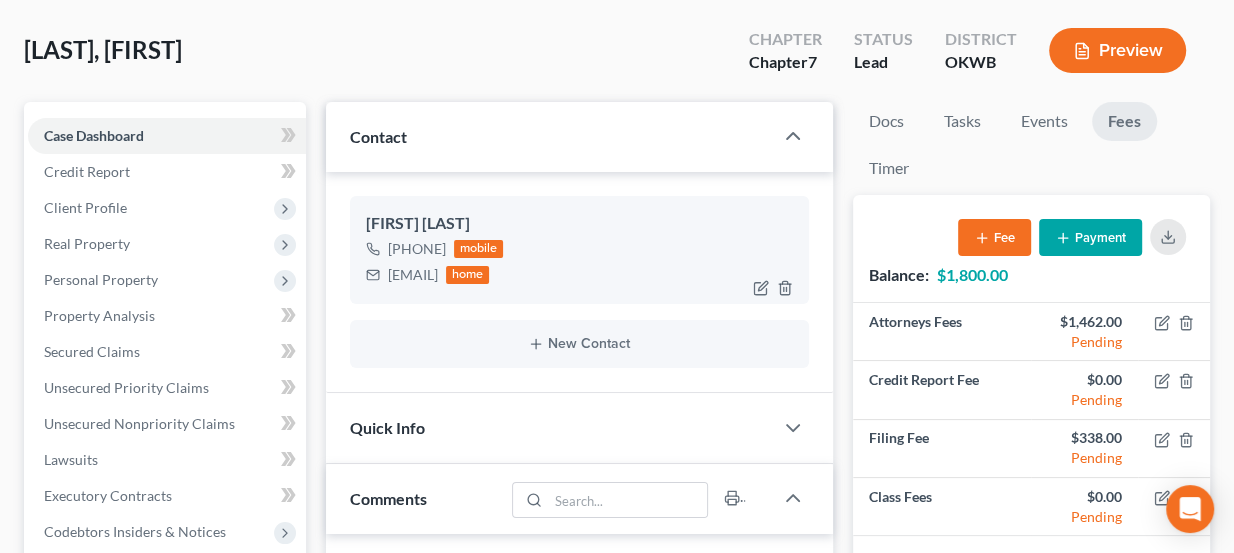 click on "home" at bounding box center (468, 275) 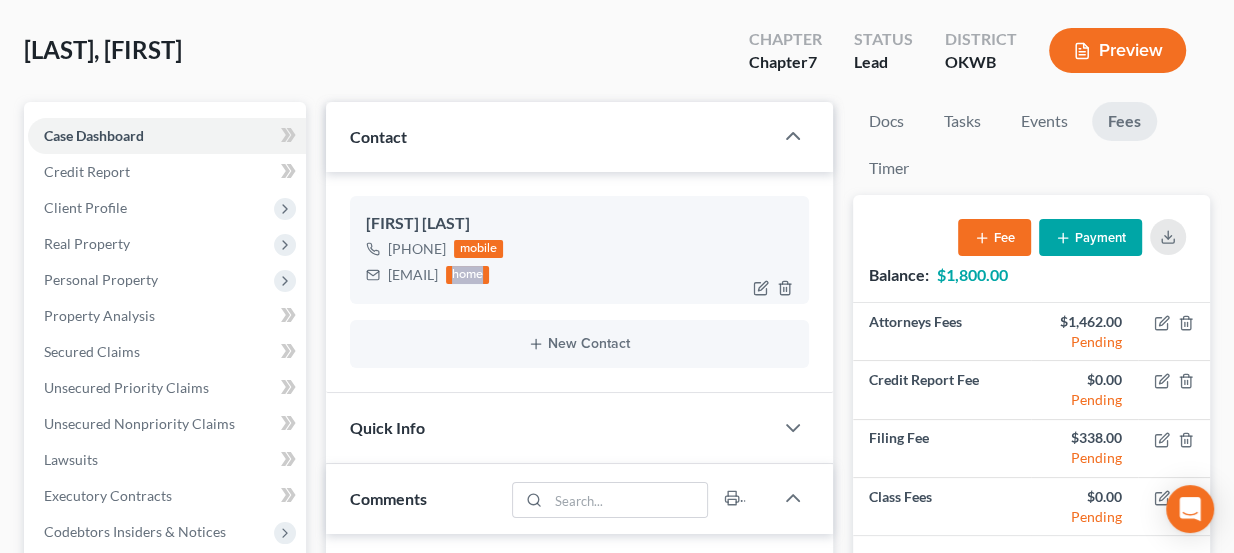 click on "home" at bounding box center [468, 275] 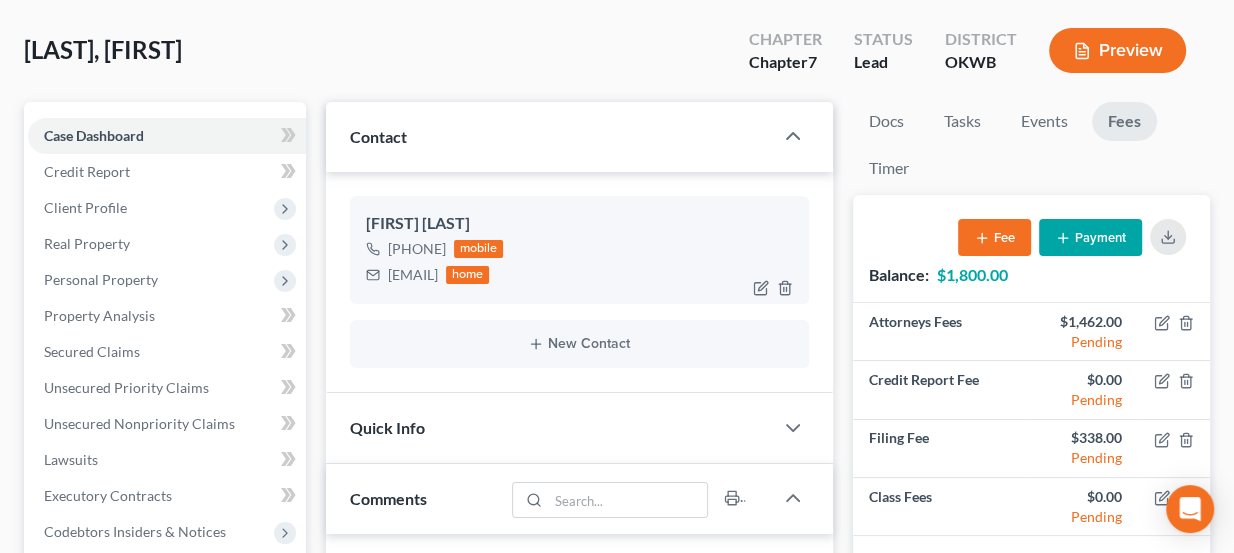 click on "mobile" at bounding box center [479, 249] 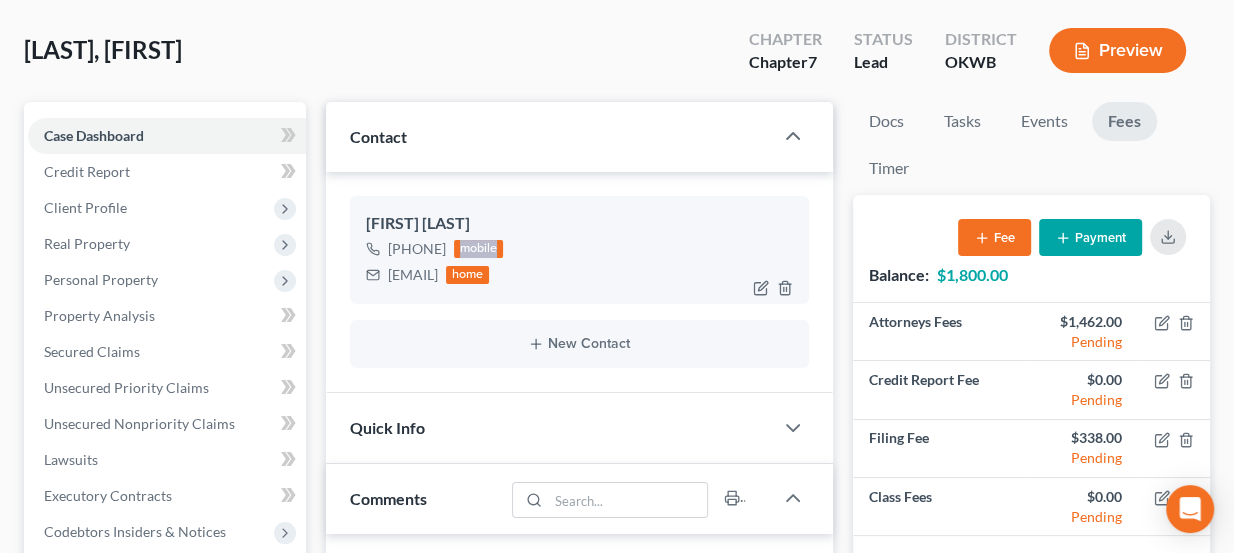 click on "mobile" at bounding box center (479, 249) 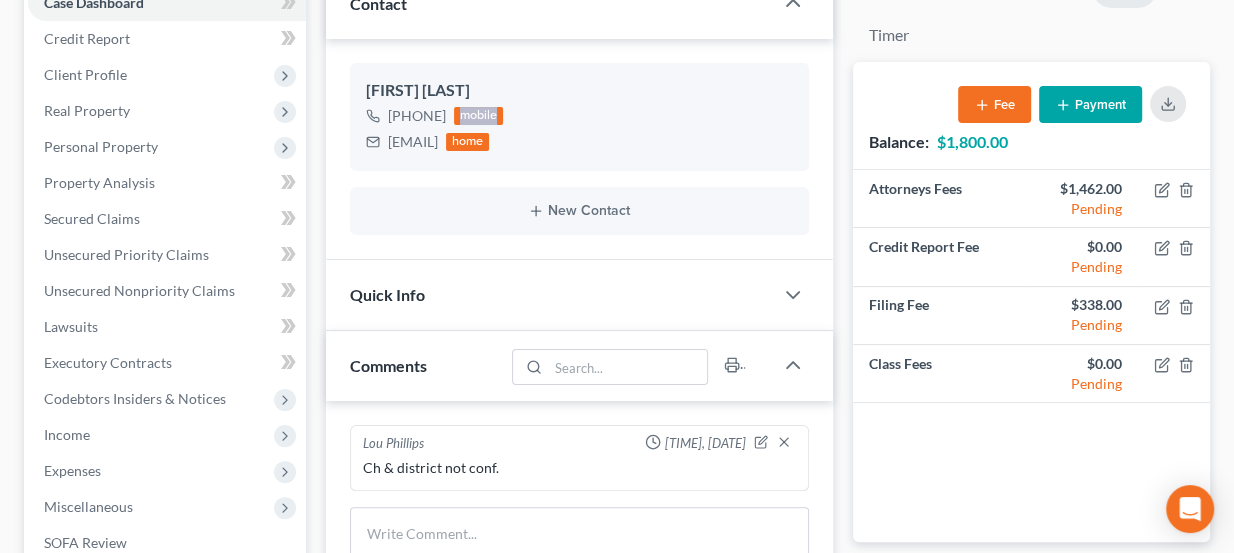 scroll, scrollTop: 272, scrollLeft: 0, axis: vertical 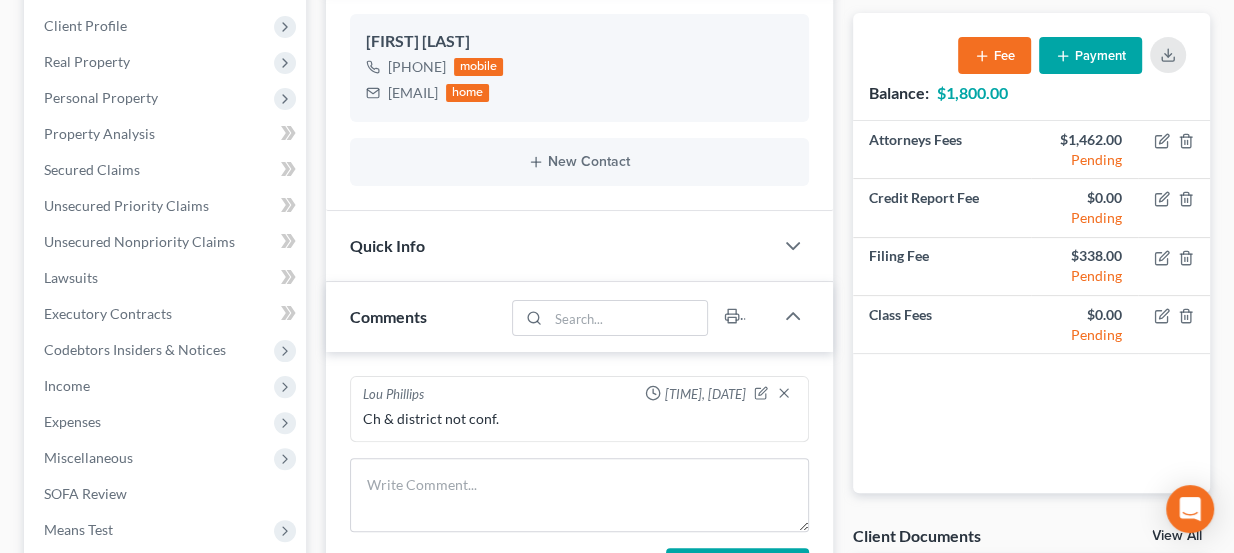 click on "Quick Info" at bounding box center [550, 245] 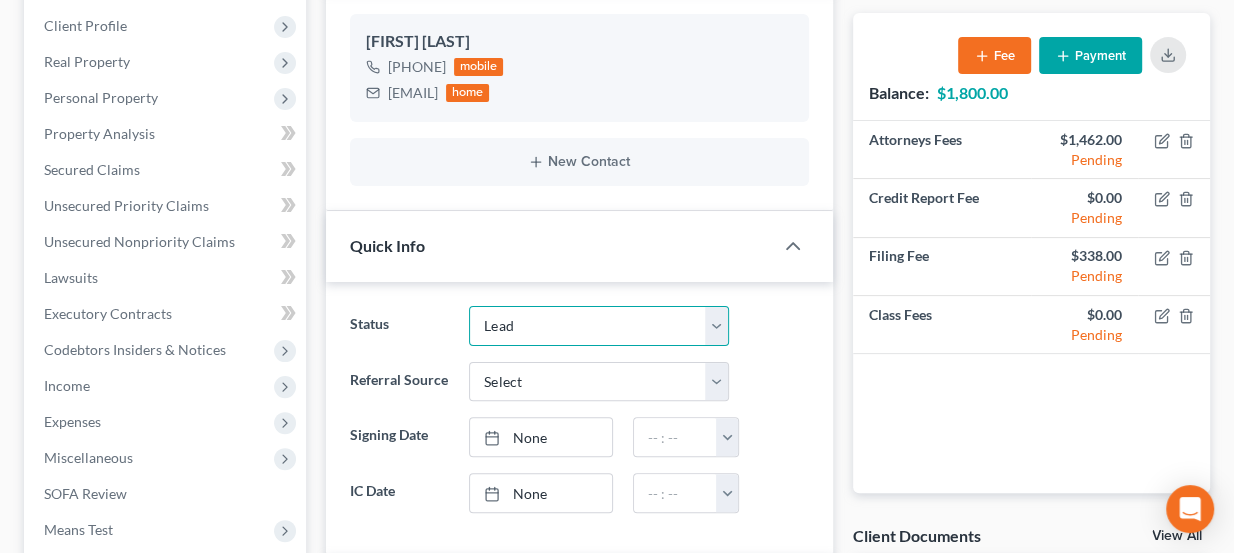click on "Discharged Dismissed Filed Info Sent In Progress Lead Lost Lead Ready to File Retained To Review" at bounding box center (599, 326) 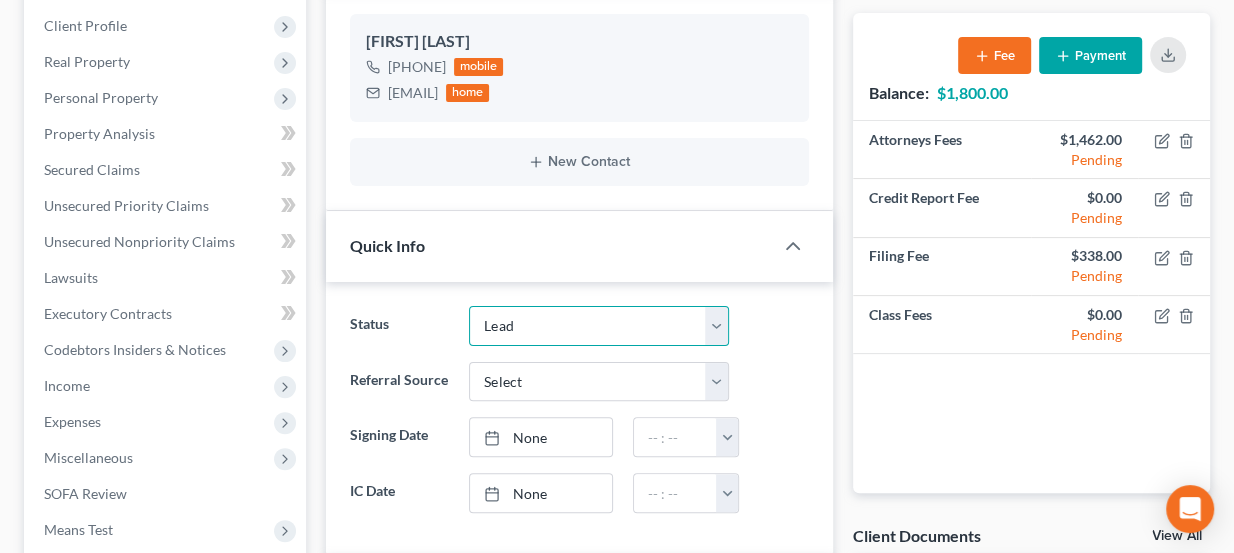 select on "3" 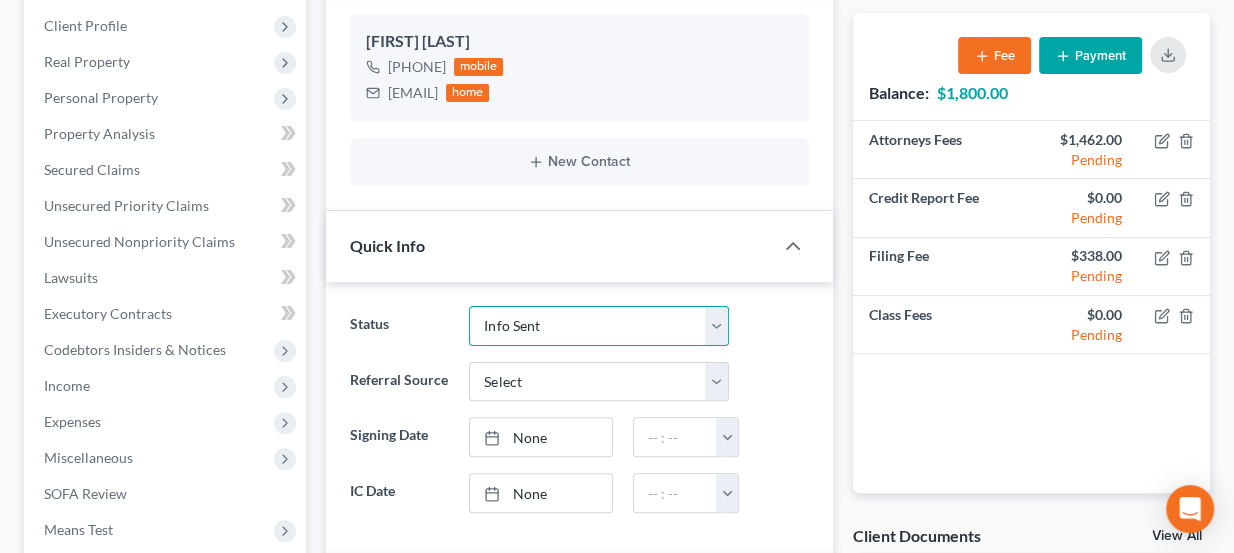click on "Discharged Dismissed Filed Info Sent In Progress Lead Lost Lead Ready to File Retained To Review" at bounding box center [599, 326] 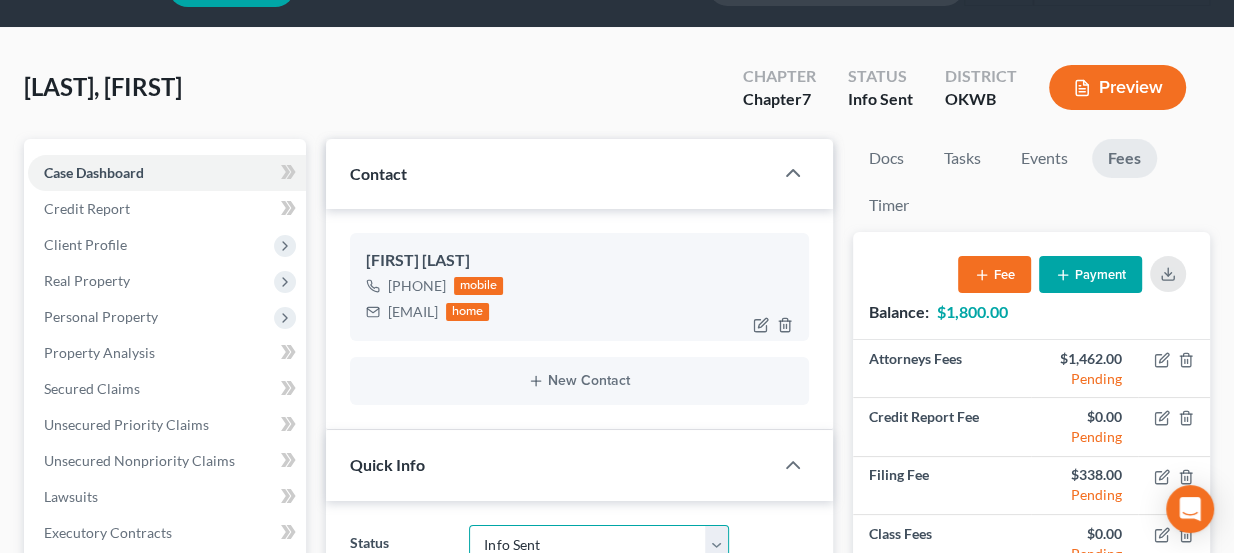 scroll, scrollTop: 0, scrollLeft: 0, axis: both 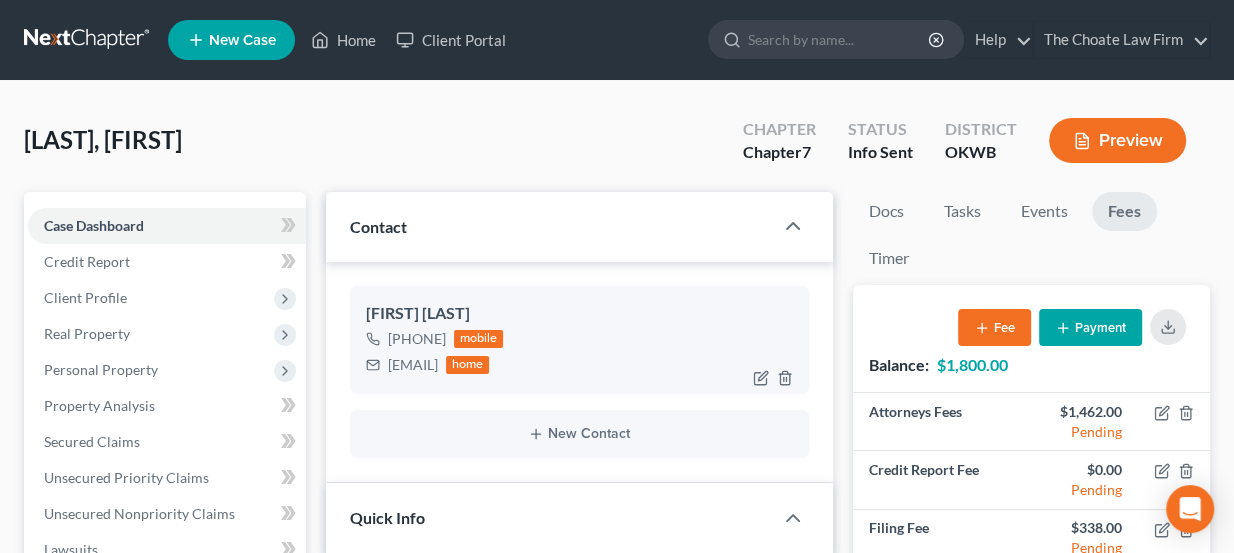 click on "[EMAIL]" at bounding box center [413, 365] 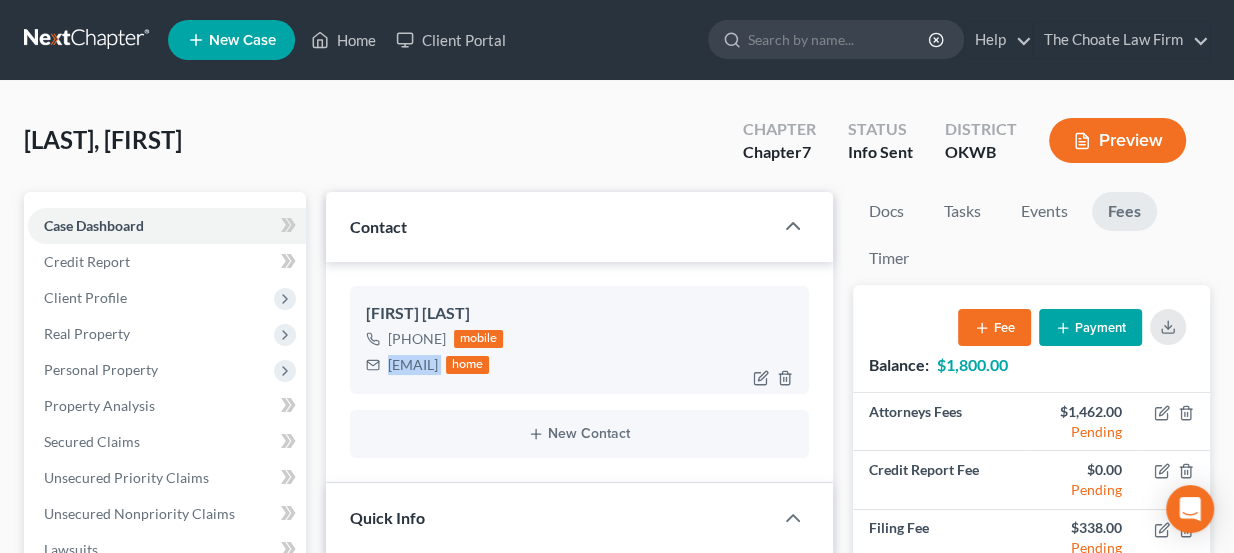 click on "[EMAIL]" at bounding box center [413, 365] 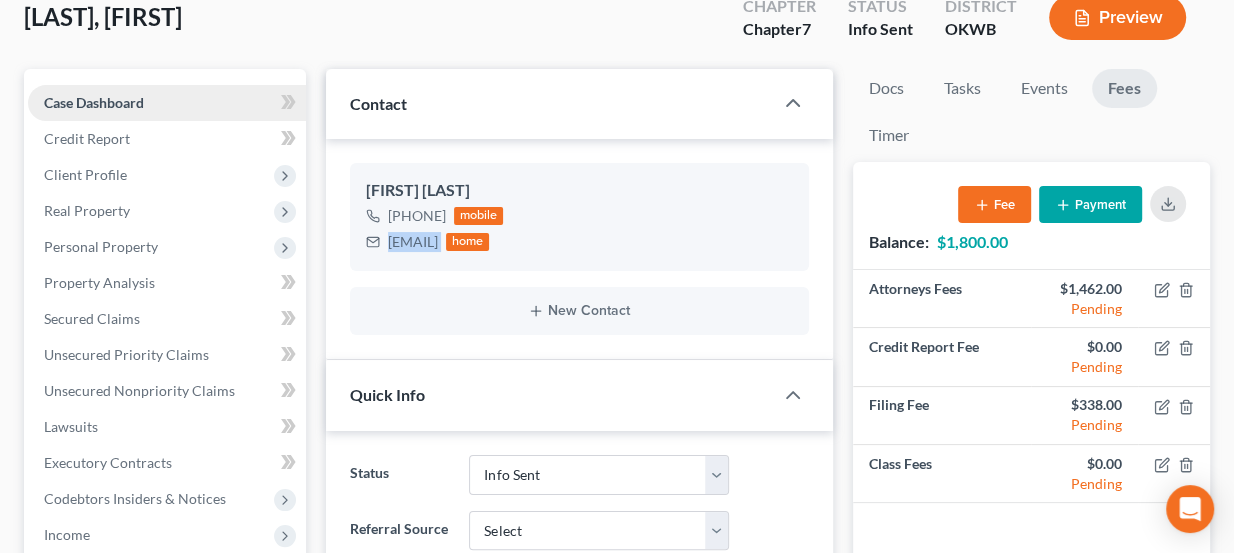scroll, scrollTop: 0, scrollLeft: 0, axis: both 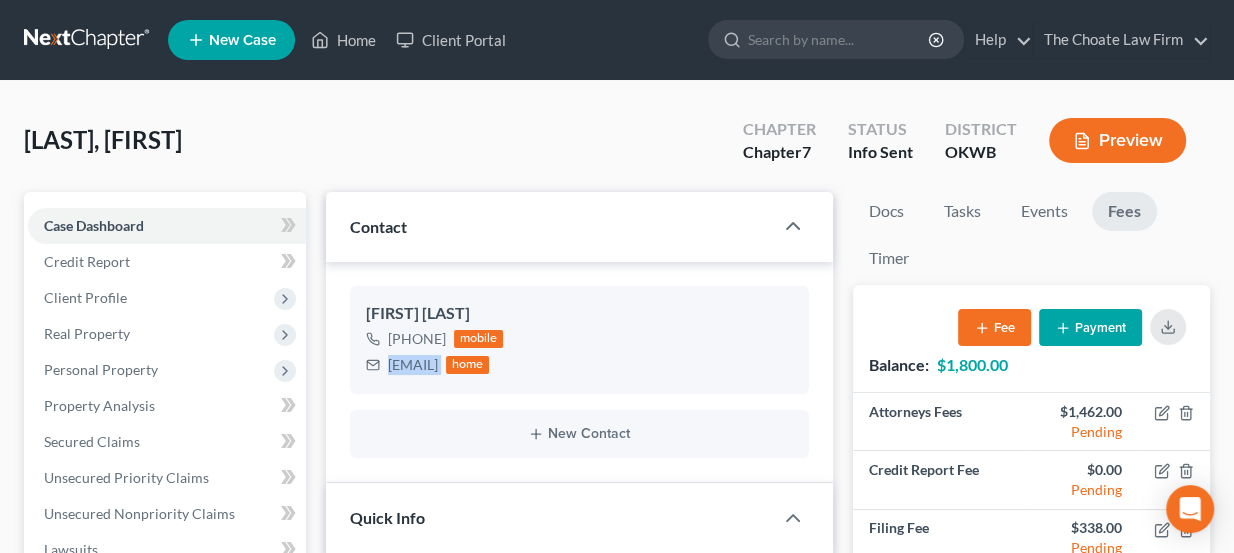 click at bounding box center (88, 40) 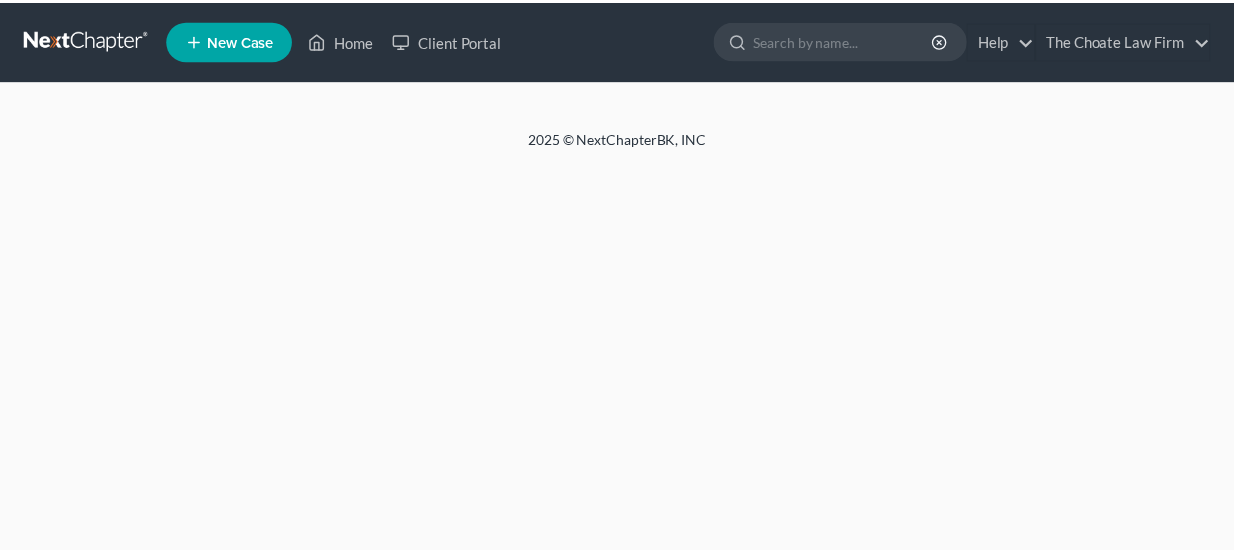 scroll, scrollTop: 0, scrollLeft: 0, axis: both 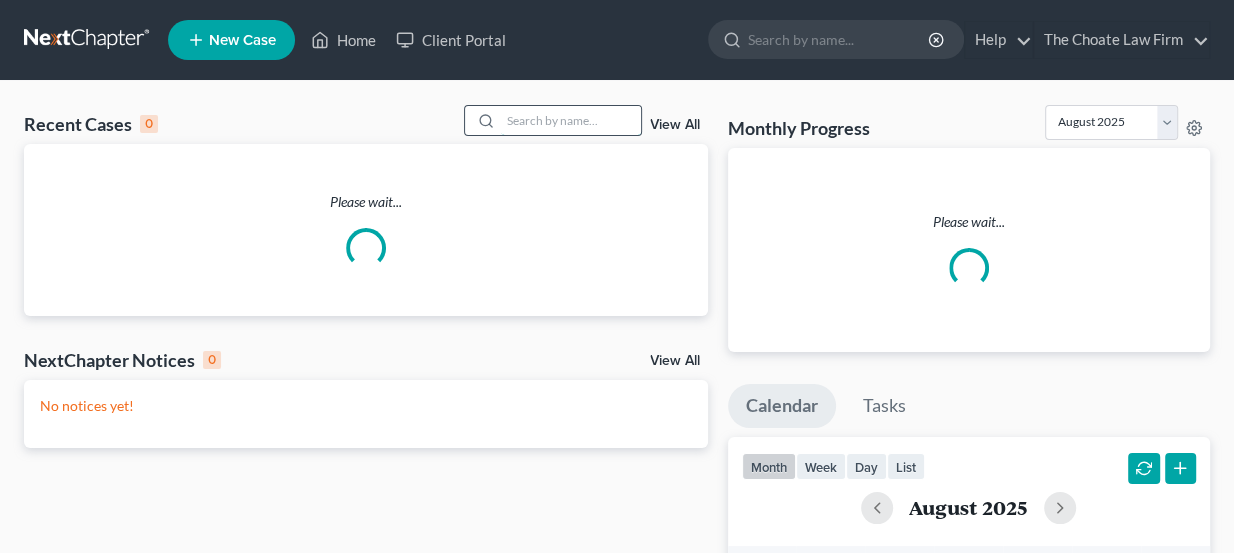 click at bounding box center [571, 120] 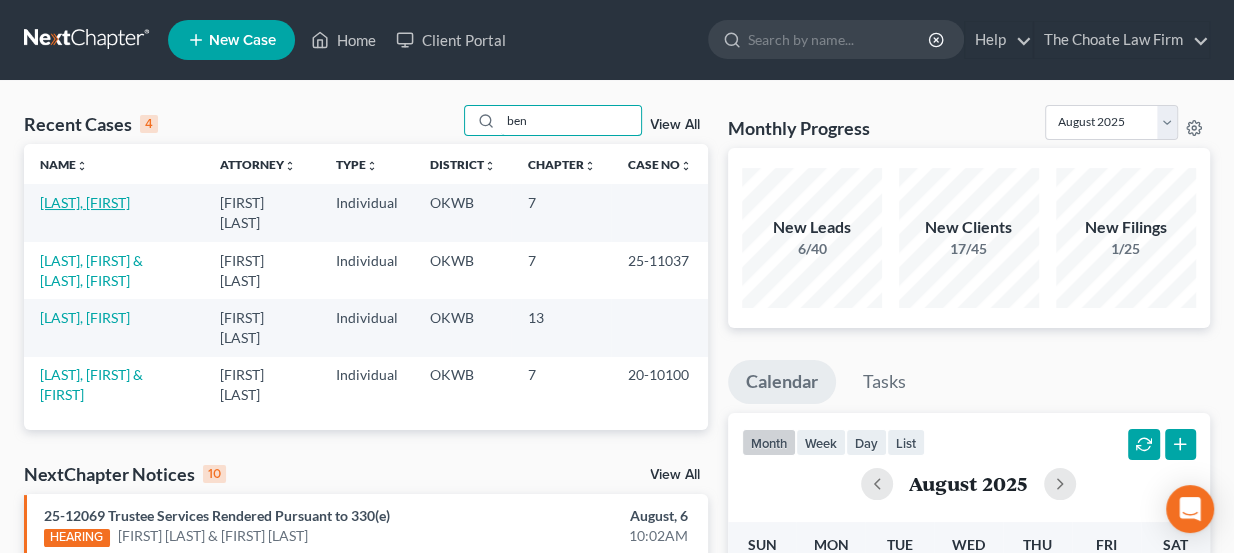 type on "ben" 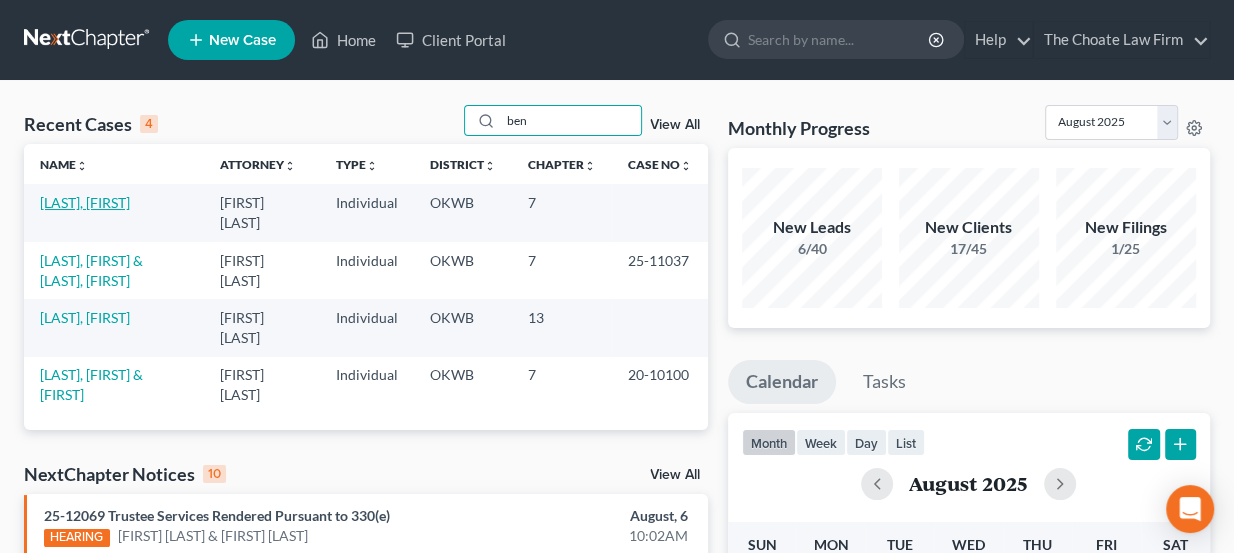 click on "[LAST], [FIRST]" at bounding box center [85, 202] 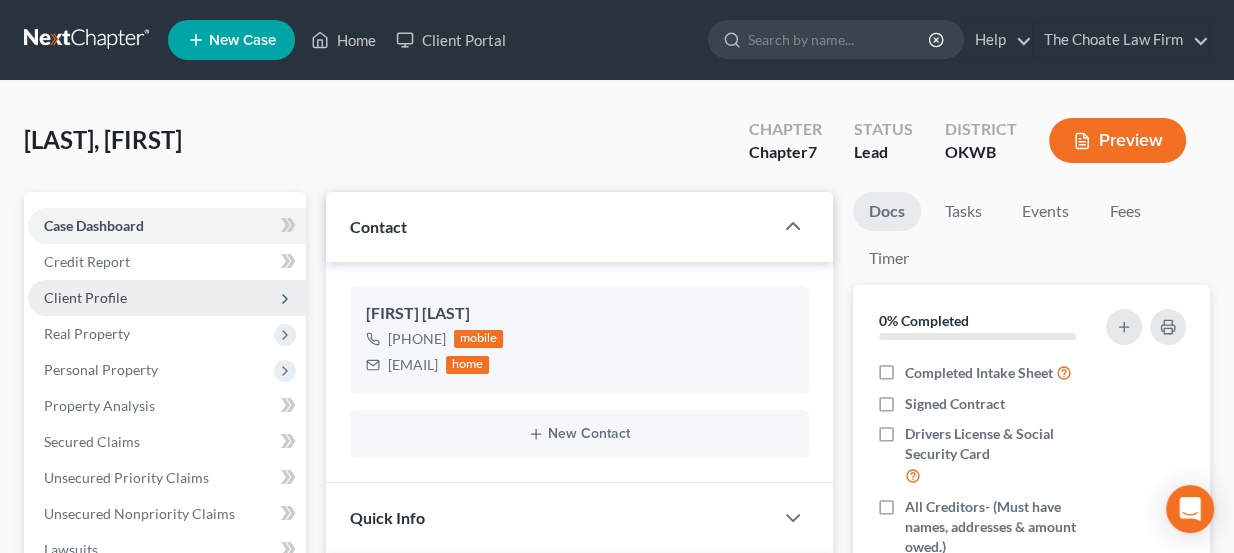 click on "Client Profile" at bounding box center [167, 298] 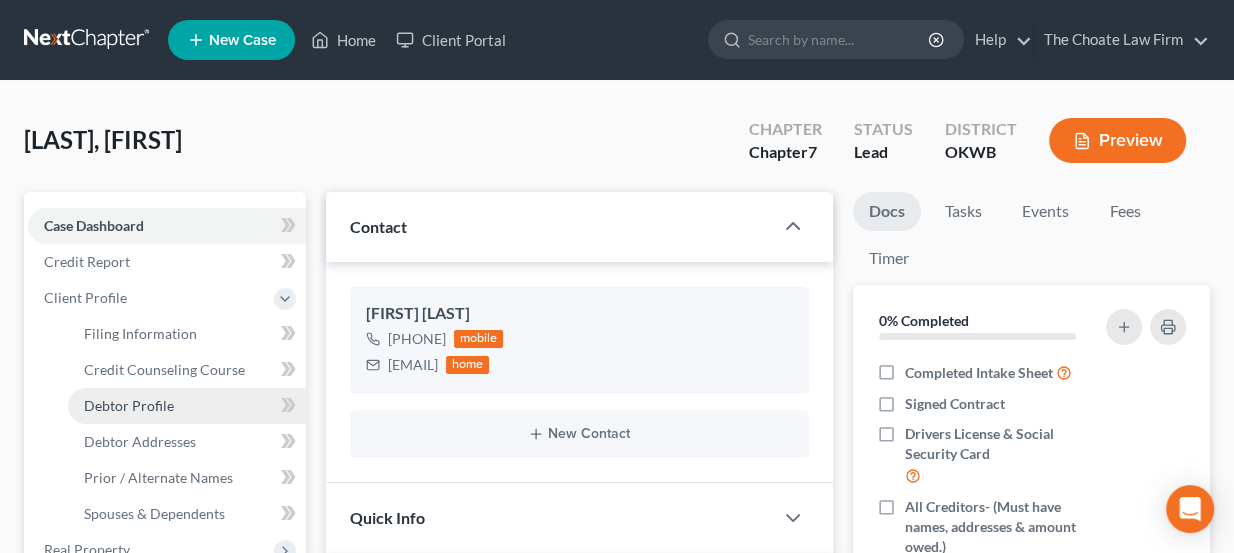 click on "Debtor Profile" at bounding box center [187, 406] 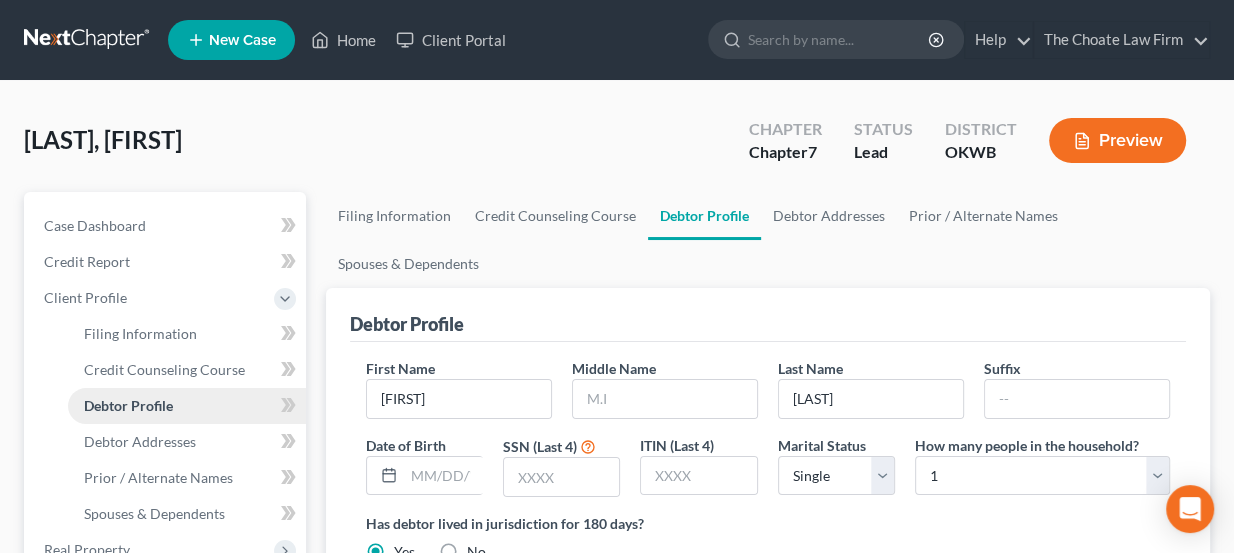 click on "Debtor Profile" at bounding box center (128, 405) 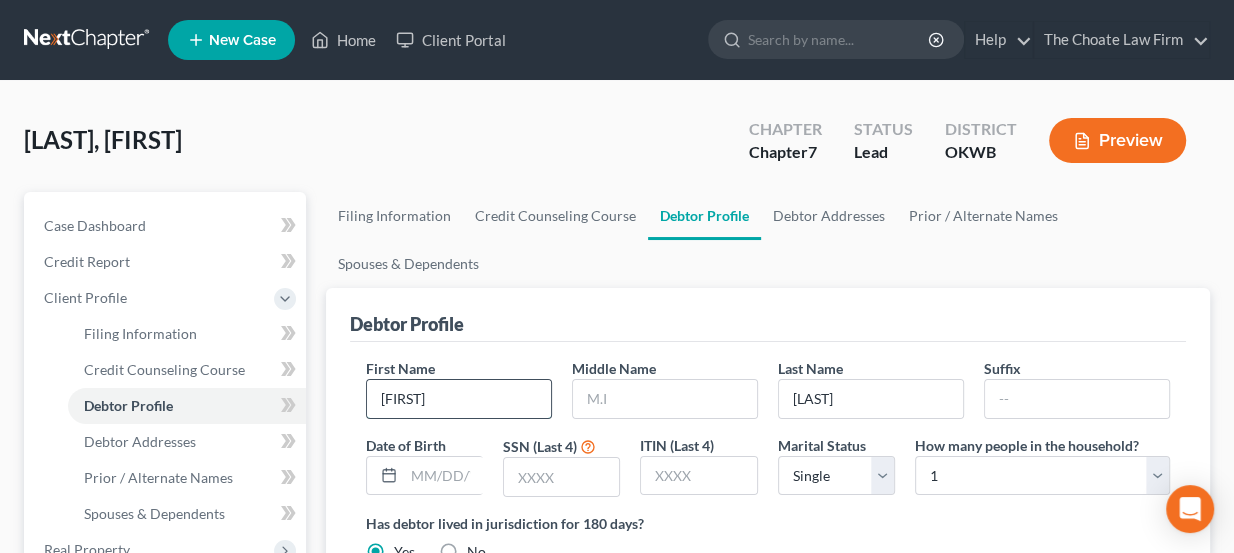 click on "[FIRST]" at bounding box center (459, 399) 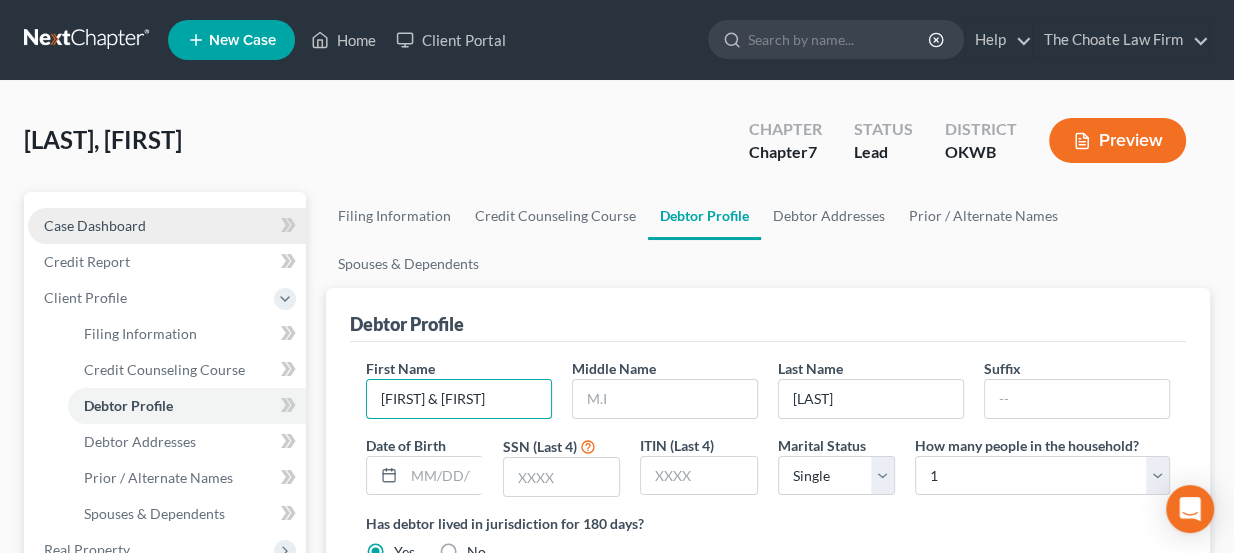 type on "[FIRST] & [FIRST]" 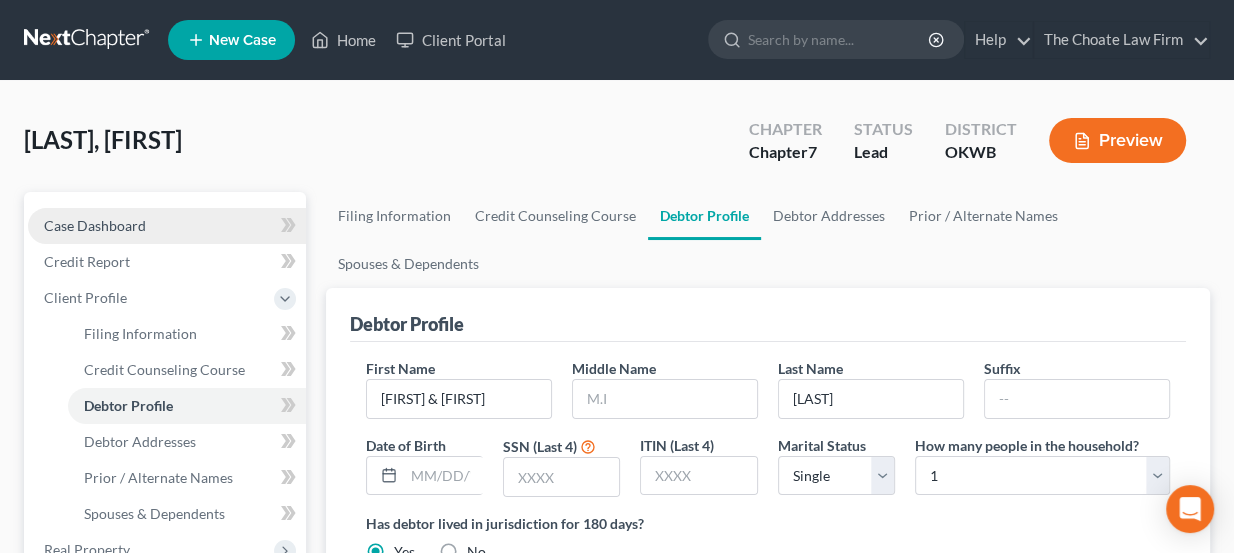 click on "Case Dashboard" at bounding box center [95, 225] 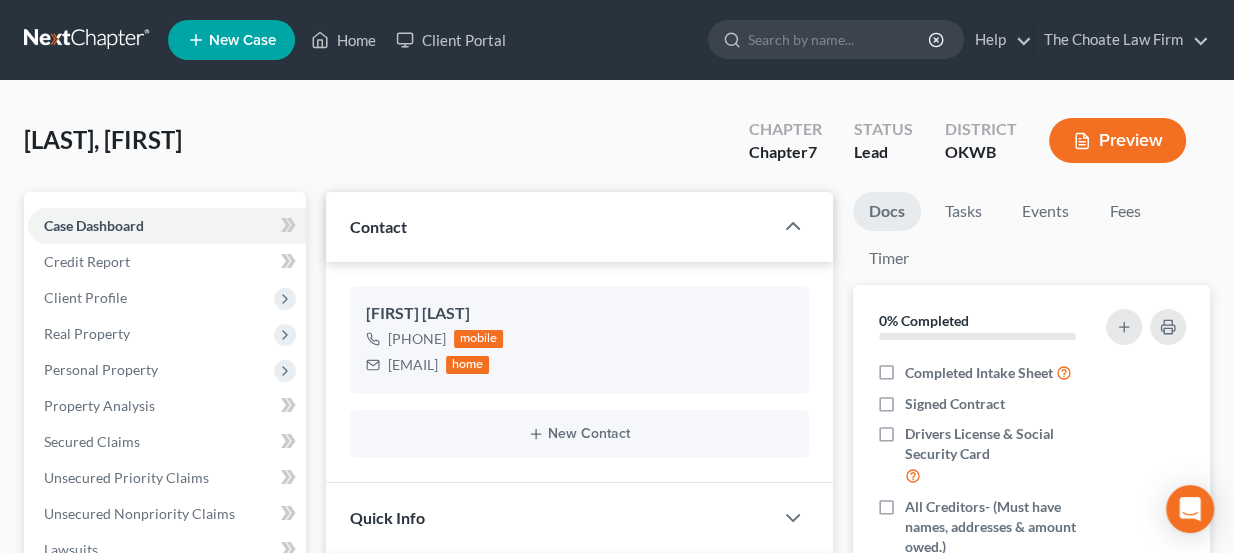 click on "[LAST], [FIRST]" at bounding box center [103, 139] 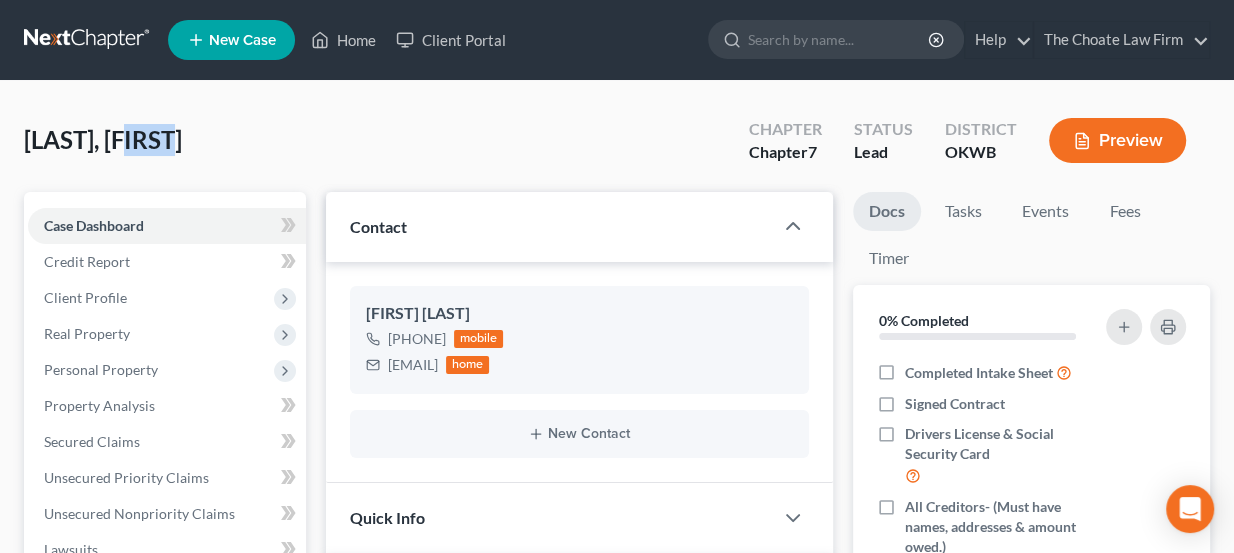 click on "[LAST], [FIRST]" at bounding box center [103, 139] 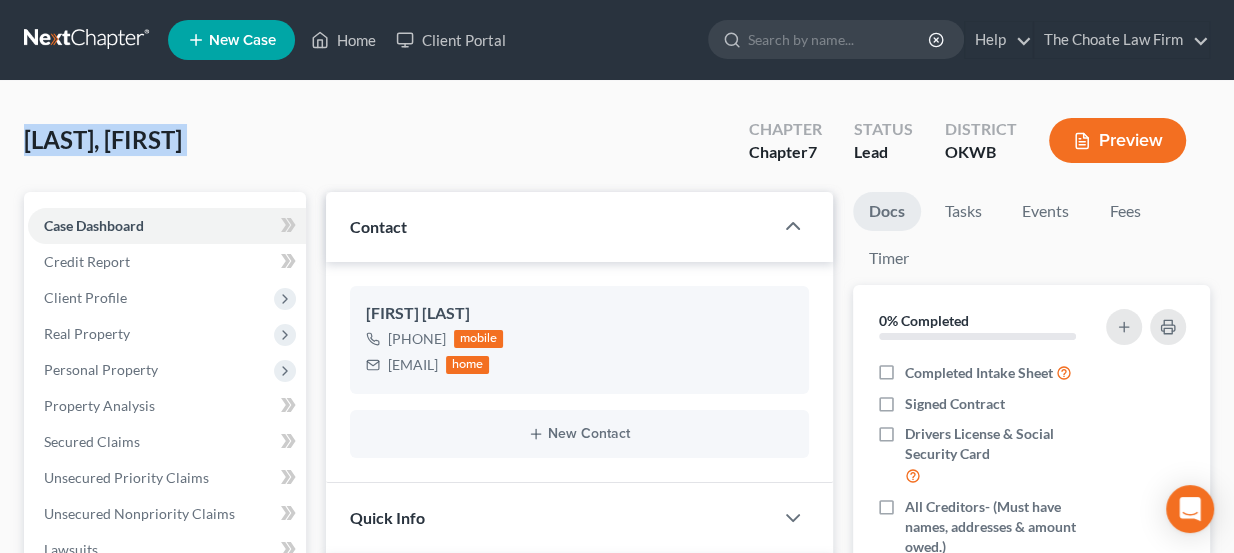 click on "[LAST], [FIRST]" at bounding box center [103, 139] 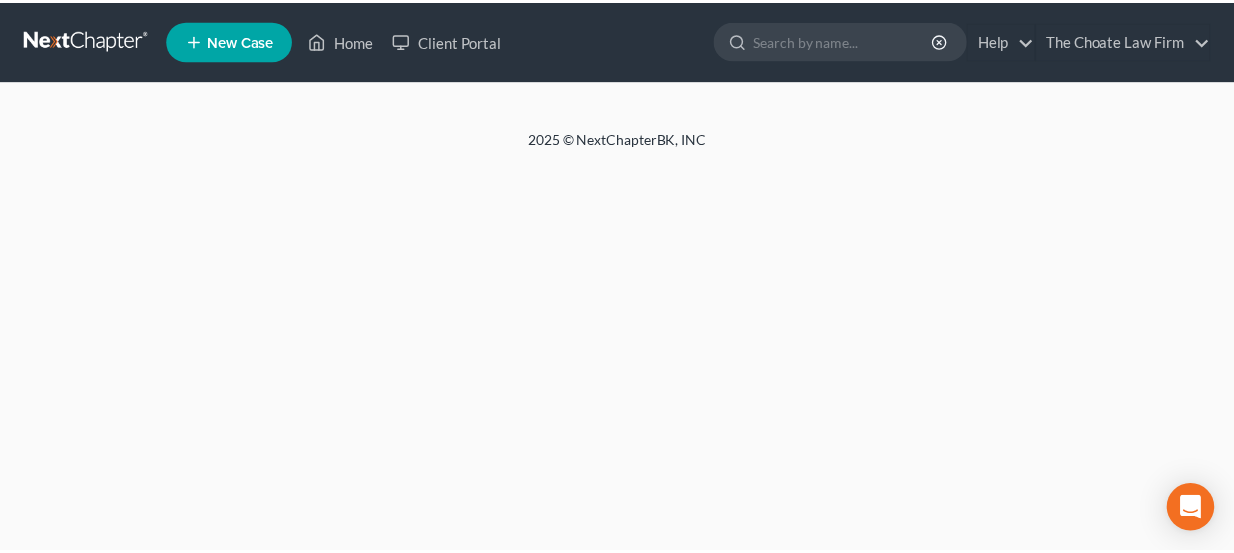 scroll, scrollTop: 0, scrollLeft: 0, axis: both 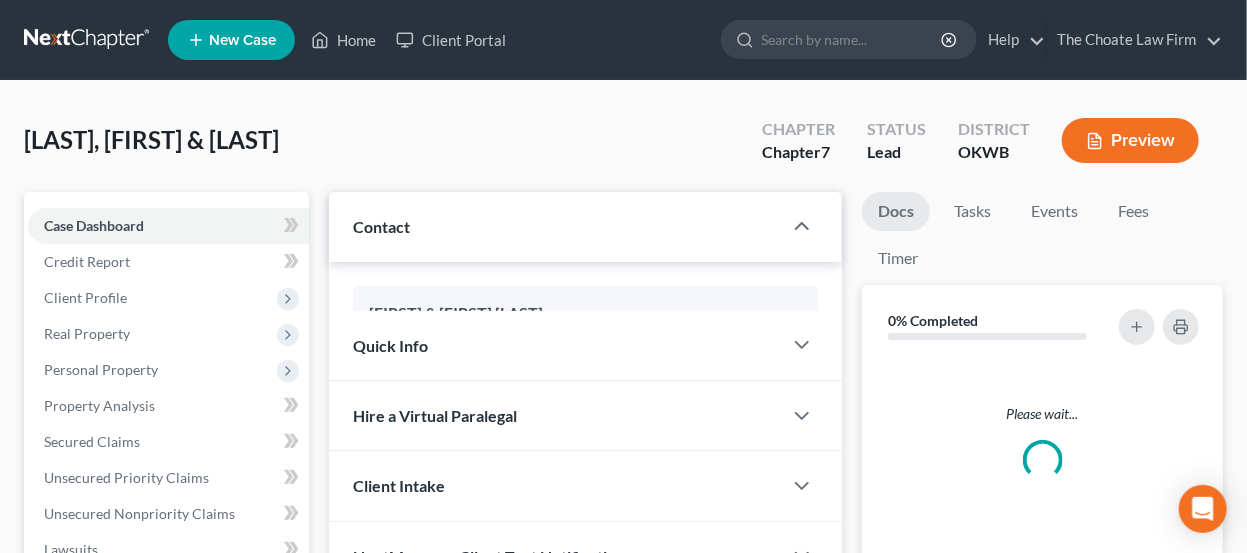click on "[LAST], [FIRST] & [LAST]" at bounding box center [151, 139] 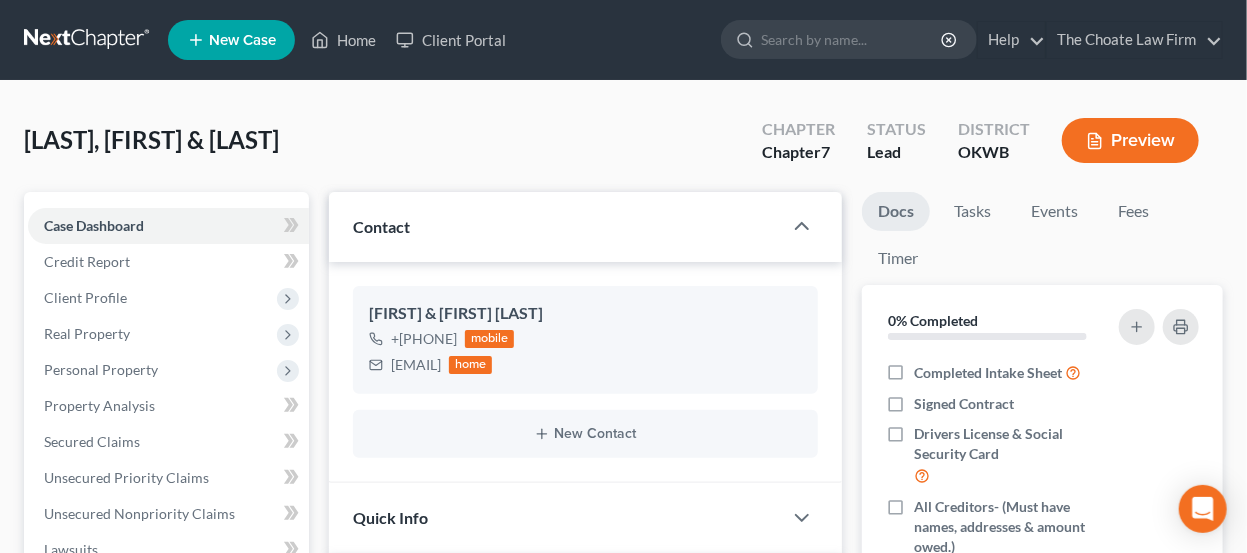 click on "[LAST], [FIRST] & [LAST]" at bounding box center [151, 139] 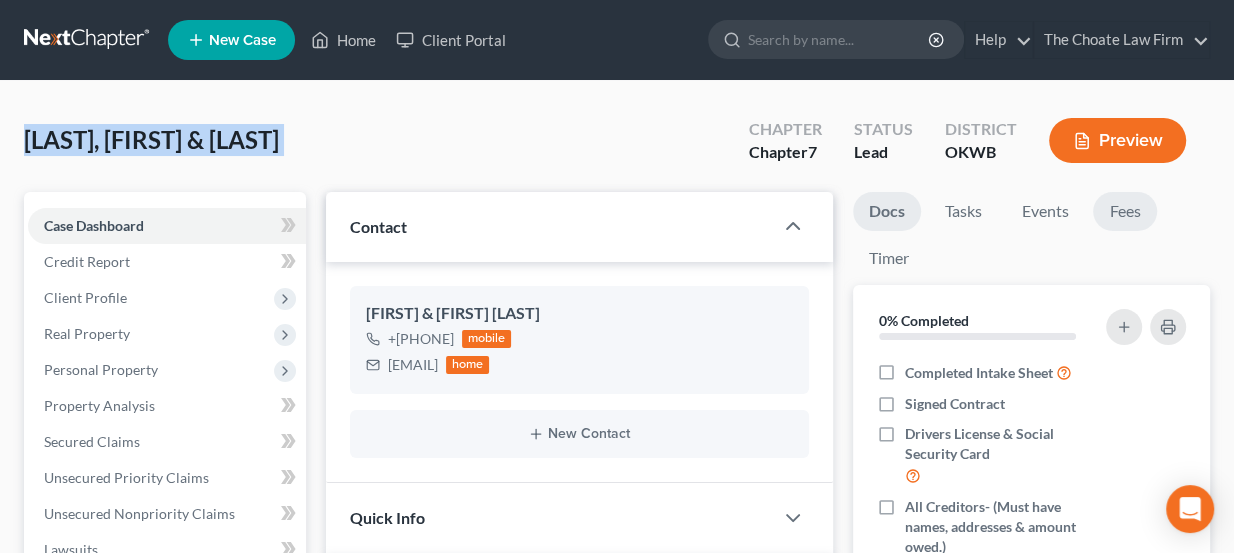 click on "Fees" at bounding box center (1125, 211) 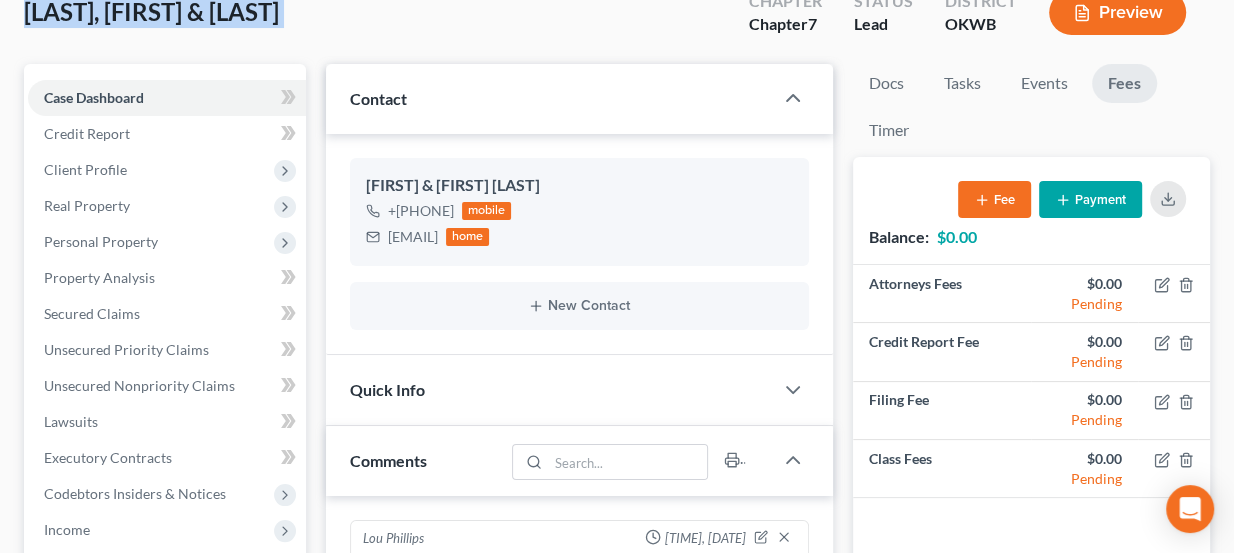 scroll, scrollTop: 181, scrollLeft: 0, axis: vertical 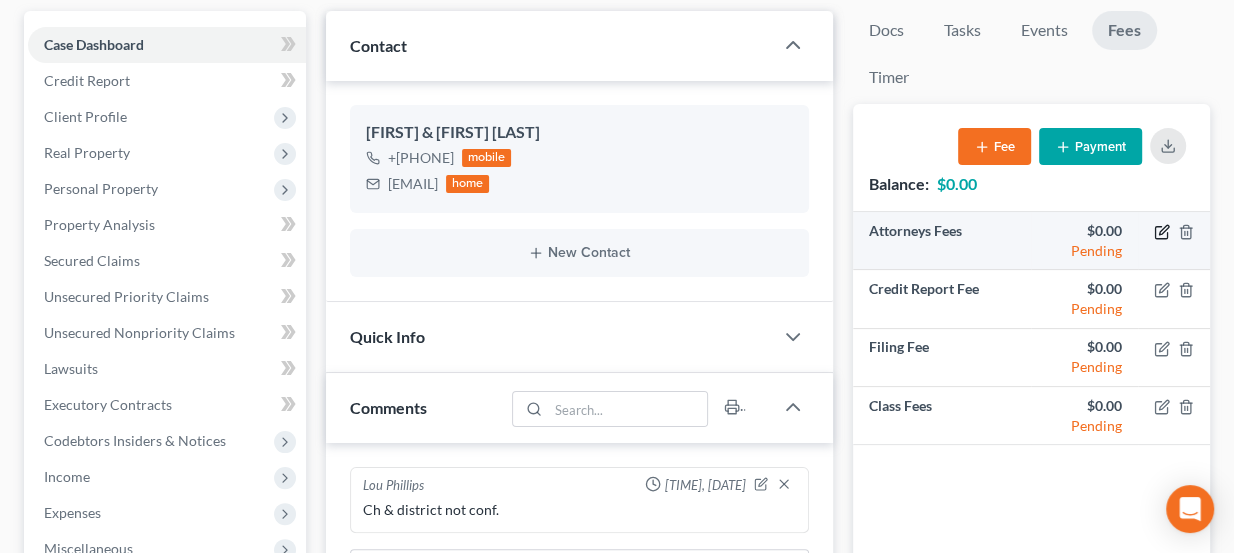 click 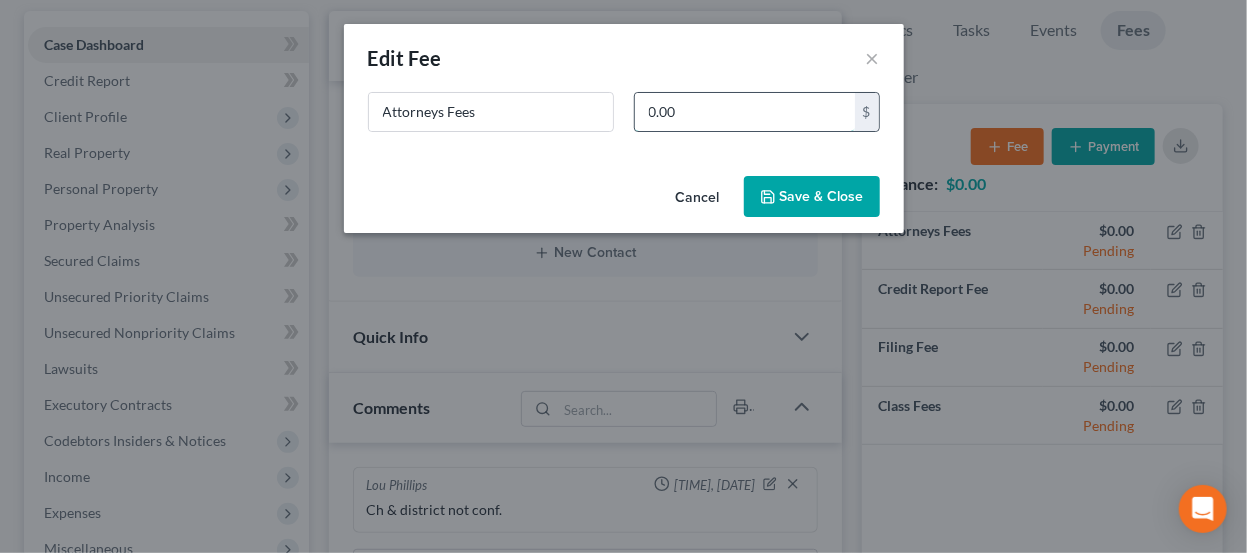 click on "0.00" at bounding box center (745, 112) 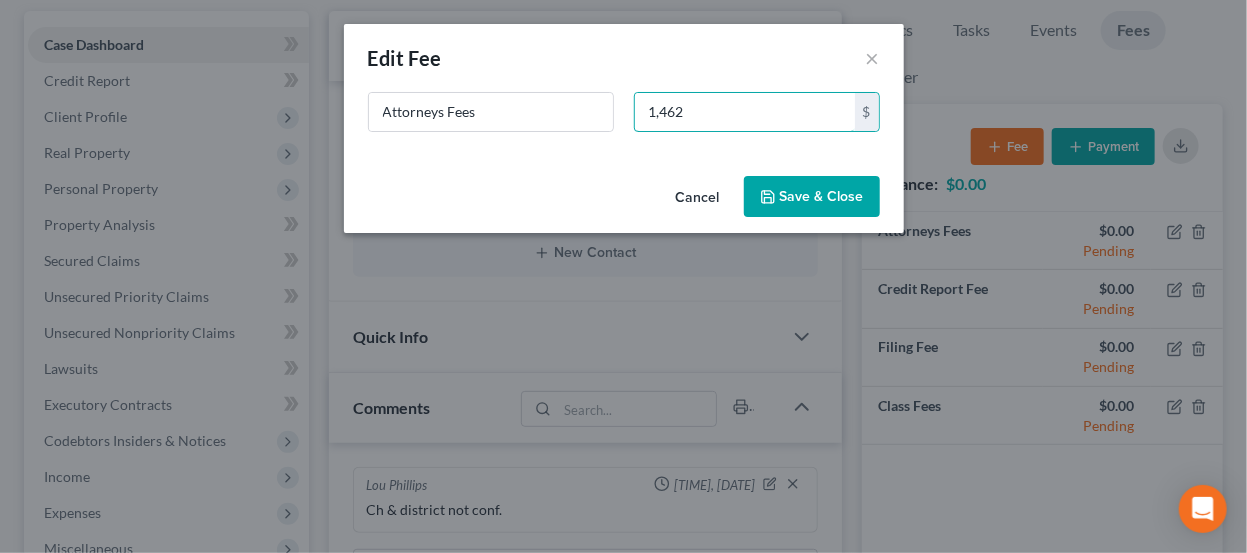 type on "1,462" 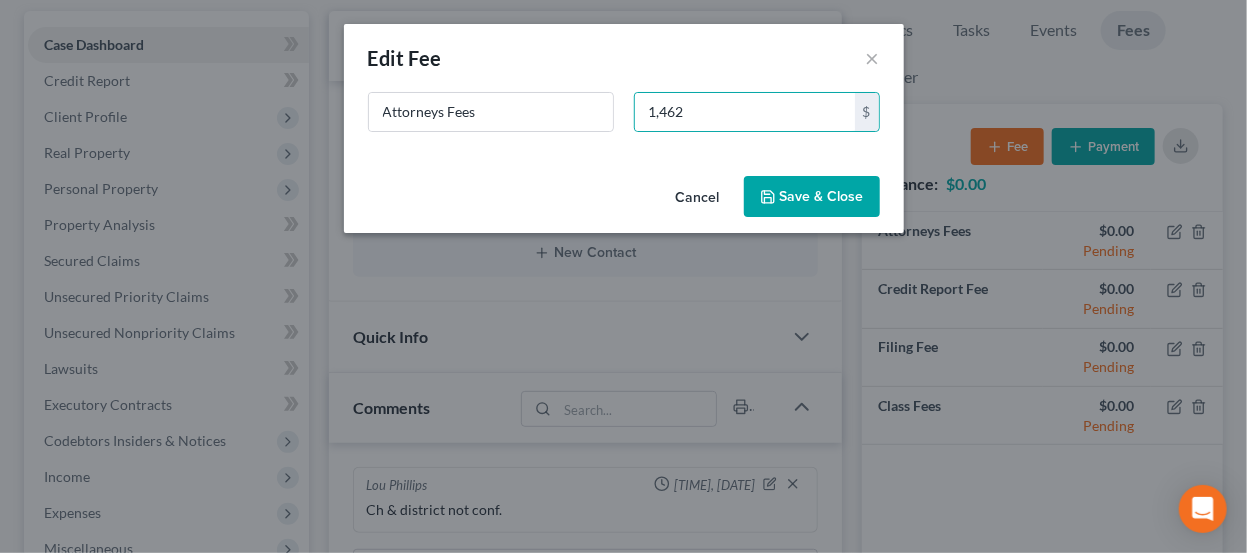 click on "Save & Close" at bounding box center (812, 197) 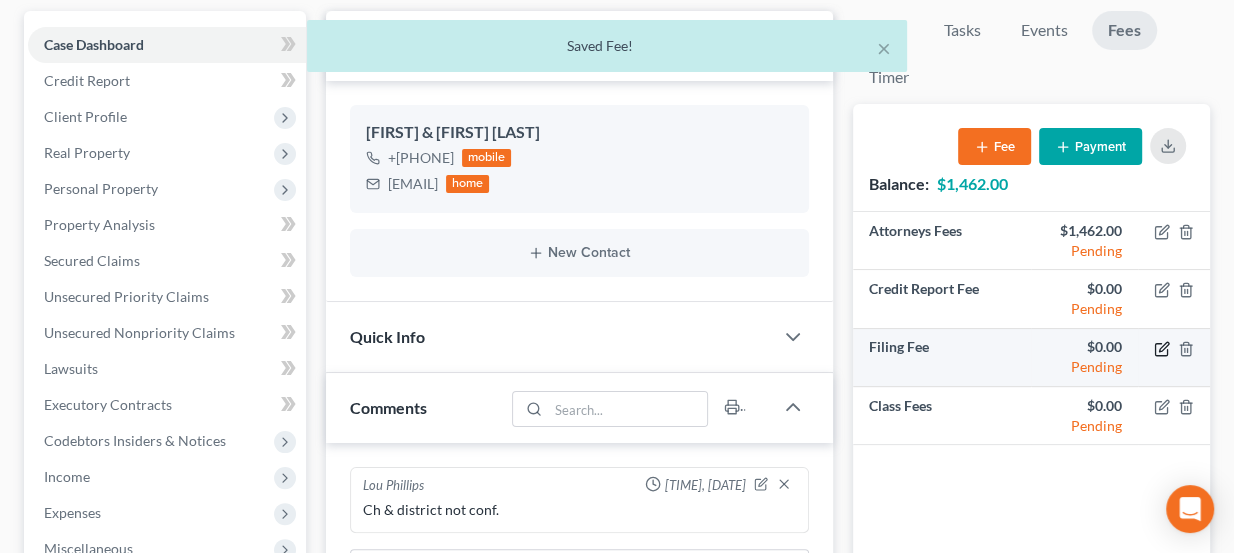 click 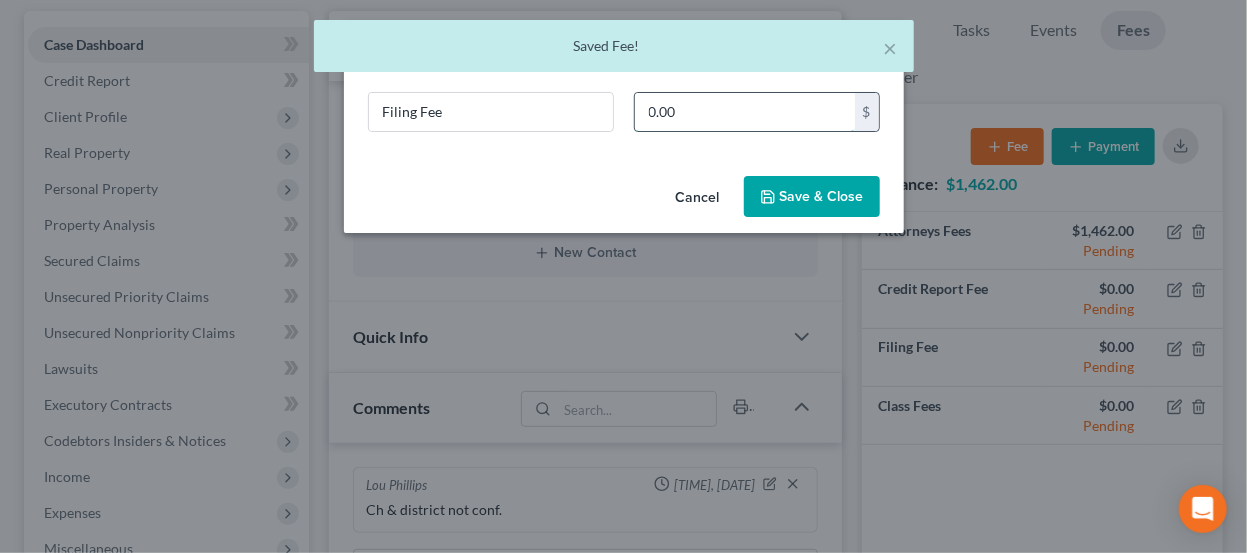 click on "0.00" at bounding box center (745, 112) 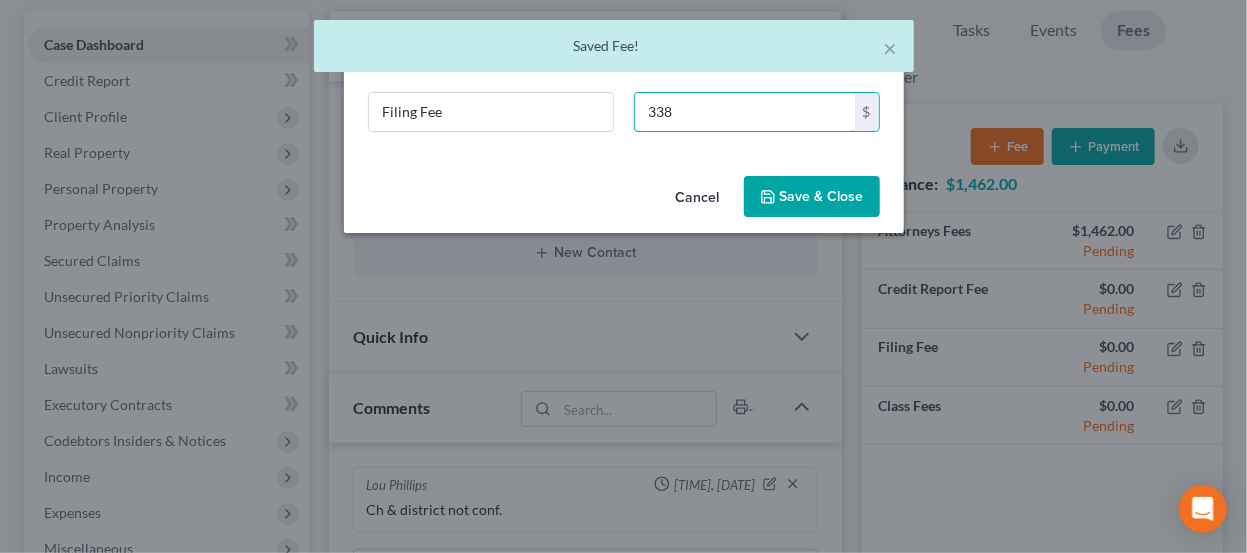 type on "338" 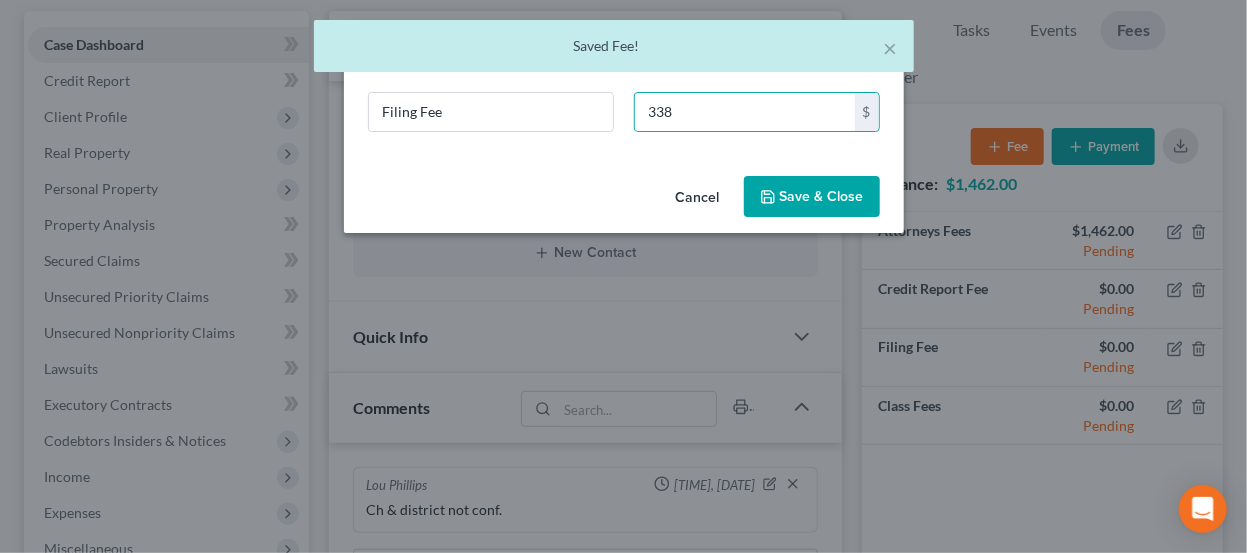 click on "Save & Close" at bounding box center (812, 197) 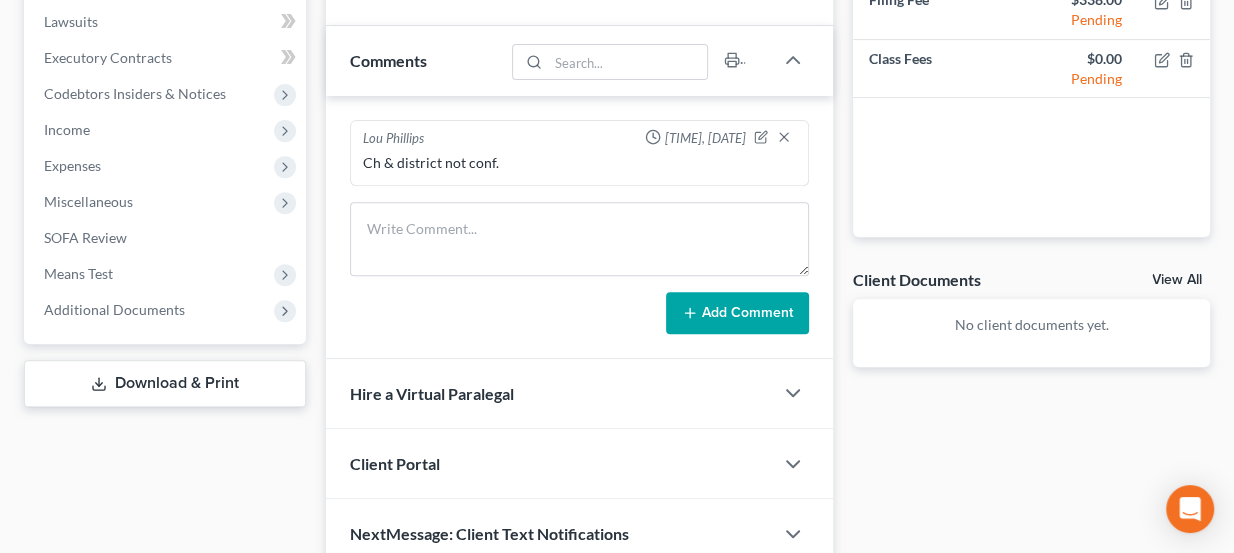 scroll, scrollTop: 524, scrollLeft: 0, axis: vertical 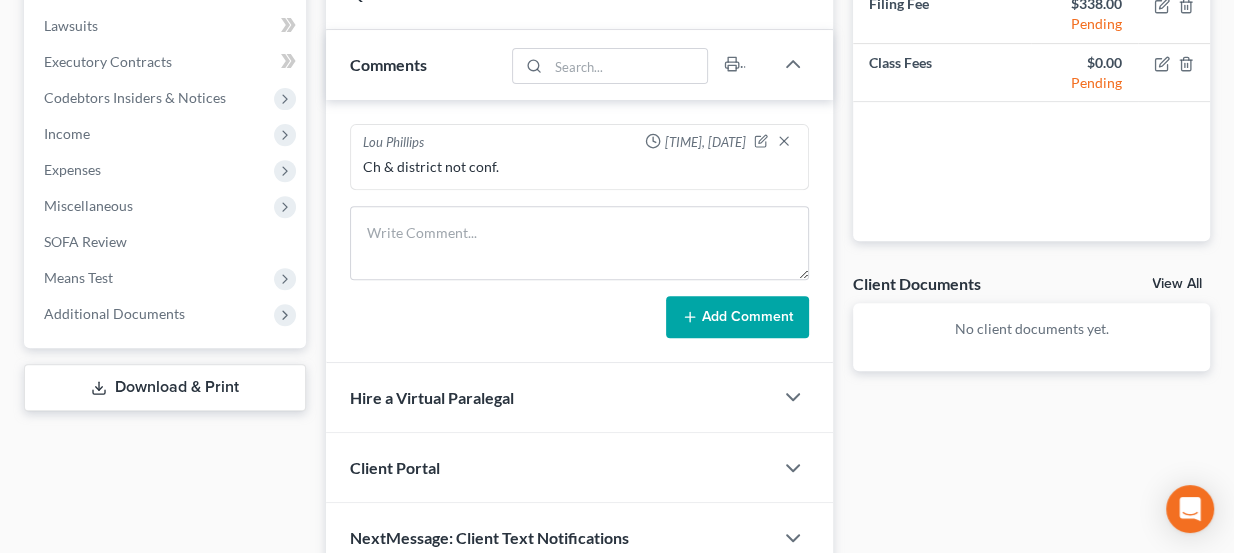 click on "Lou Phillips 09:52AM, 07/23/2025" at bounding box center [580, 143] 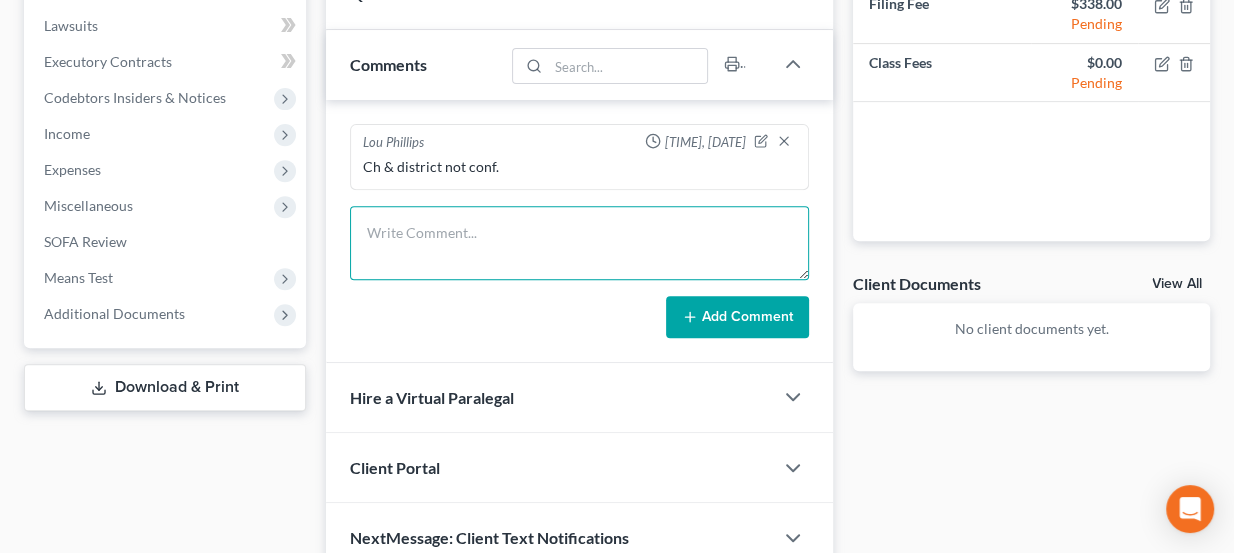 click at bounding box center [580, 243] 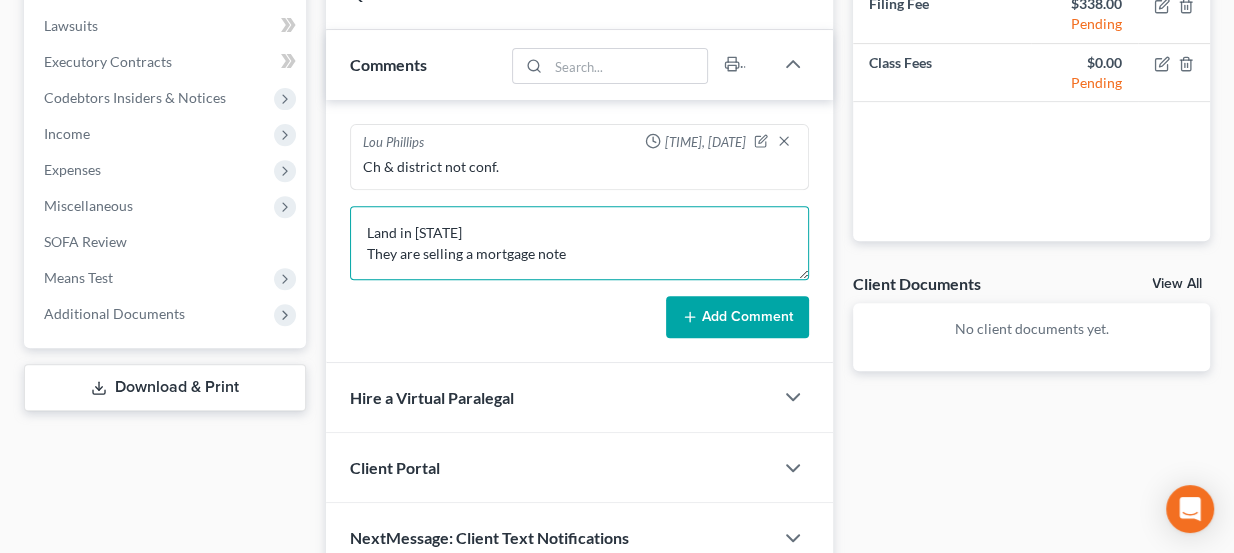 scroll, scrollTop: 3, scrollLeft: 0, axis: vertical 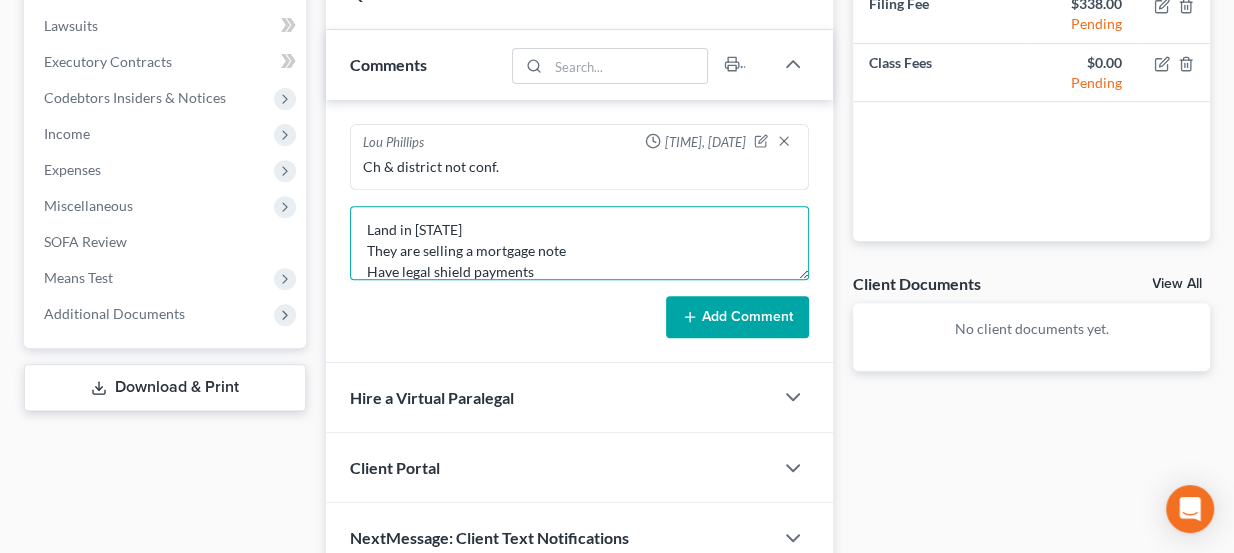 click on "Land in Nevada
They are selling a mortgage note
Have legal shield payments" at bounding box center [580, 243] 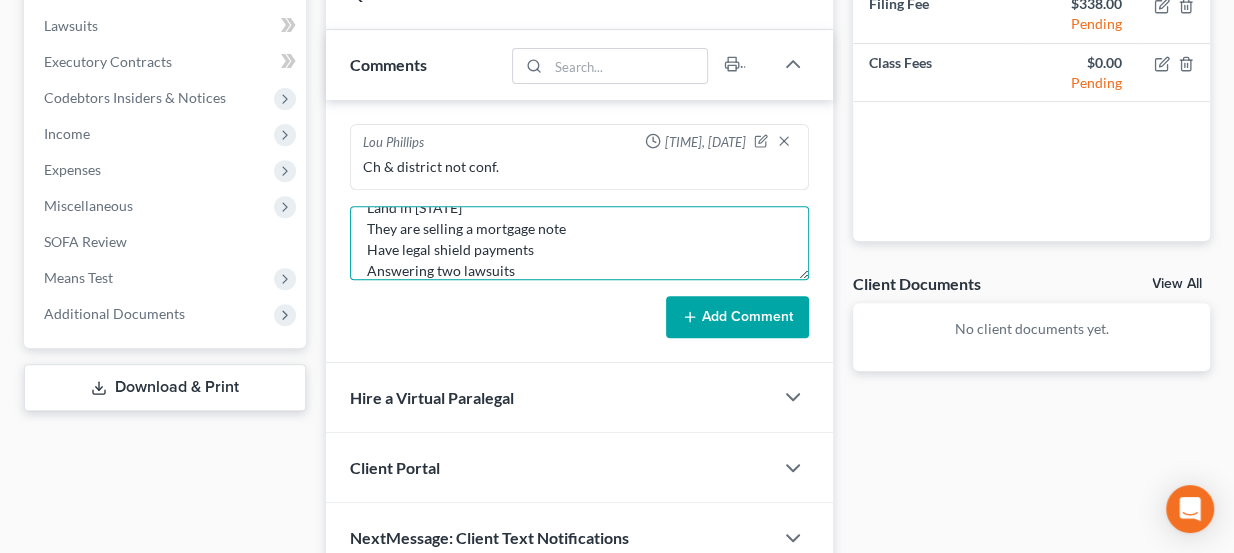 scroll, scrollTop: 46, scrollLeft: 0, axis: vertical 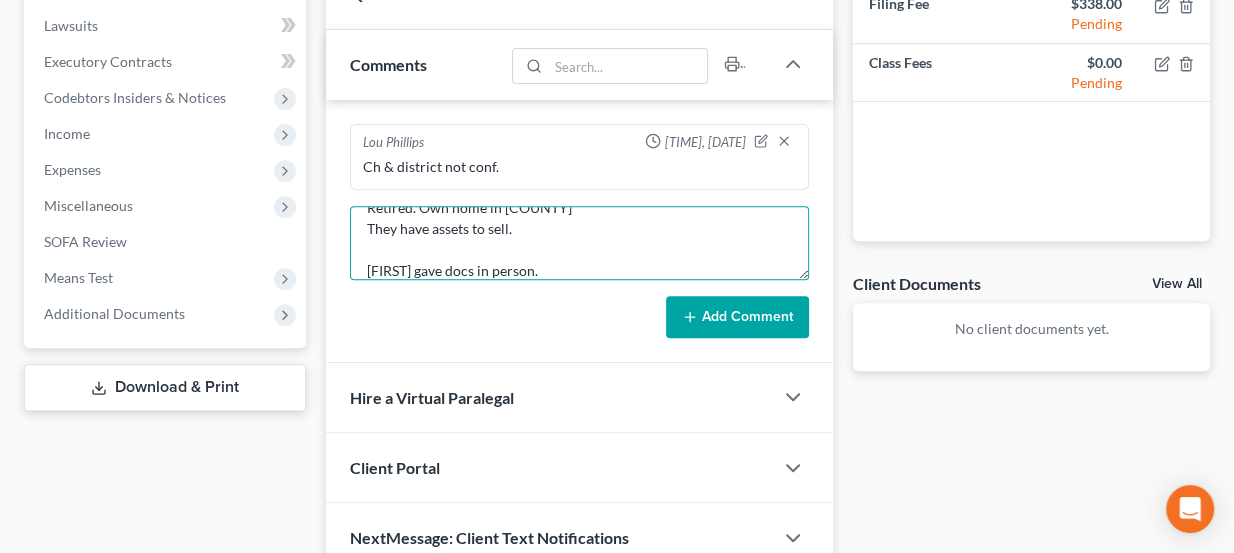type on "Land in Nevada
They are selling a mortgage note
Have legal shield payments
Answering two lawsuits
Retired. Own home in Potts Co.
They have assets to sell.
Paul gave docs in person." 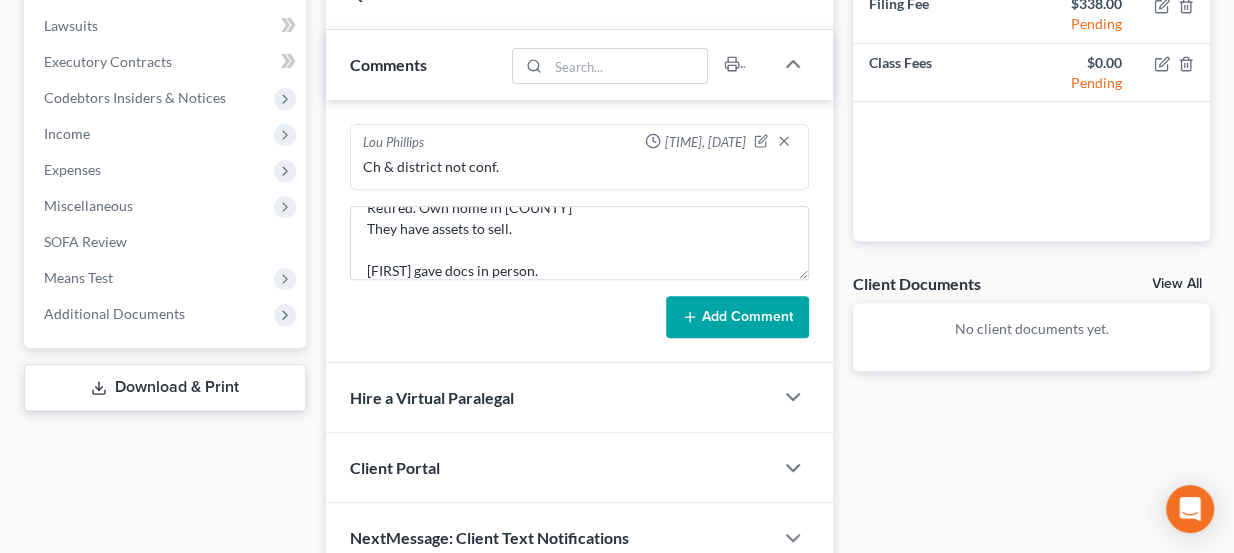 click on "Add Comment" at bounding box center (737, 317) 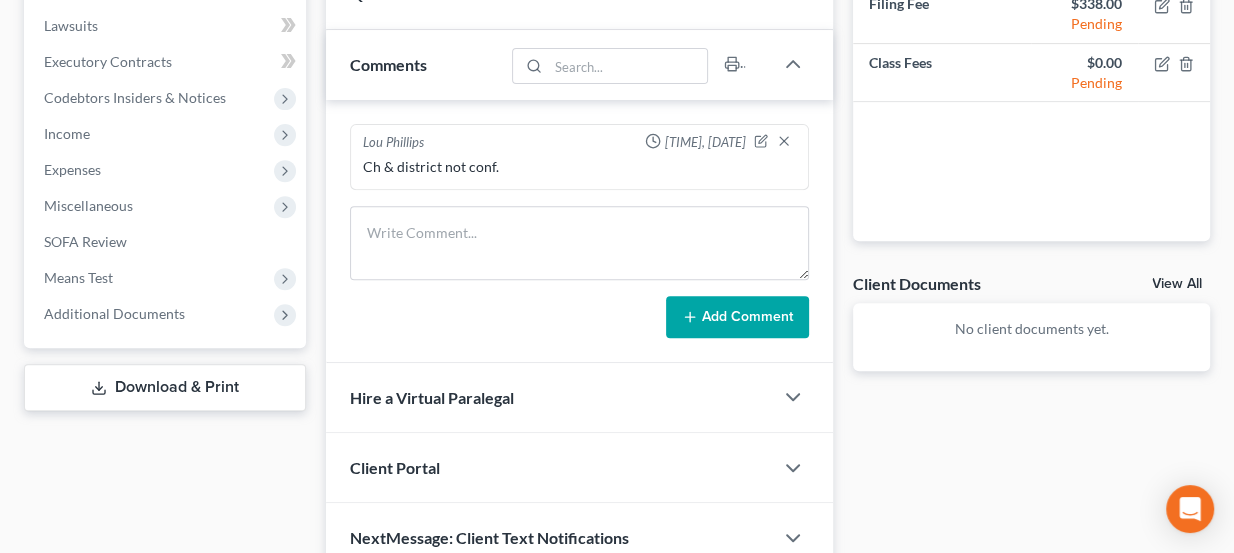 scroll, scrollTop: 0, scrollLeft: 0, axis: both 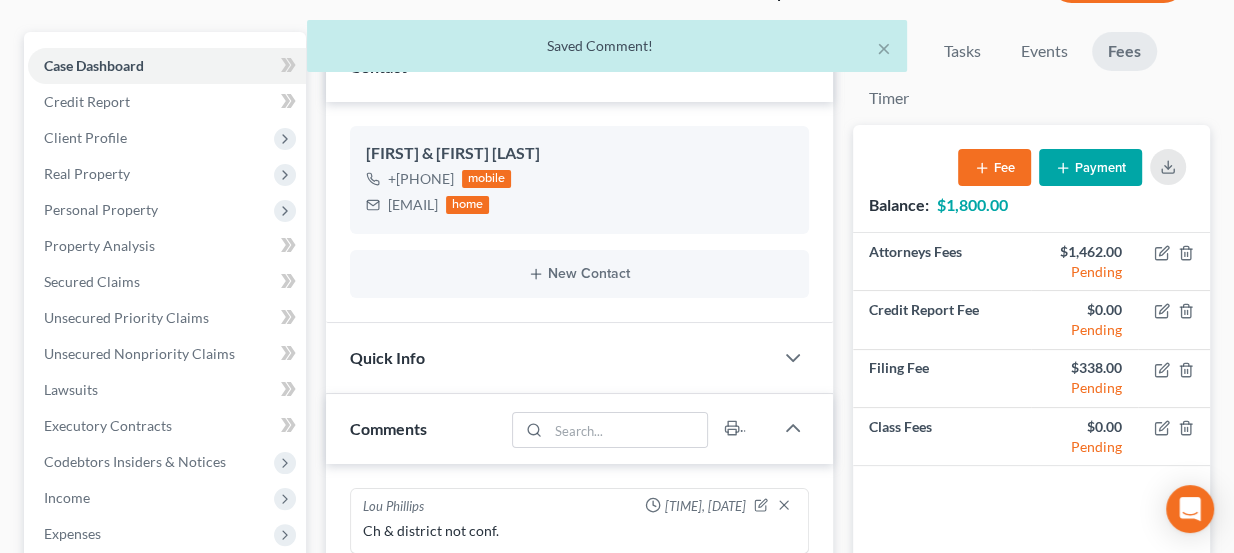click on "Quick Info" at bounding box center (550, 357) 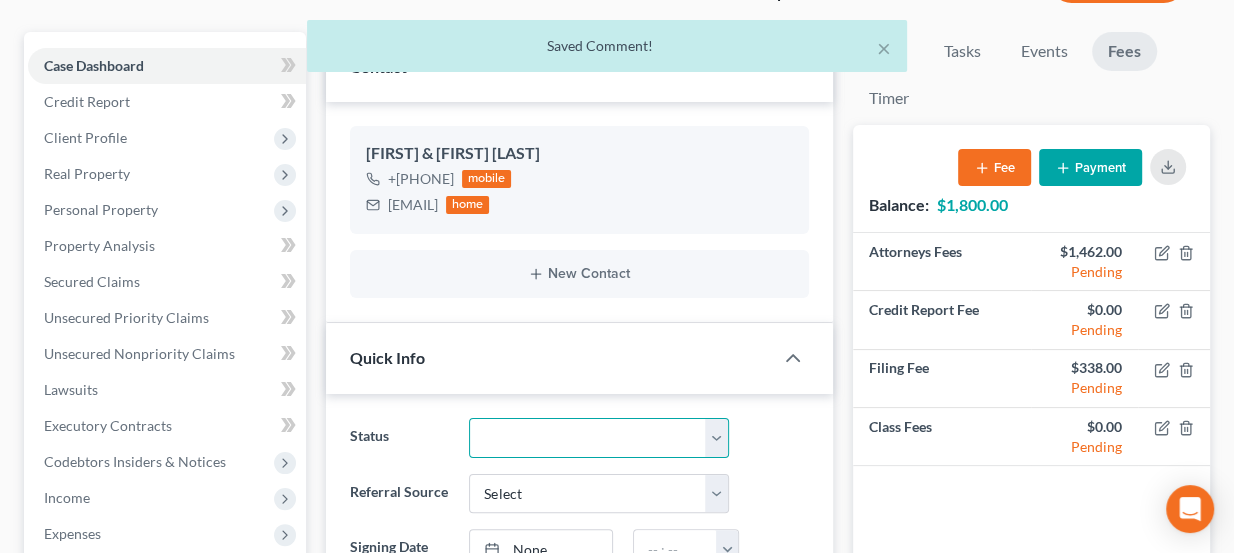 click on "Discharged Dismissed Filed Info Sent In Progress Lead Lost Lead Ready to File Retained To Review" at bounding box center (599, 438) 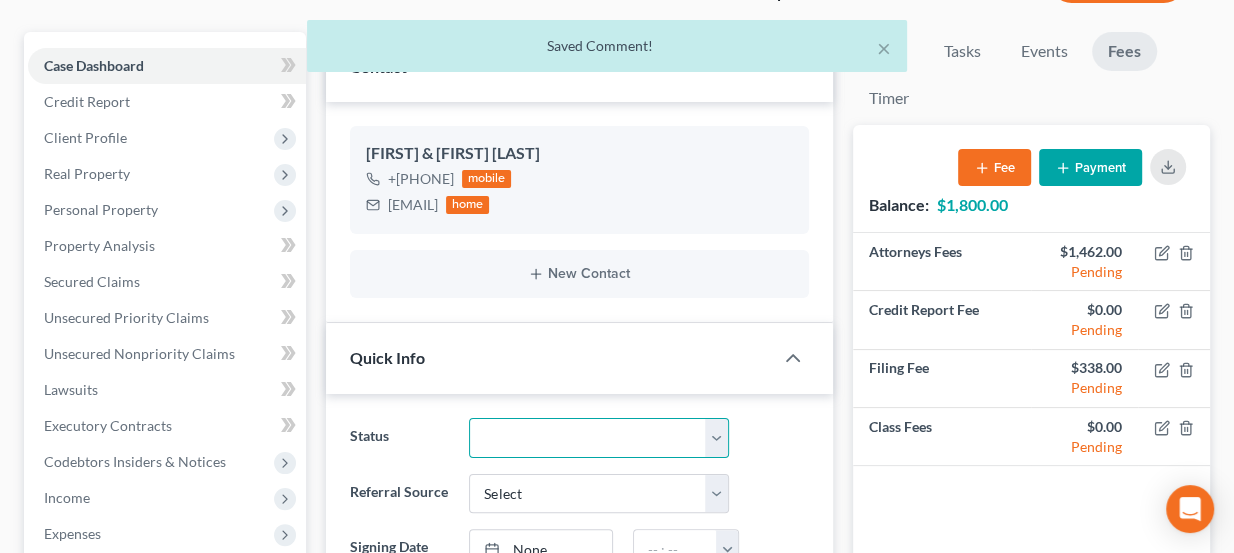 select on "3" 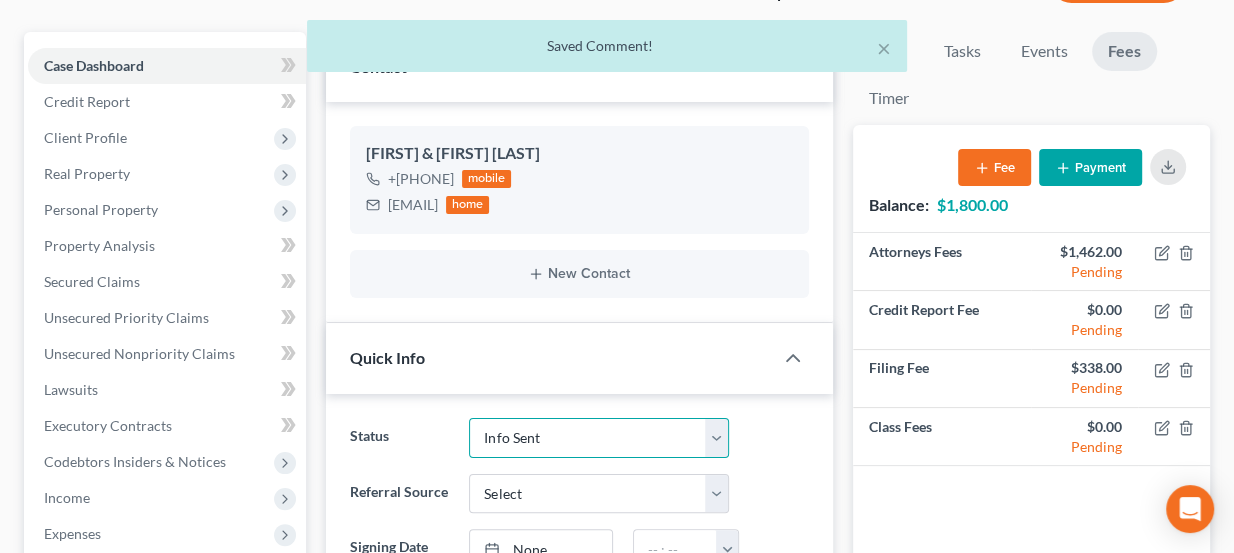 click on "Discharged Dismissed Filed Info Sent In Progress Lead Lost Lead Ready to File Retained To Review" at bounding box center [599, 438] 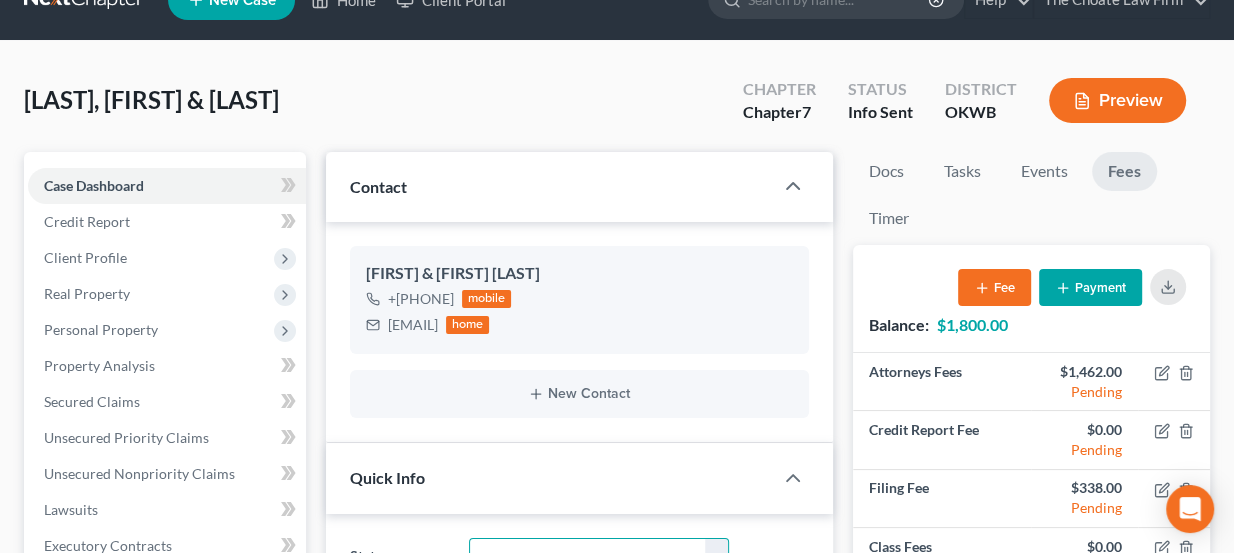 scroll, scrollTop: 0, scrollLeft: 0, axis: both 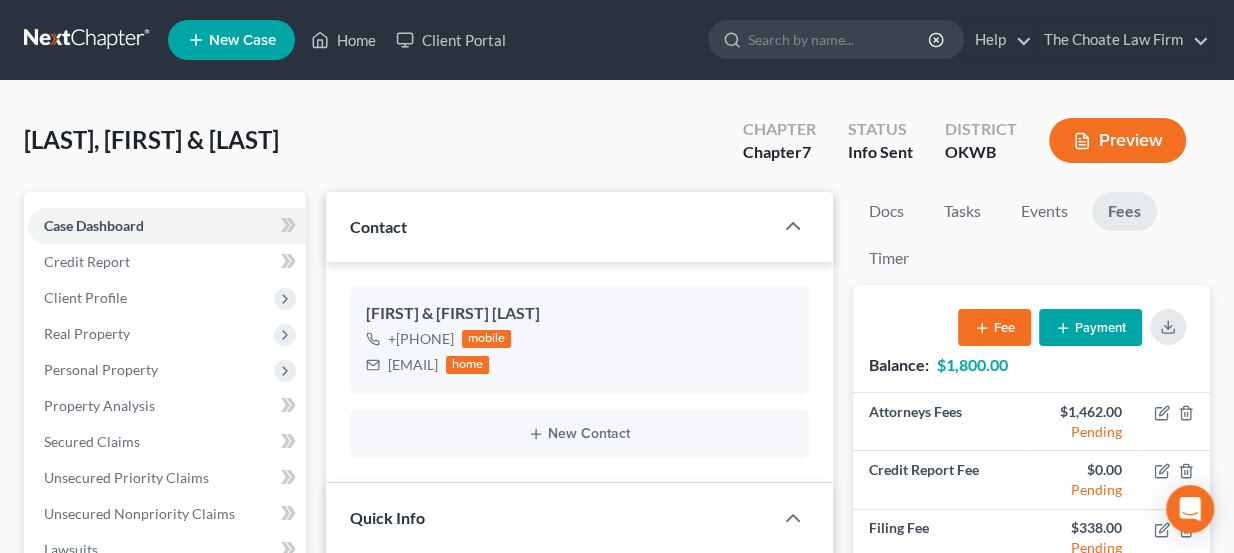 click at bounding box center (88, 40) 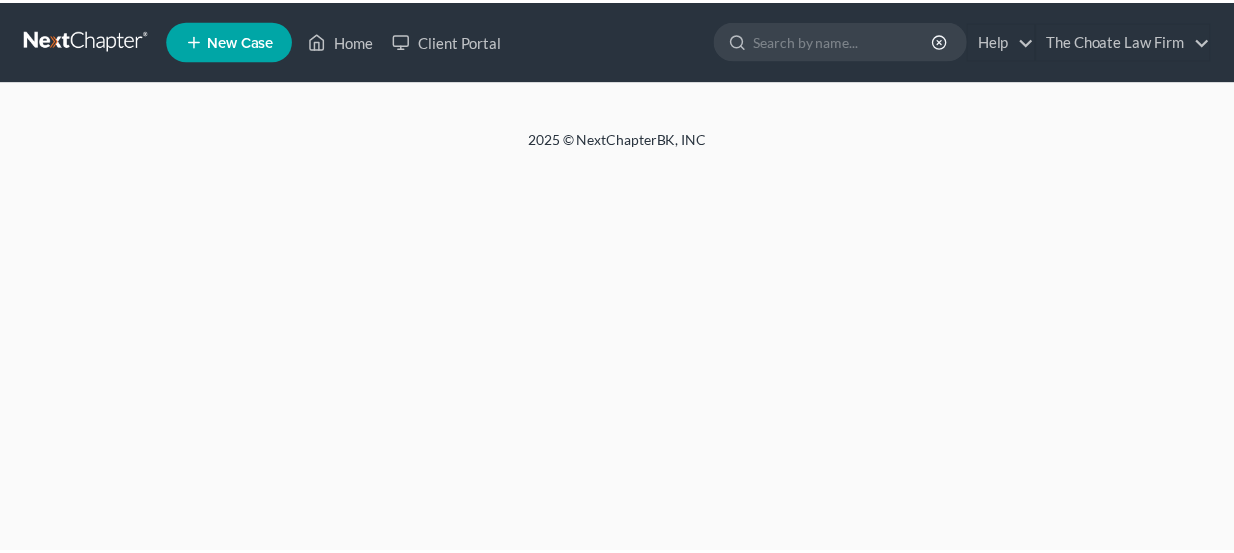 scroll, scrollTop: 0, scrollLeft: 0, axis: both 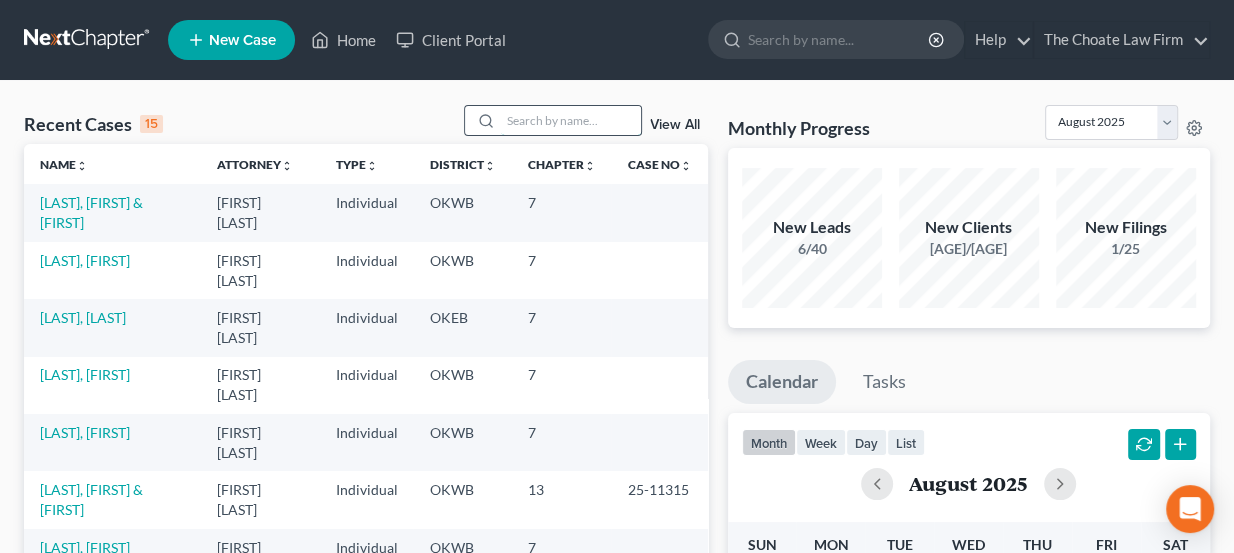 click at bounding box center [571, 120] 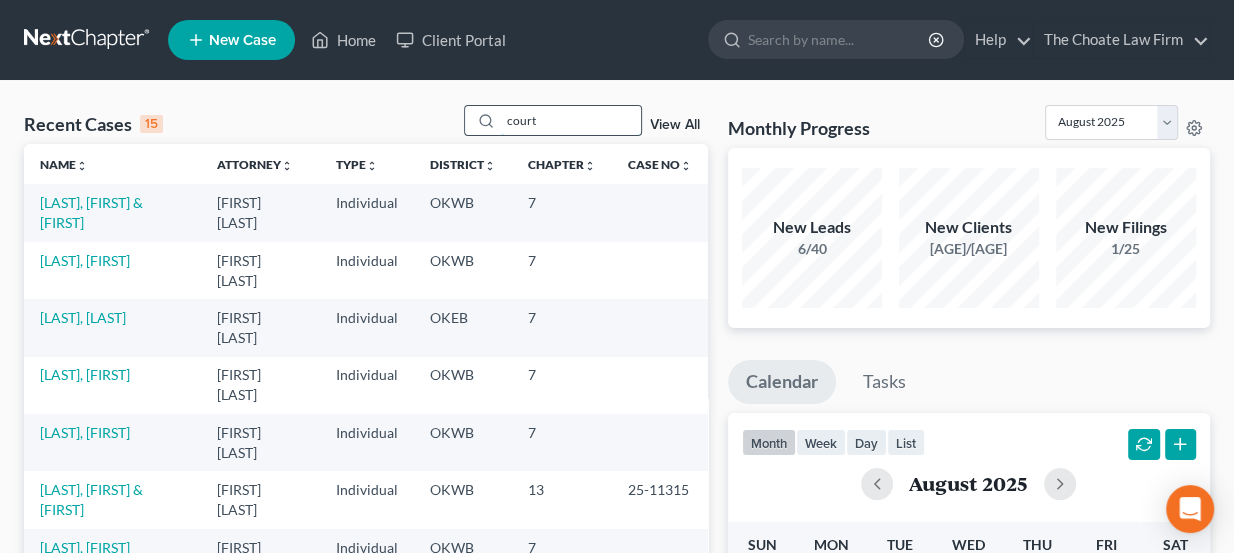 type on "court" 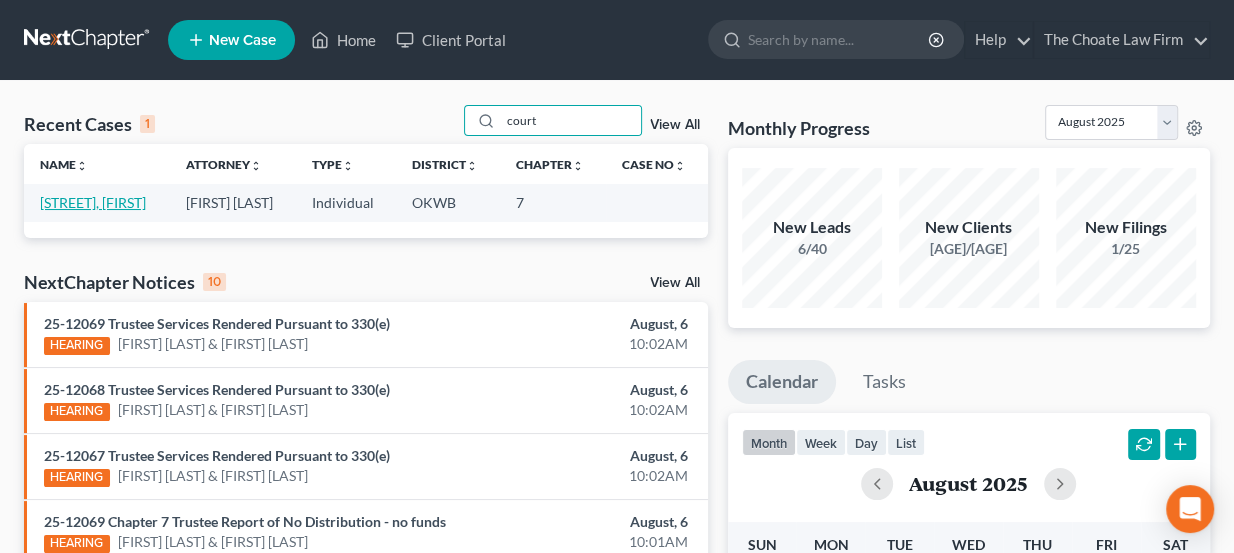click on "[STREET], [FIRST]" at bounding box center [93, 202] 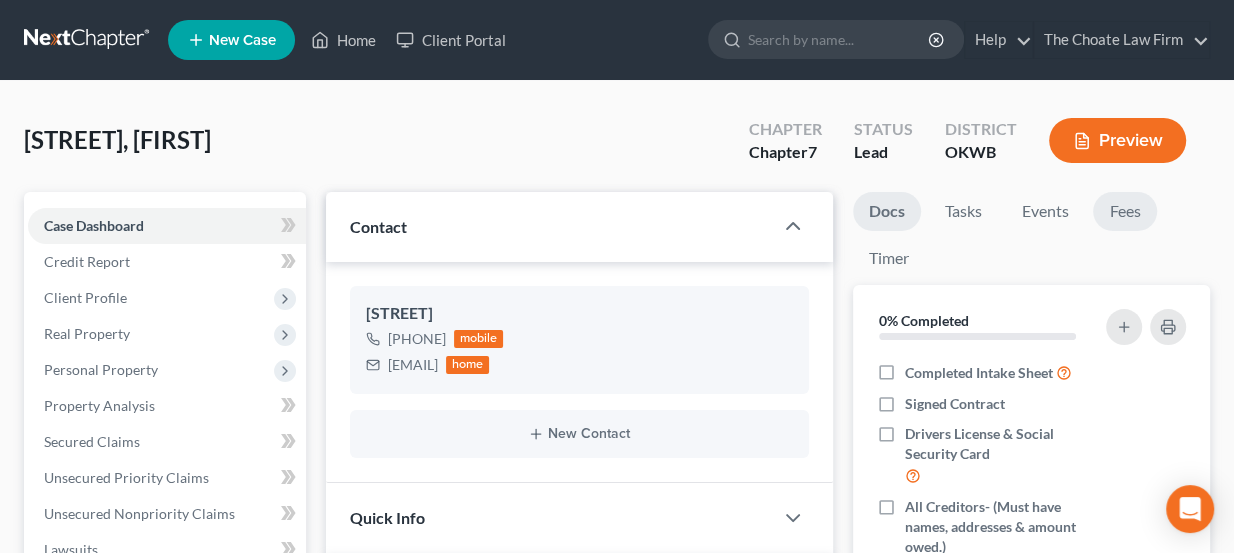 click on "Fees" at bounding box center (1125, 211) 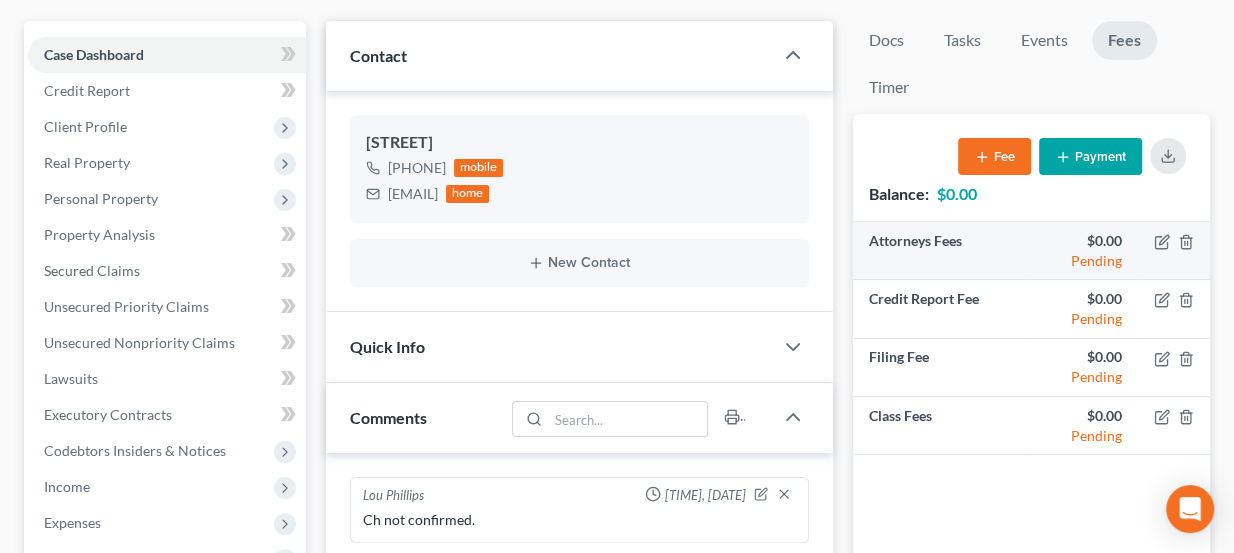 scroll, scrollTop: 181, scrollLeft: 0, axis: vertical 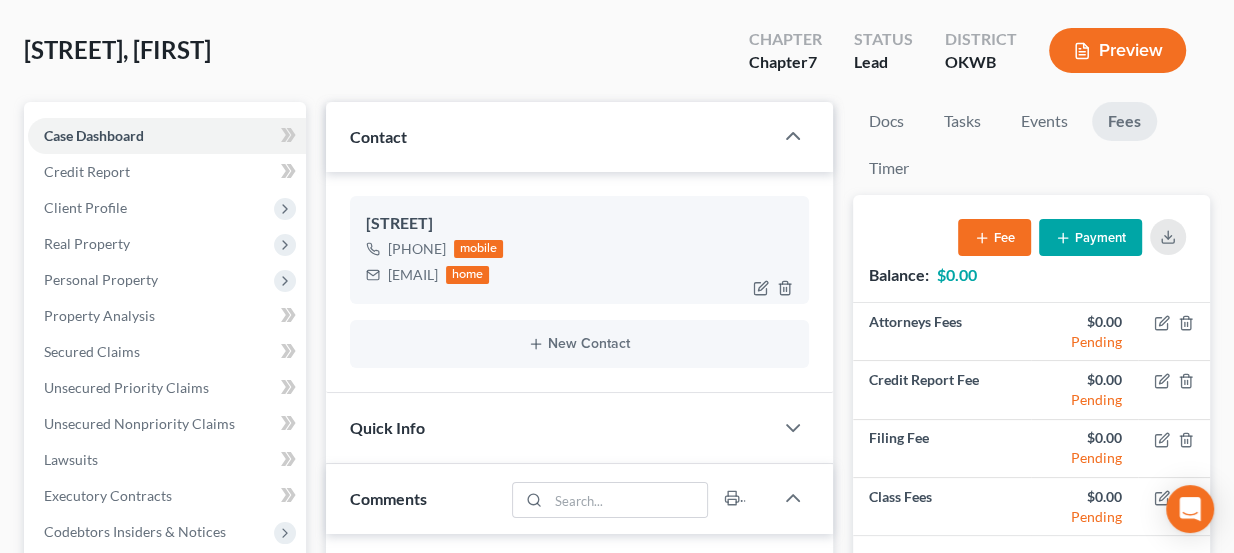 click on "rrcourt@yahoo.com" at bounding box center [413, 275] 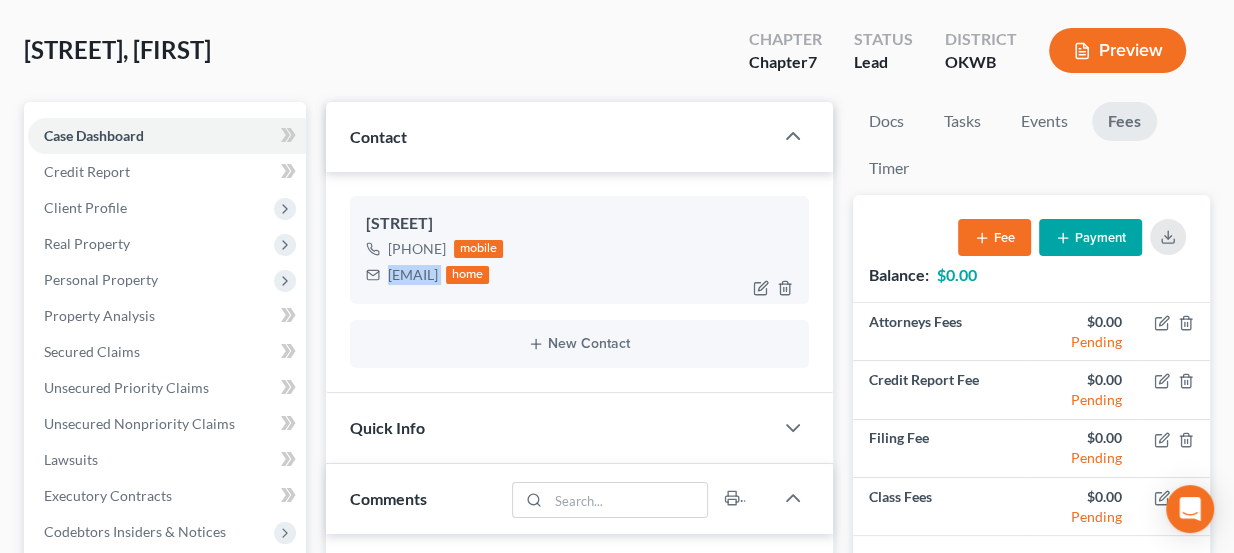 click on "rrcourt@yahoo.com" at bounding box center (413, 275) 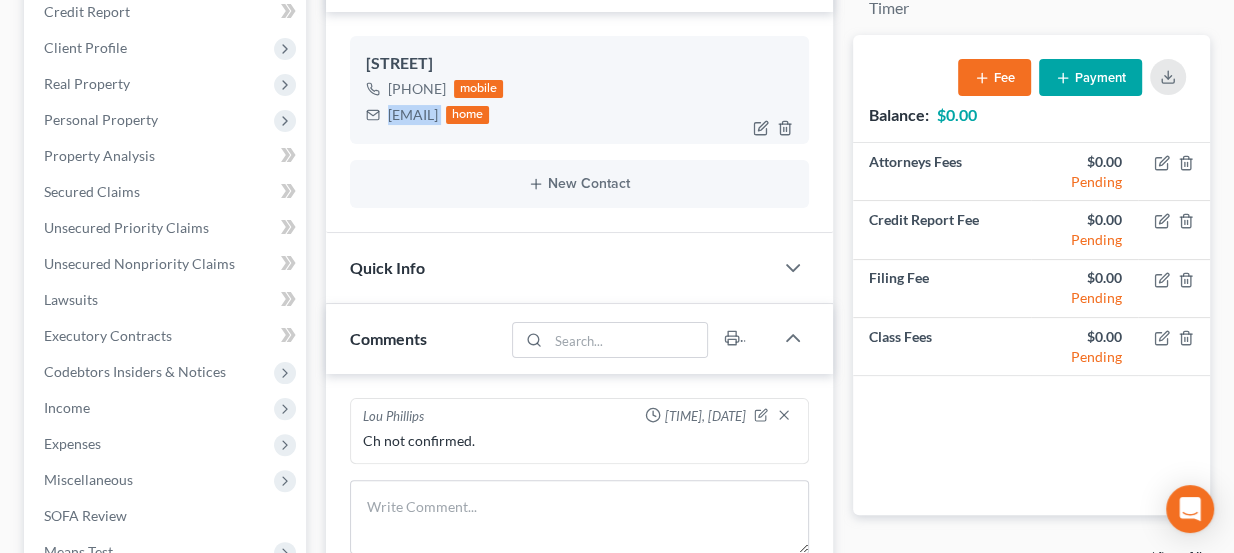 scroll, scrollTop: 272, scrollLeft: 0, axis: vertical 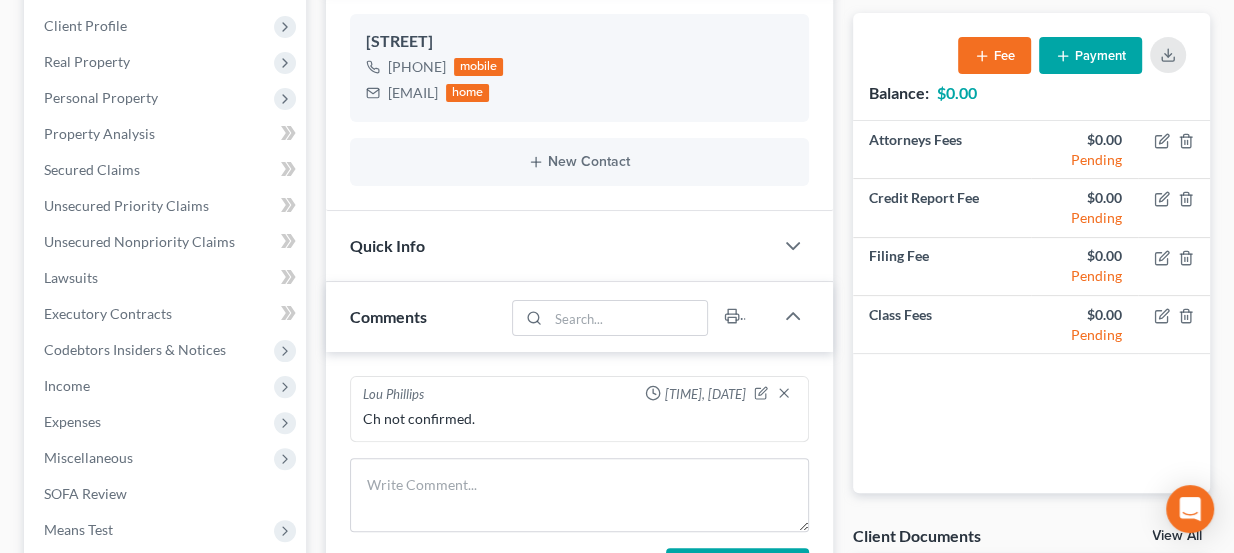 click on "Quick Info" at bounding box center [550, 245] 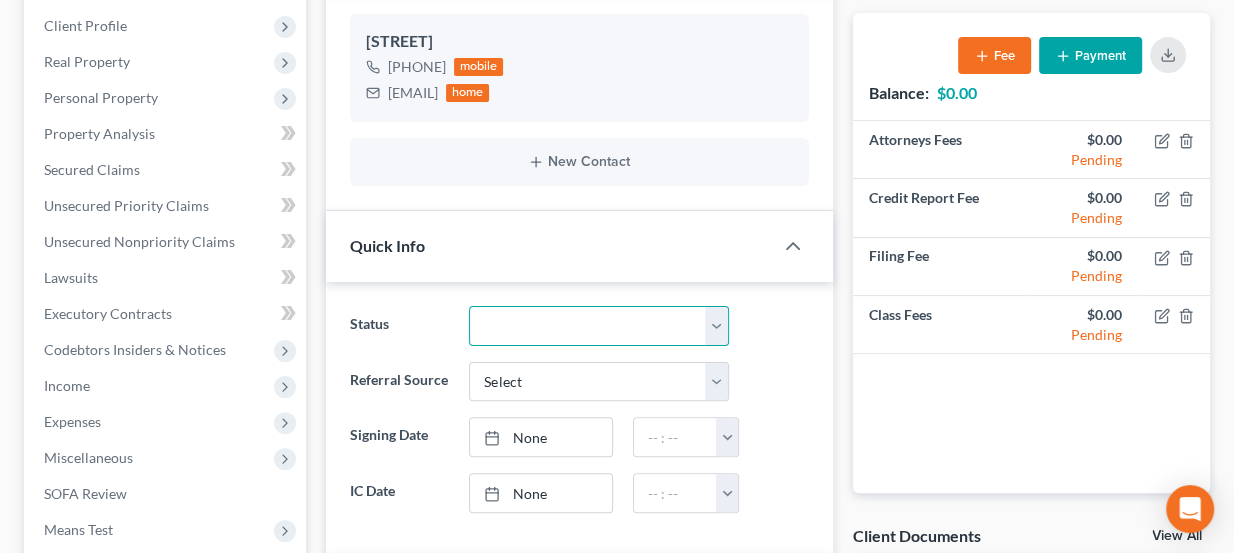 click on "Discharged Dismissed Filed Info Sent In Progress Lead Lost Lead Ready to File Retained To Review" at bounding box center (599, 326) 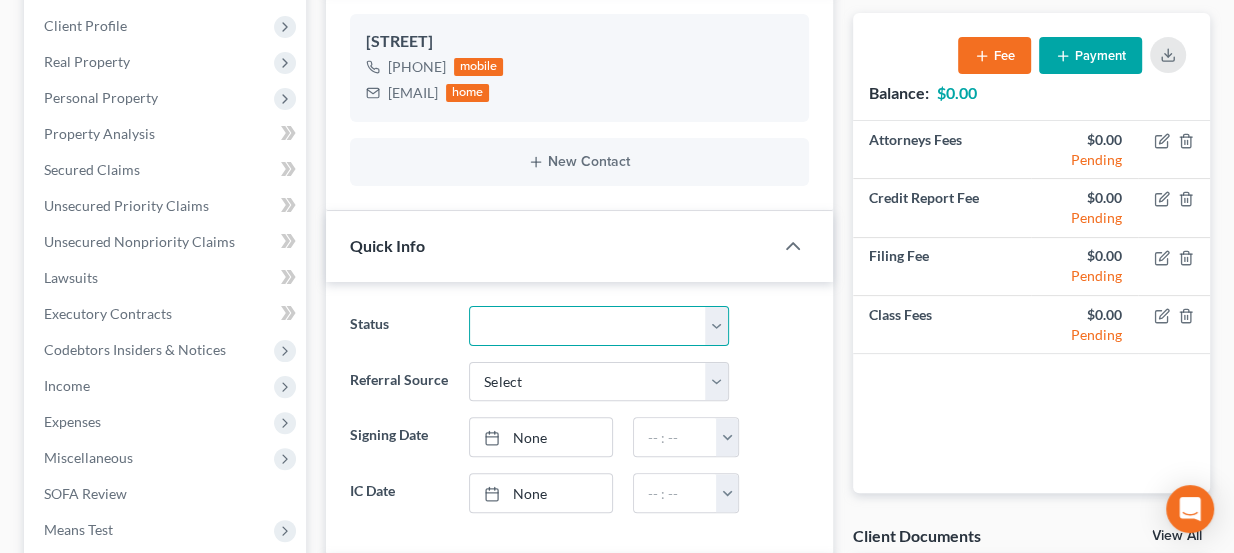 select on "3" 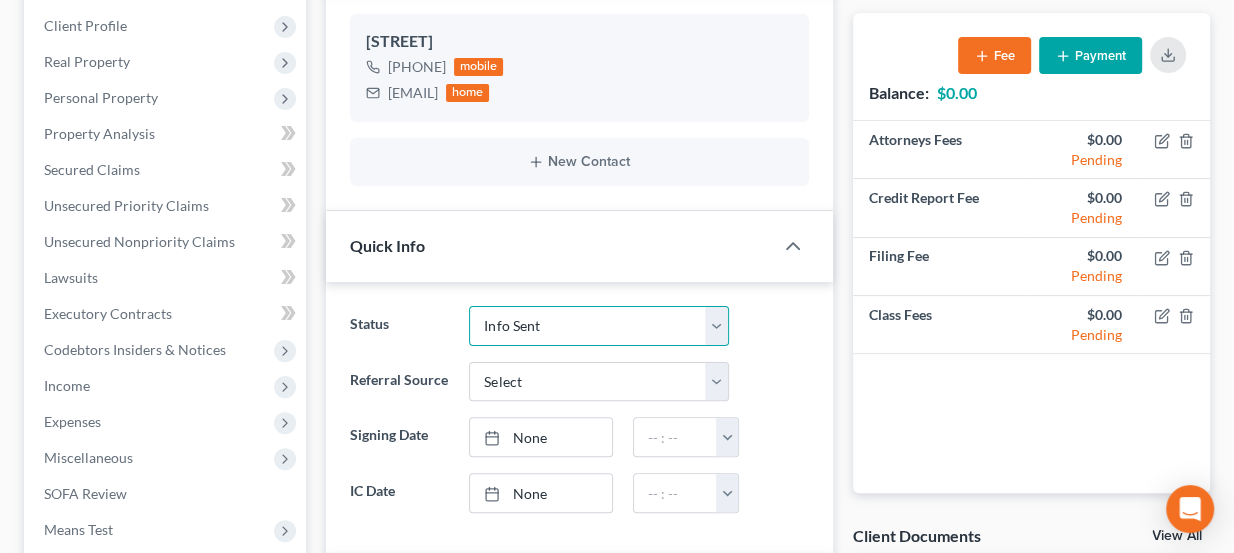 click on "Discharged Dismissed Filed Info Sent In Progress Lead Lost Lead Ready to File Retained To Review" at bounding box center (599, 326) 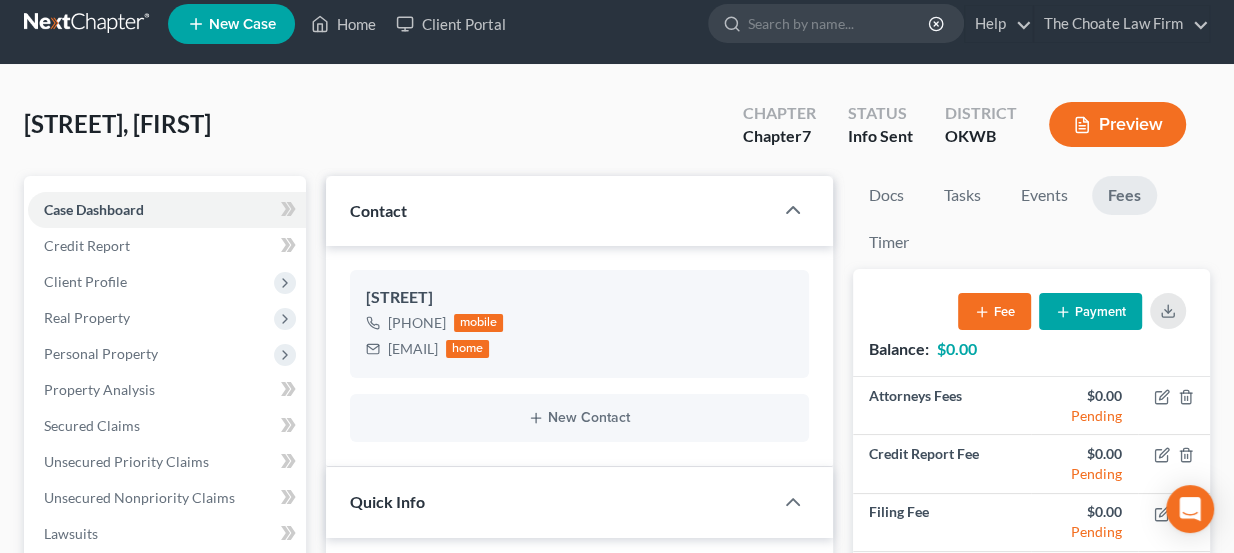 scroll, scrollTop: 0, scrollLeft: 0, axis: both 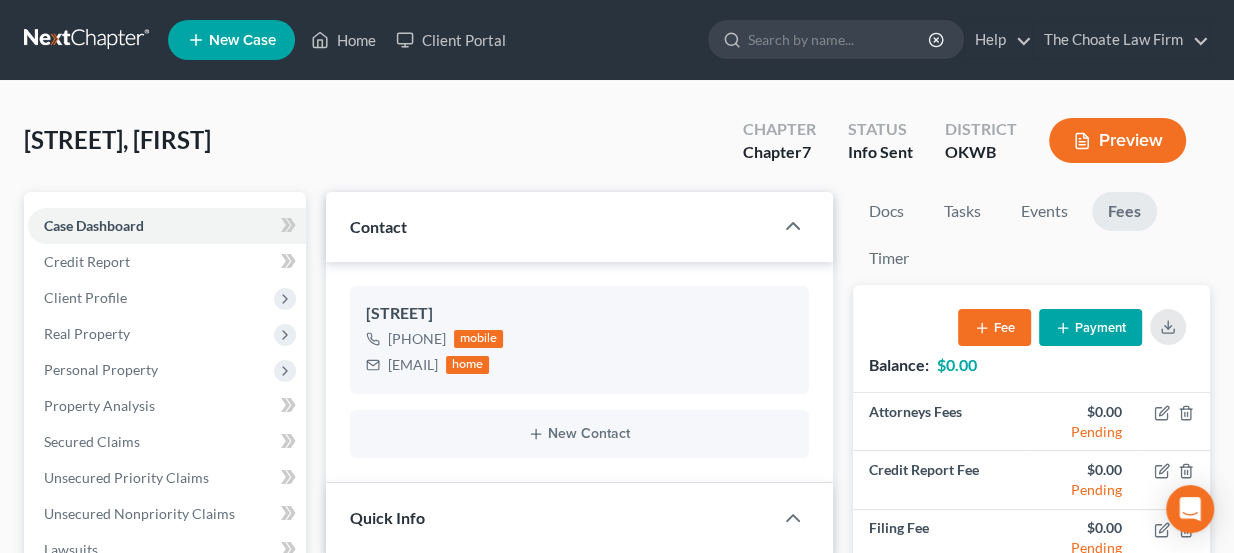 click at bounding box center (88, 40) 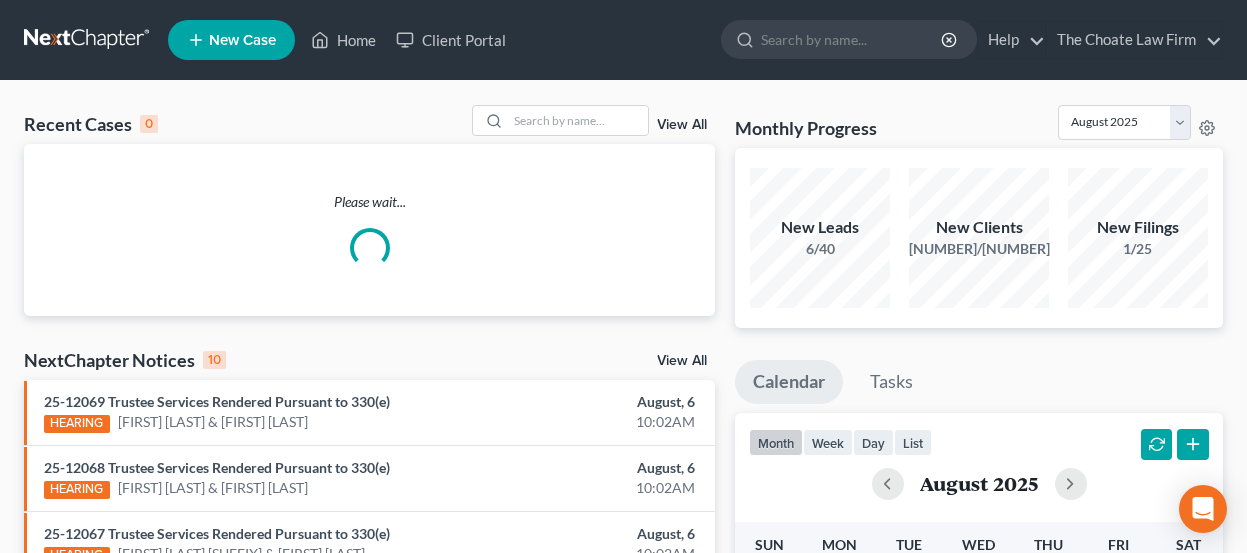 scroll, scrollTop: 0, scrollLeft: 0, axis: both 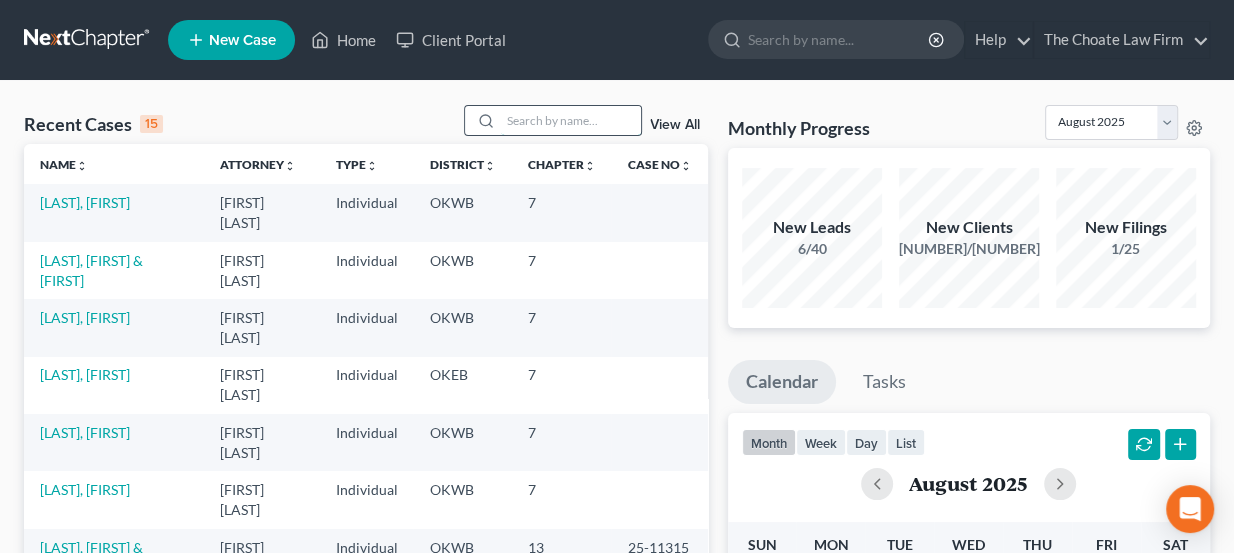click at bounding box center [571, 120] 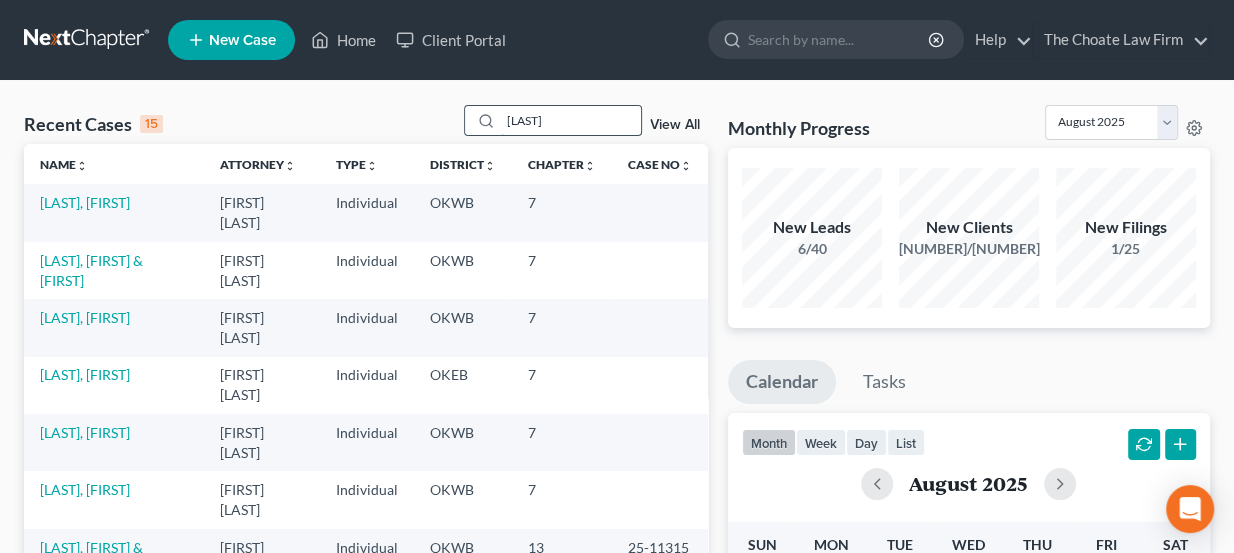 type on "[LAST]" 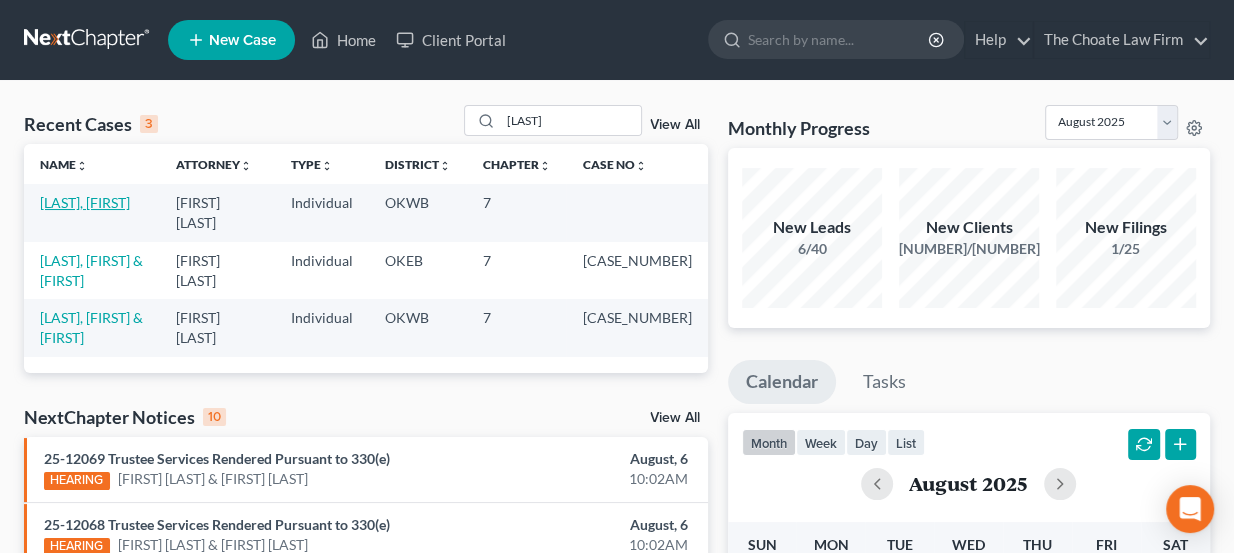 click on "[LAST], [FIRST]" at bounding box center [85, 202] 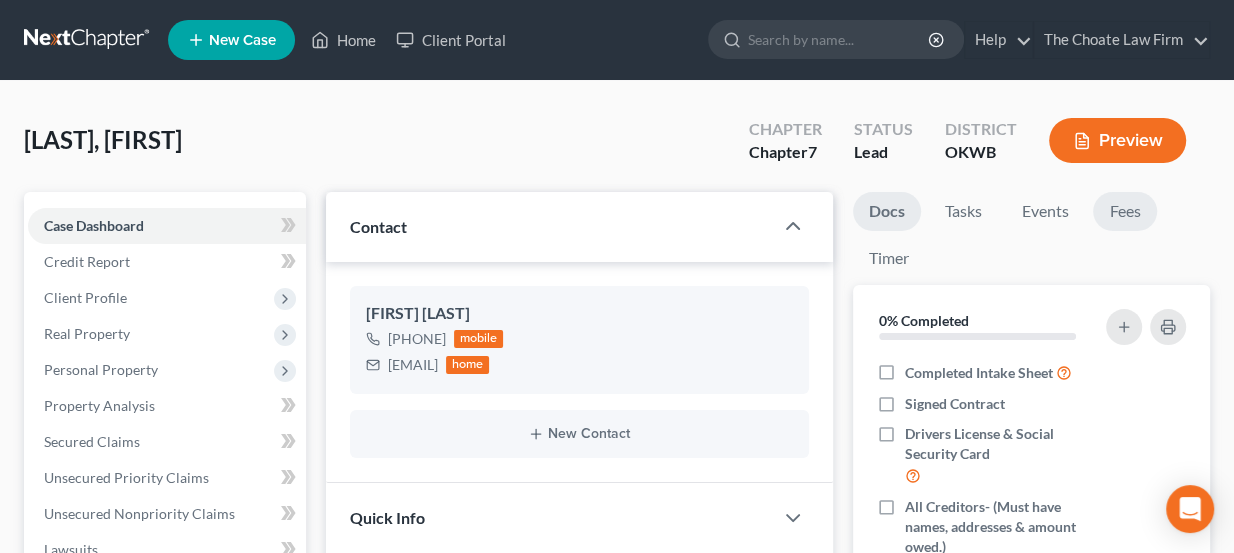 click on "Fees" at bounding box center (1125, 211) 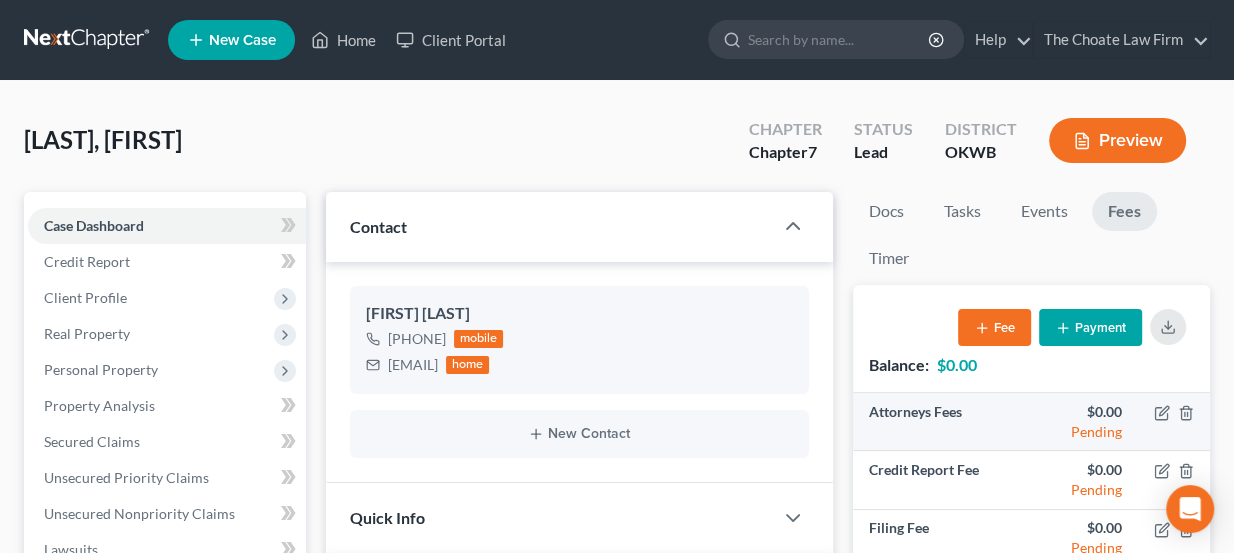 click at bounding box center (1174, 422) 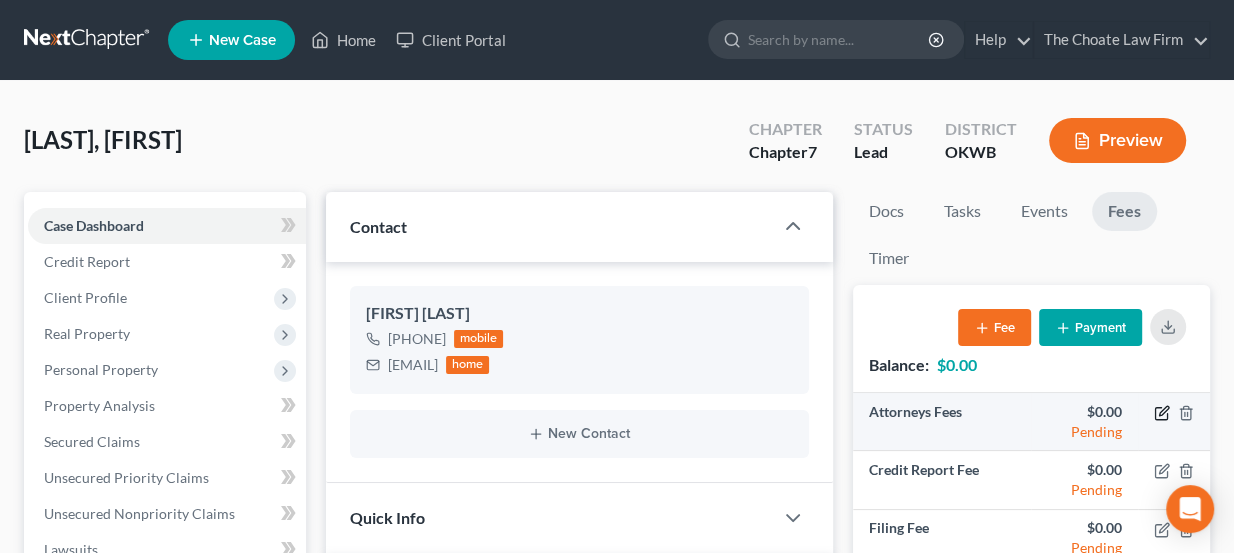 click 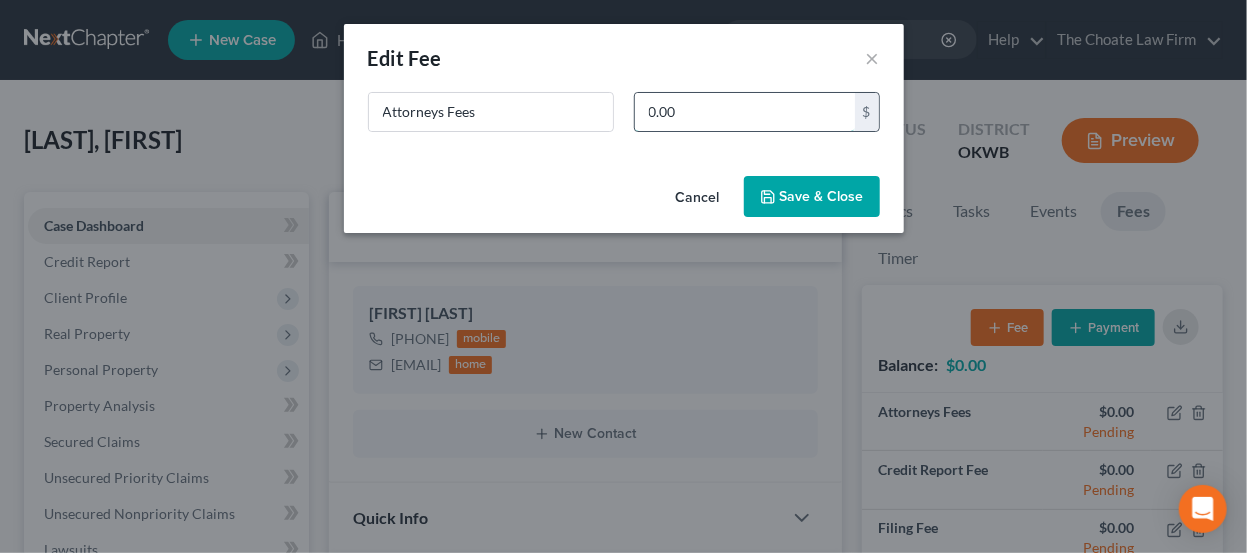 click on "0.00" at bounding box center [745, 112] 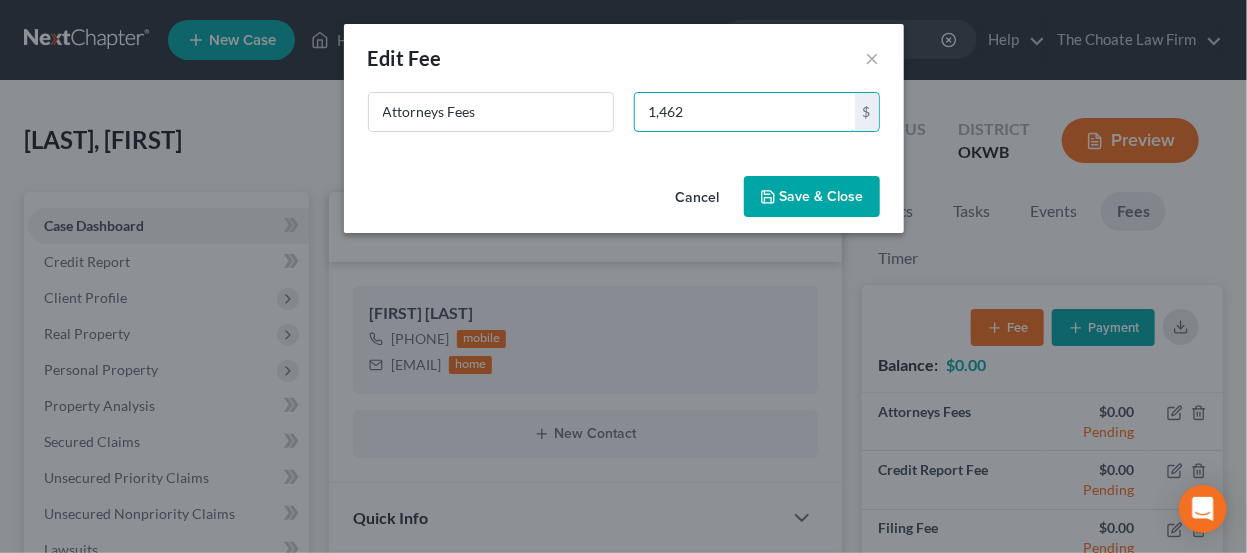 type on "1,462" 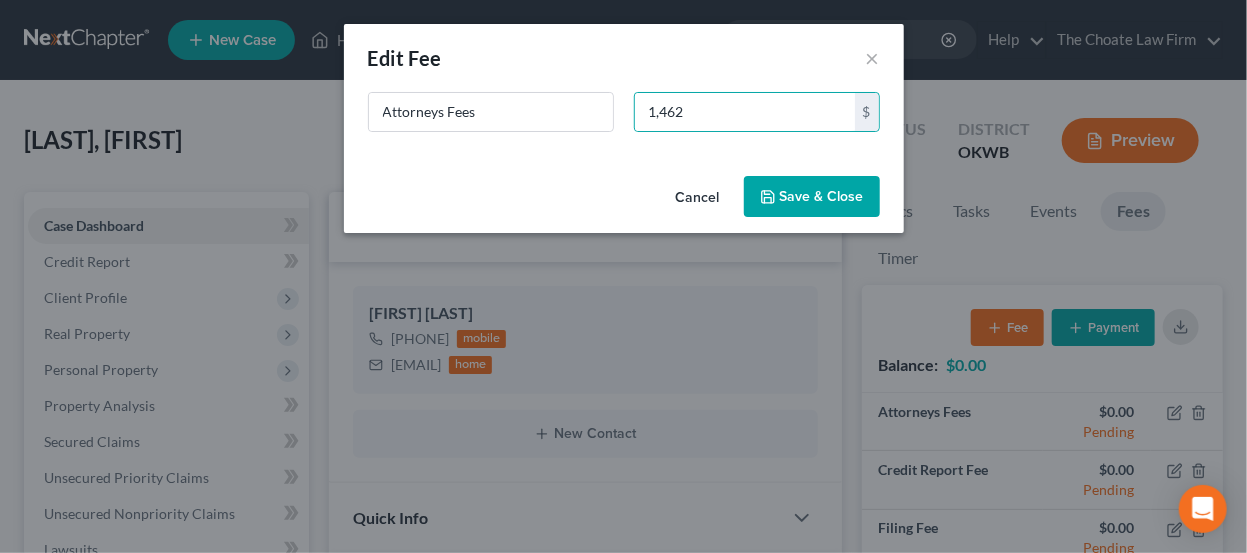click on "Save & Close" at bounding box center (812, 197) 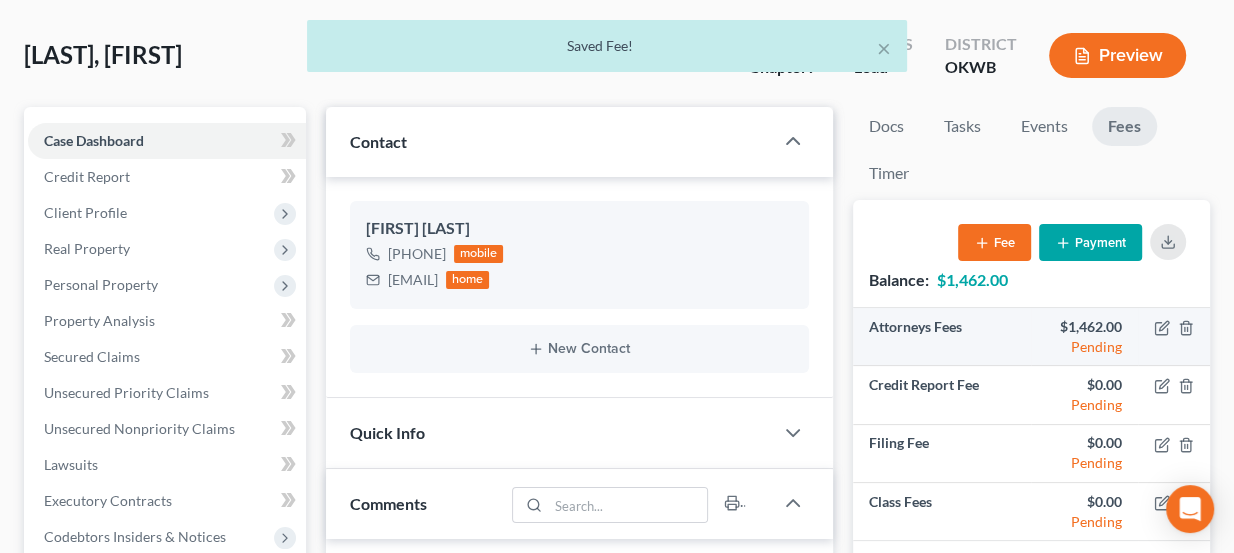 scroll, scrollTop: 90, scrollLeft: 0, axis: vertical 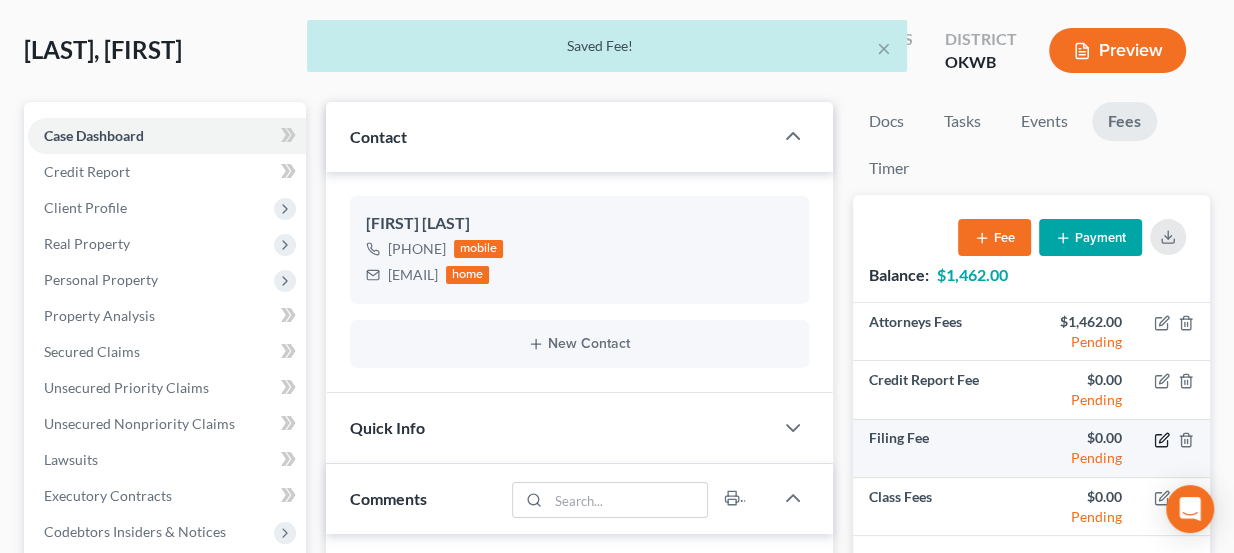 click 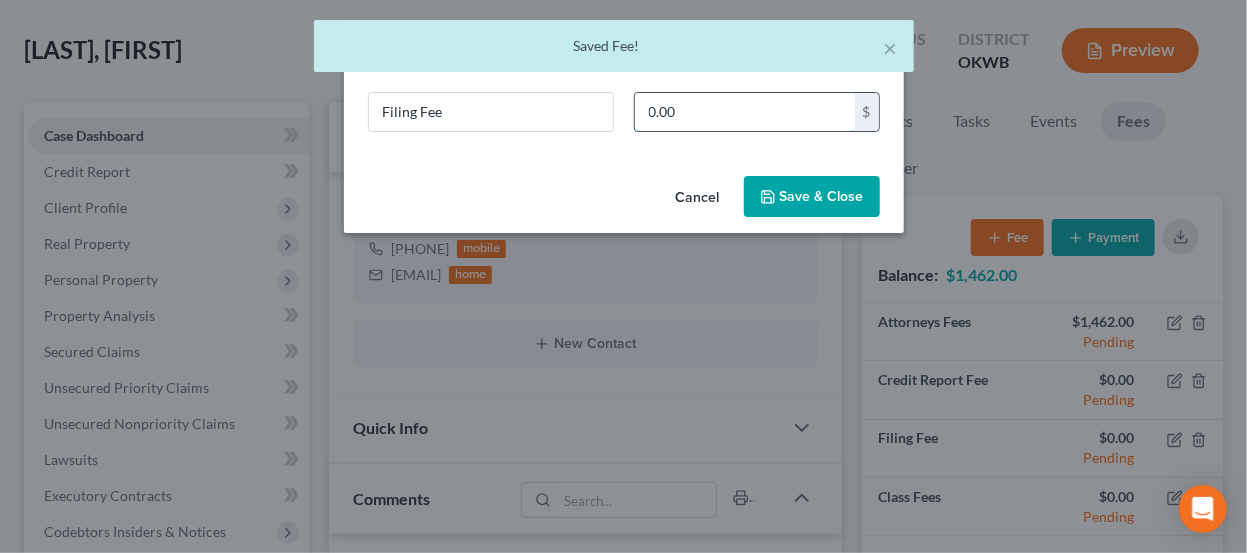 click on "0.00" at bounding box center [745, 112] 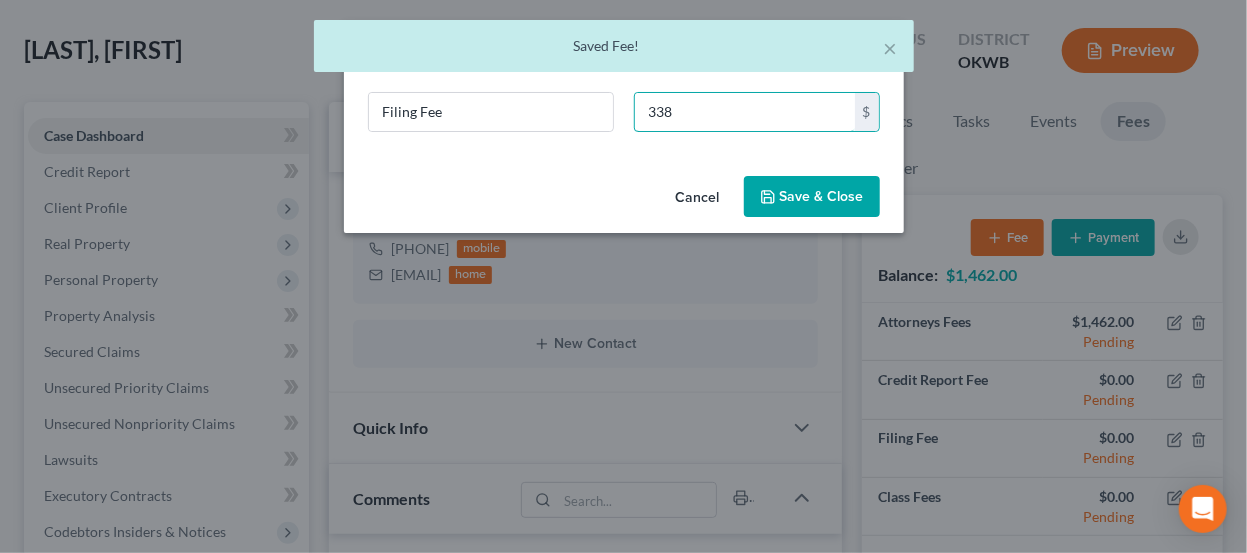 type on "338" 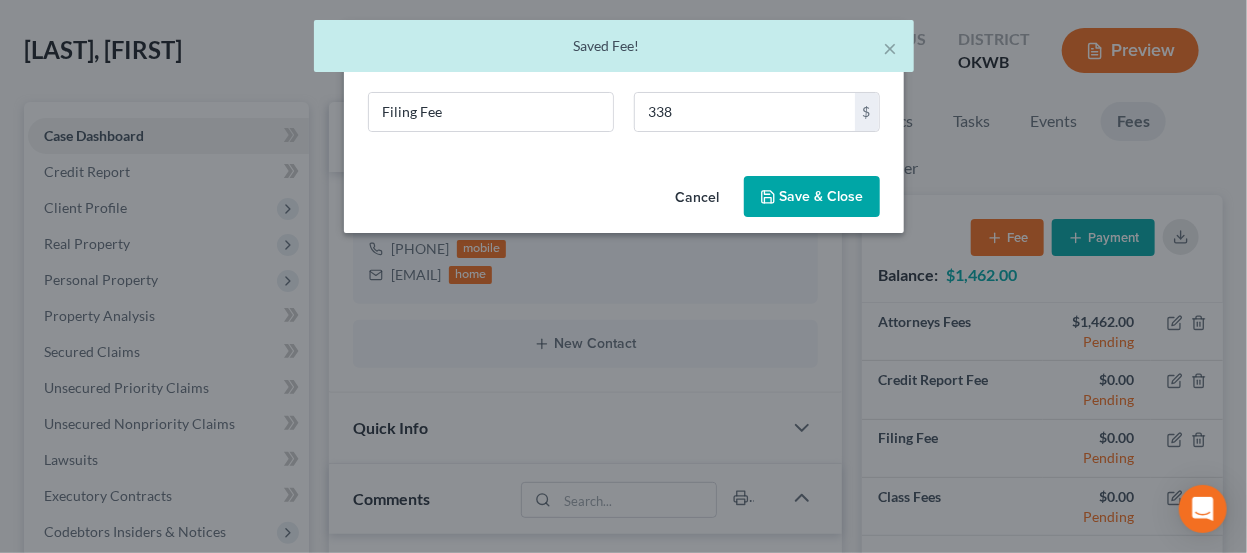 click 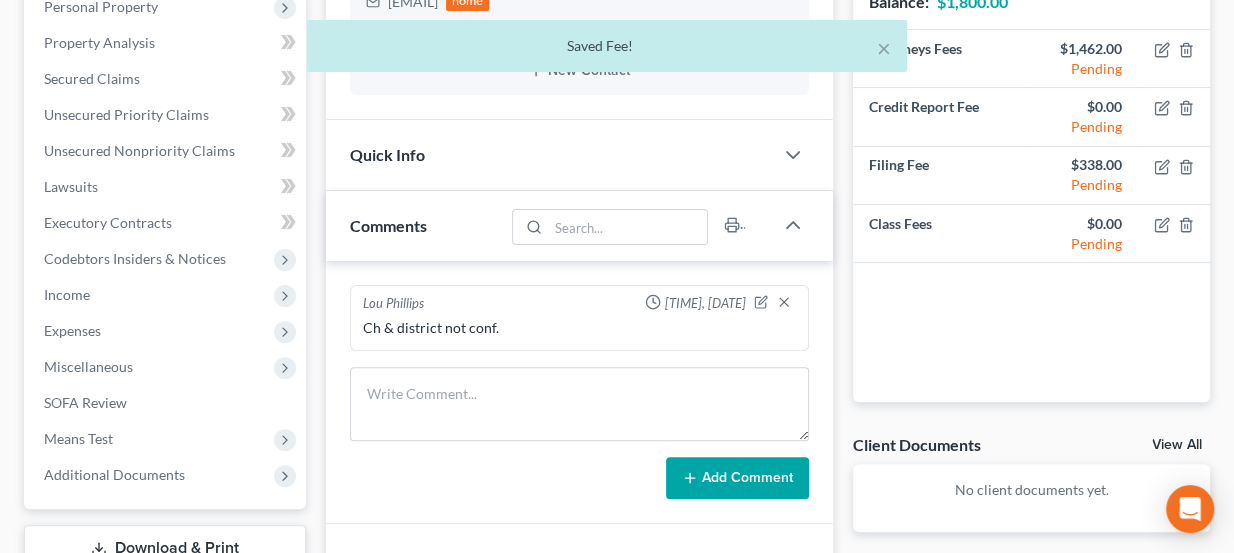 scroll, scrollTop: 0, scrollLeft: 0, axis: both 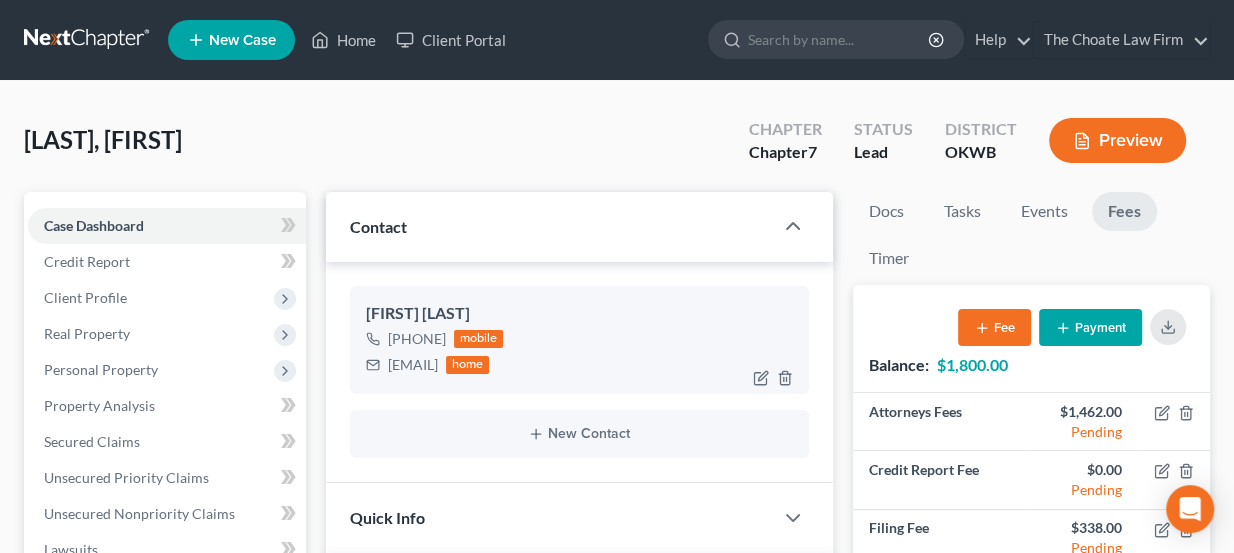 click on "[EMAIL]" at bounding box center (413, 365) 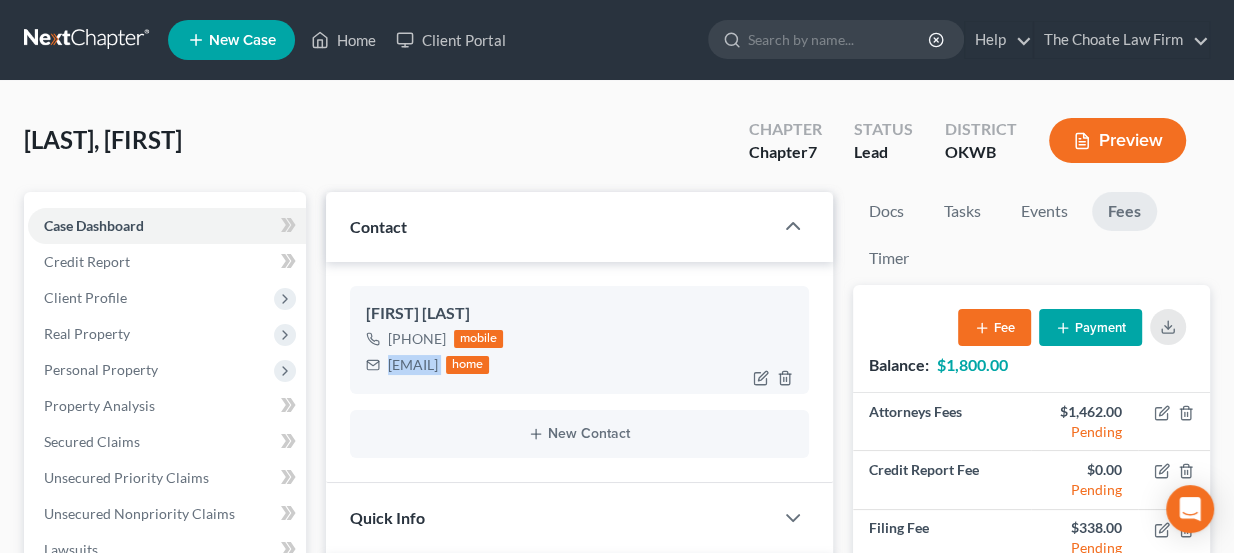click on "[EMAIL]" at bounding box center (413, 365) 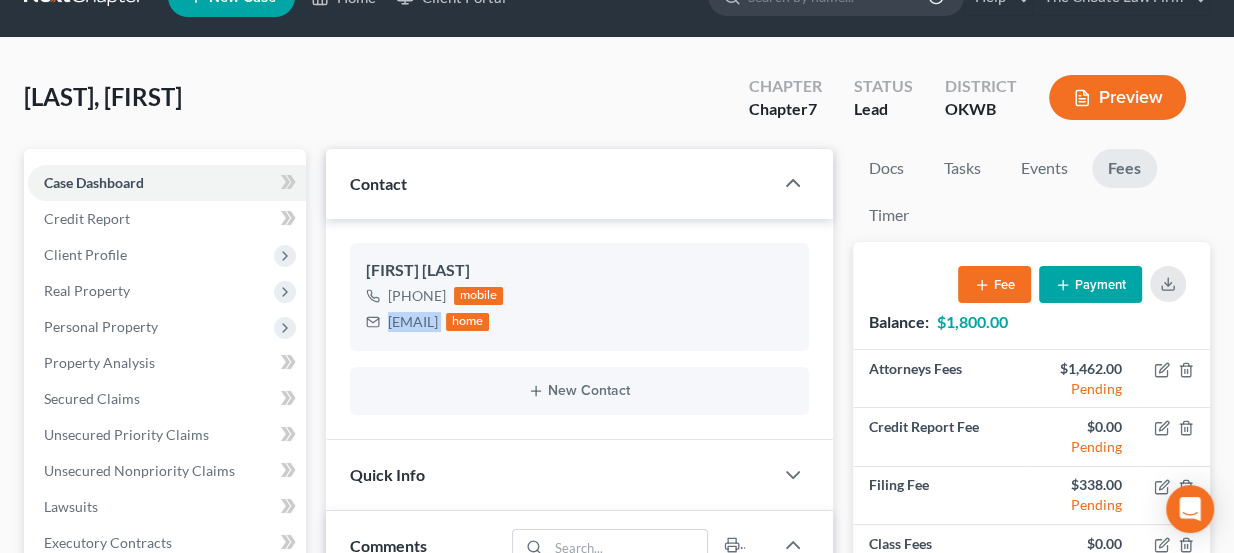 scroll, scrollTop: 181, scrollLeft: 0, axis: vertical 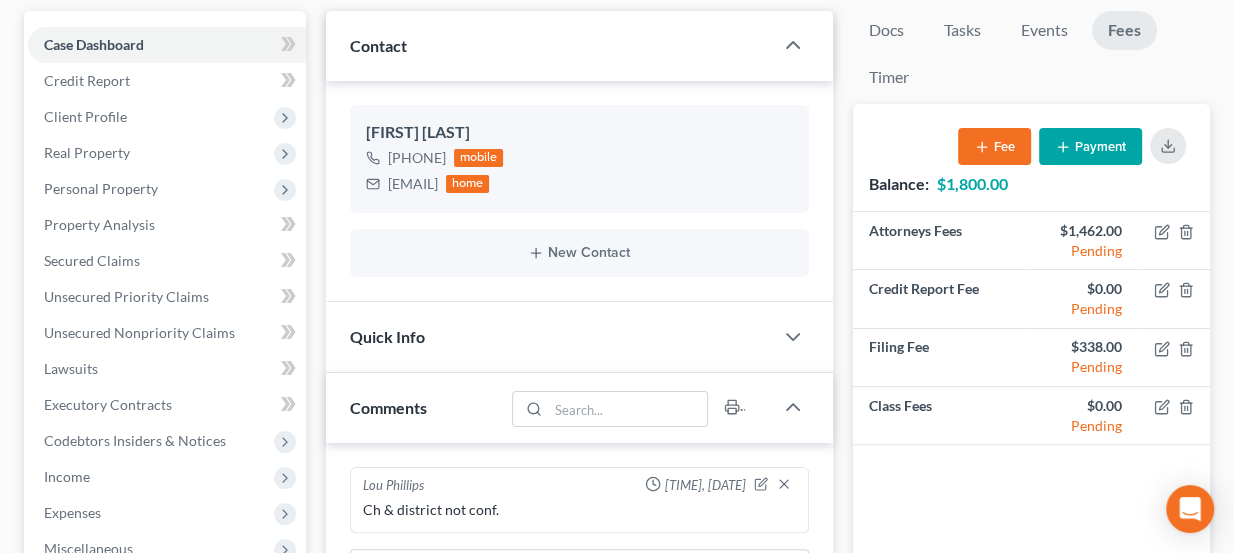 click on "Quick Info" at bounding box center (550, 336) 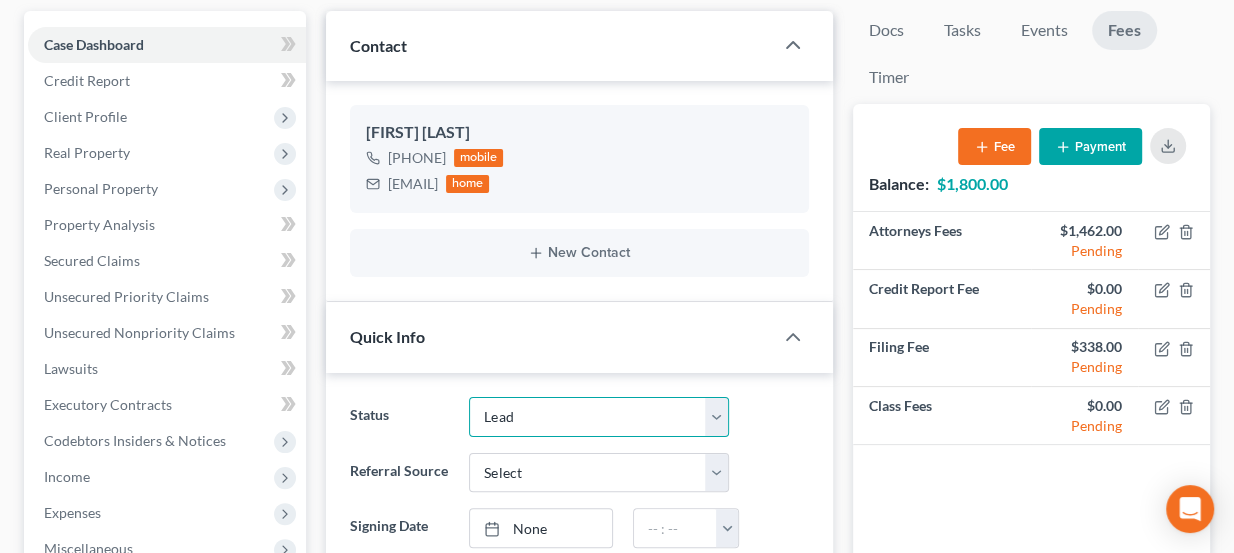 click on "Discharged Dismissed Filed Info Sent In Progress Lead Lost Lead Ready to File Retained To Review" at bounding box center [599, 417] 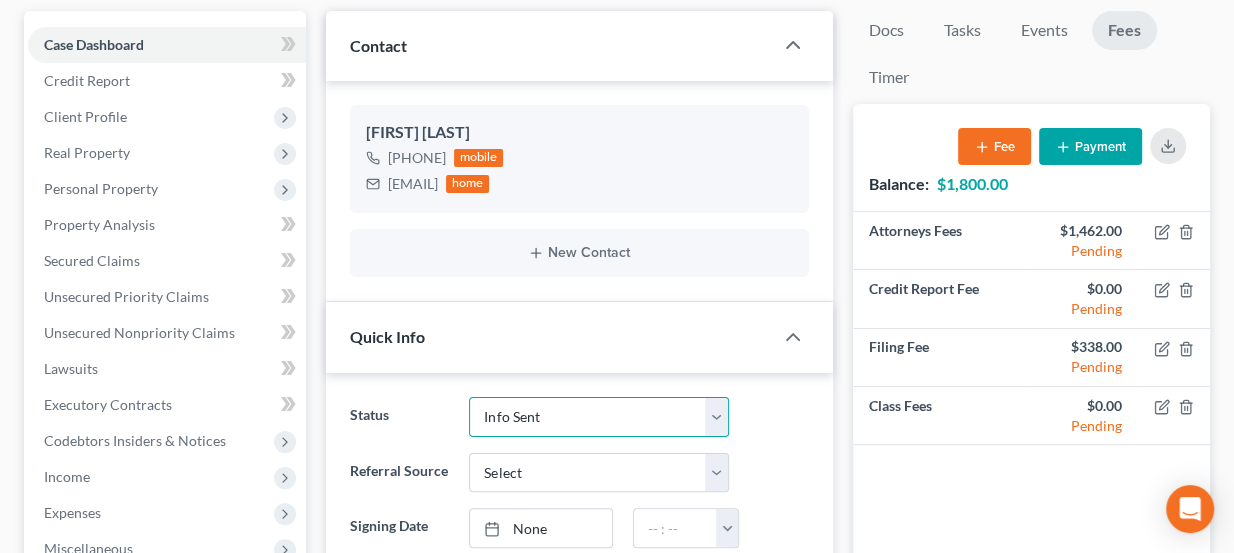click on "Discharged Dismissed Filed Info Sent In Progress Lead Lost Lead Ready to File Retained To Review" at bounding box center (599, 417) 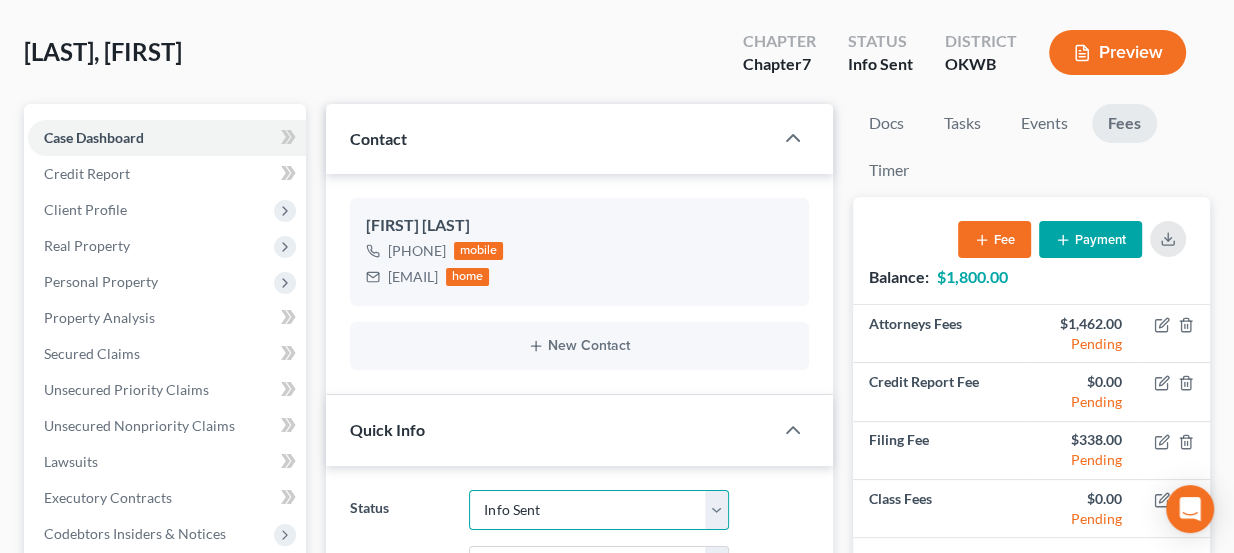 scroll, scrollTop: 90, scrollLeft: 0, axis: vertical 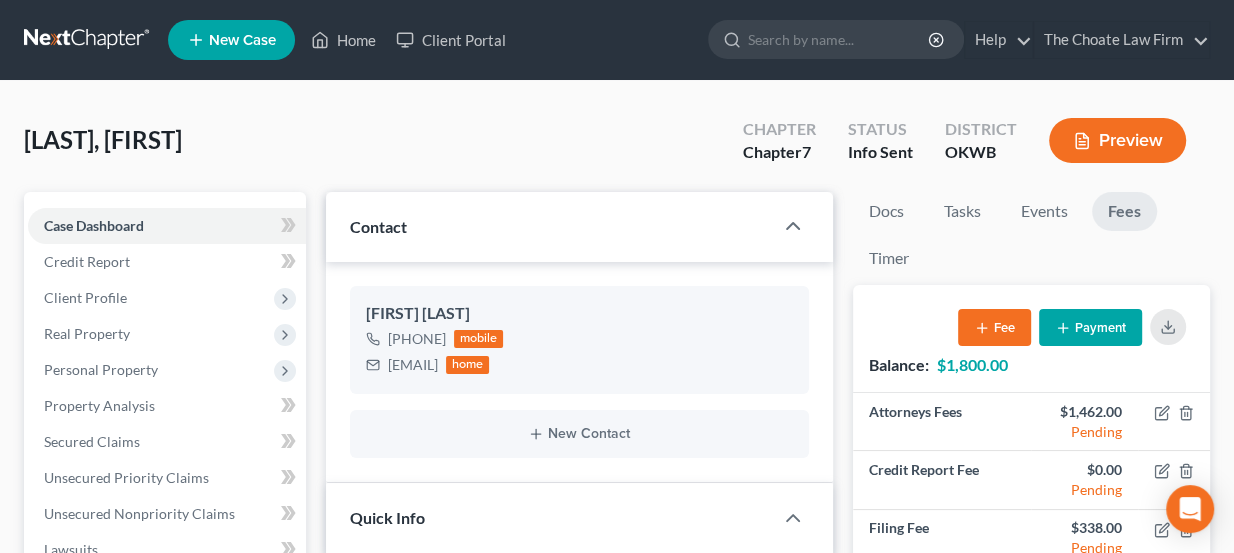 click at bounding box center (88, 40) 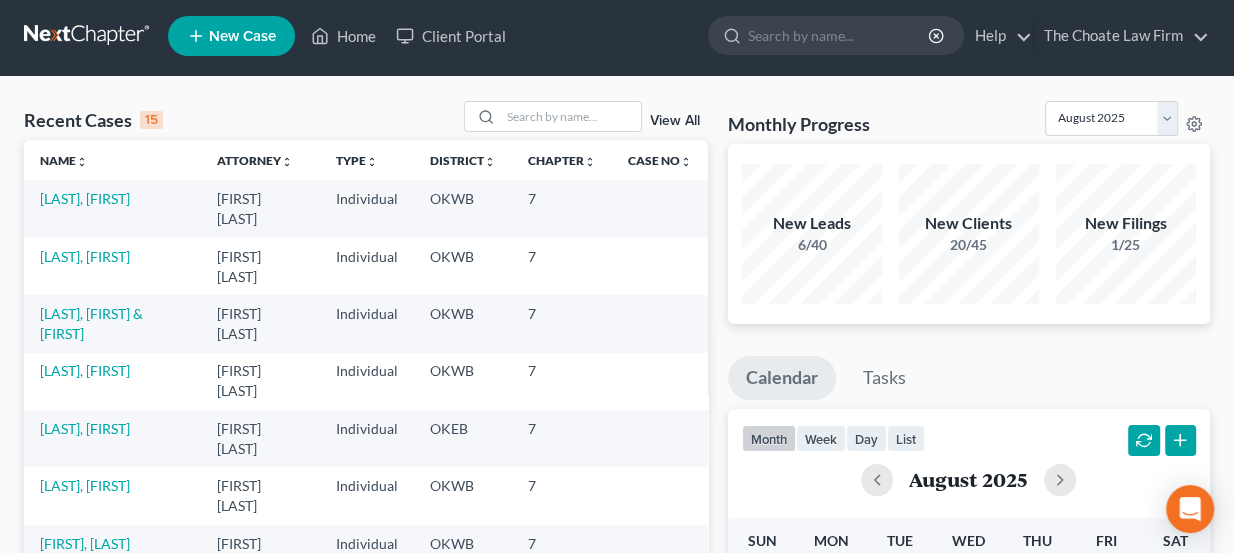 scroll, scrollTop: 0, scrollLeft: 0, axis: both 